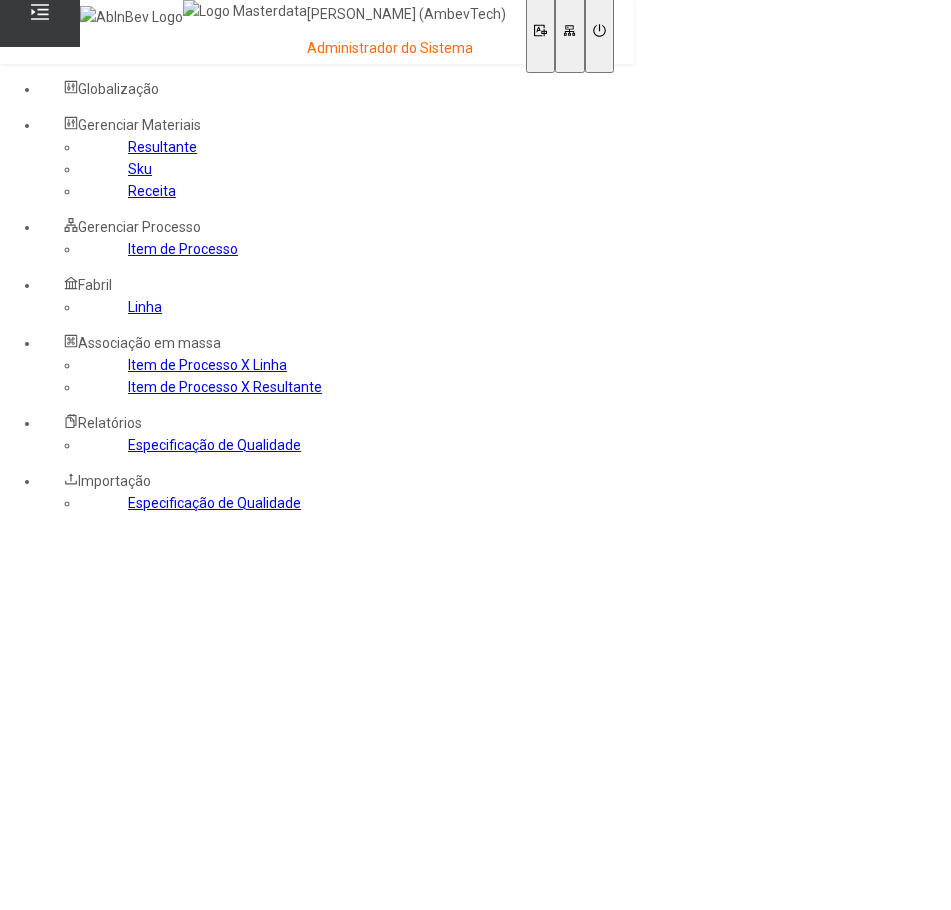 scroll, scrollTop: 0, scrollLeft: 0, axis: both 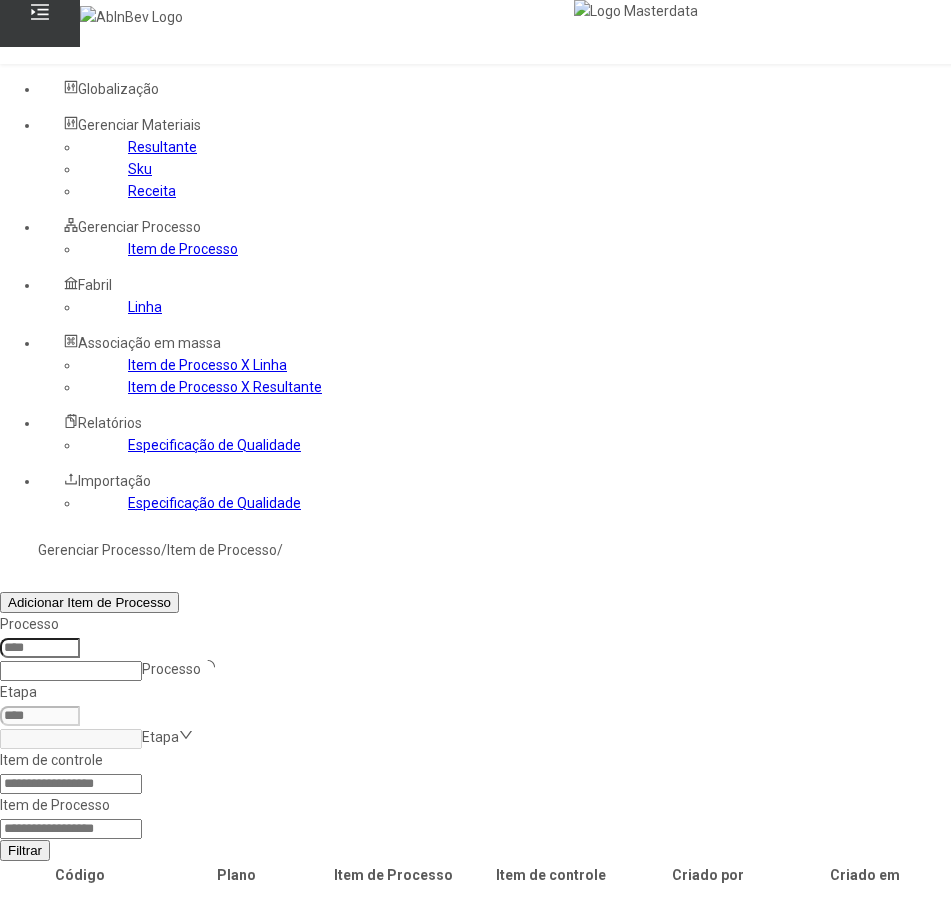 click 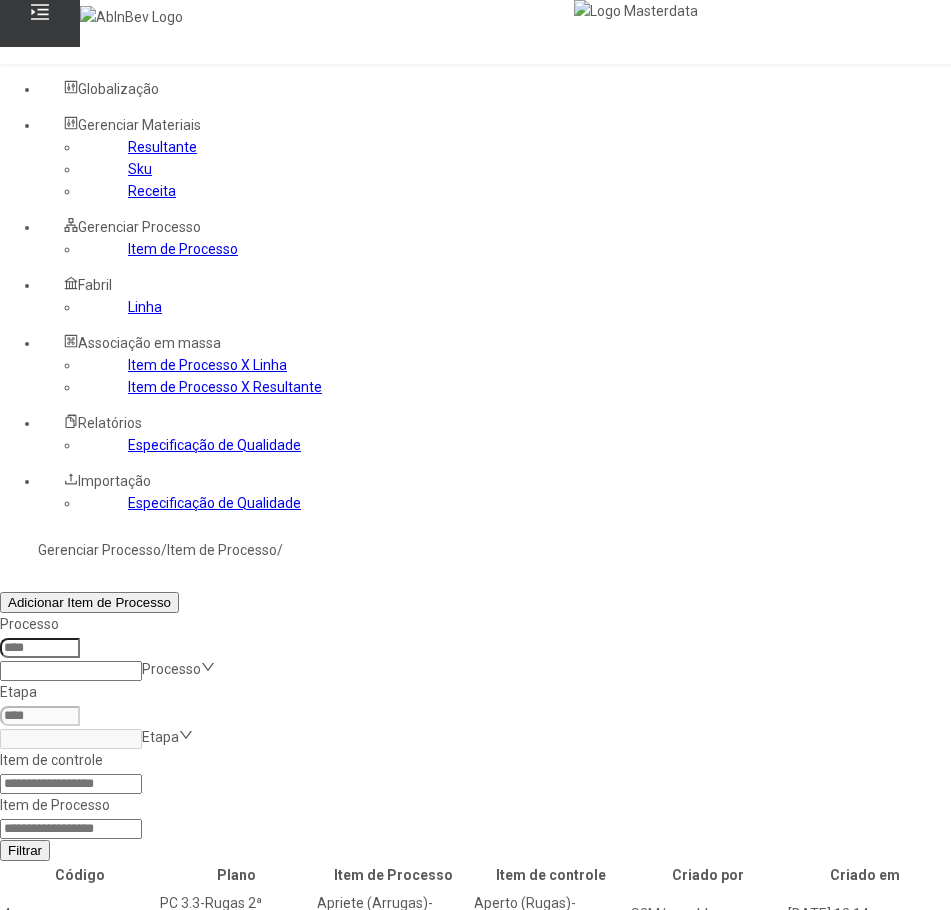 paste on "*****" 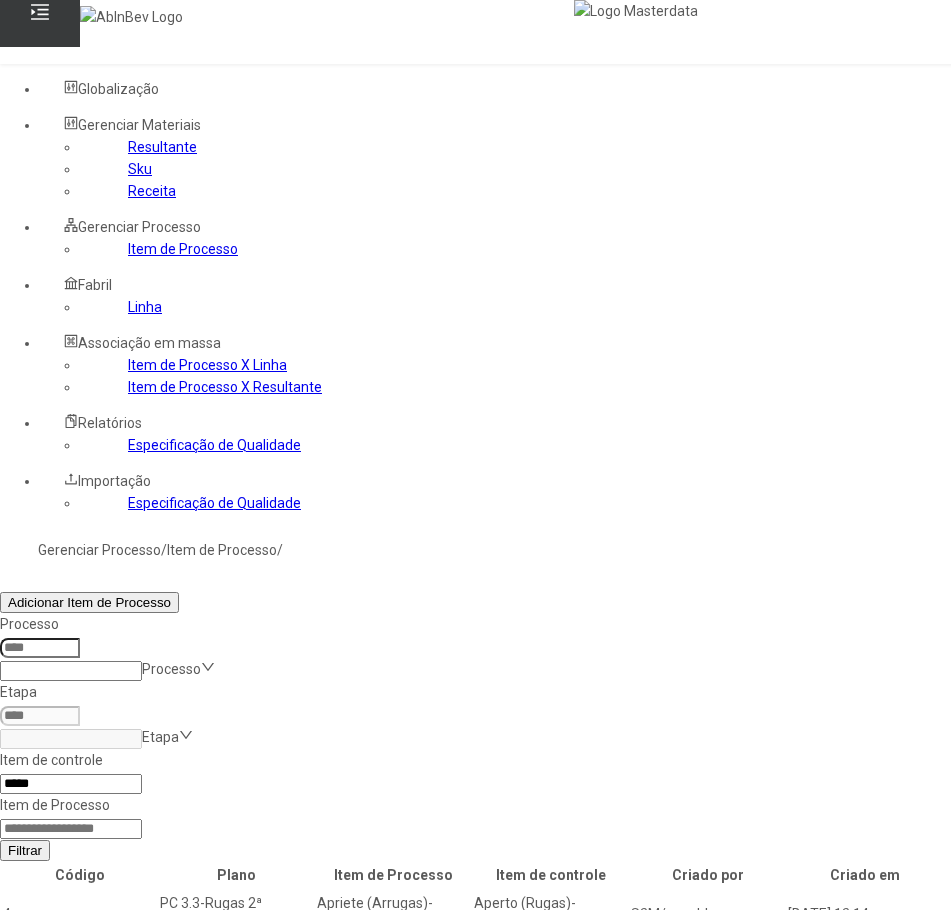 type on "*****" 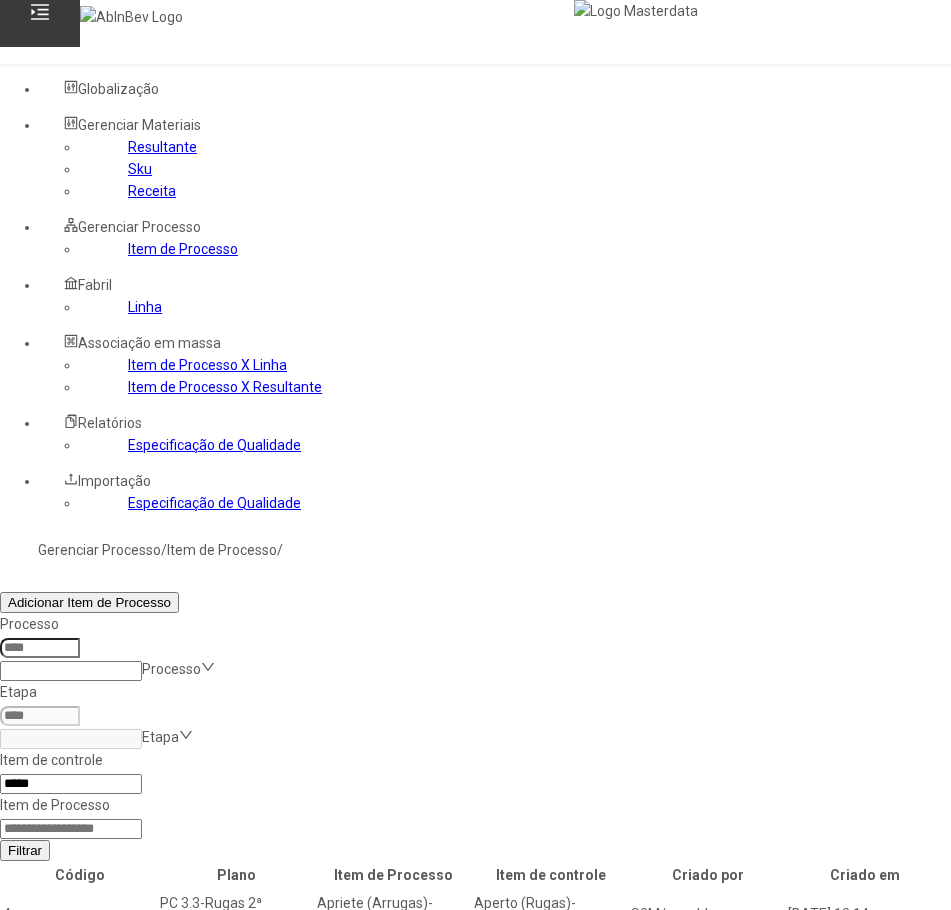 click on "Filtrar" 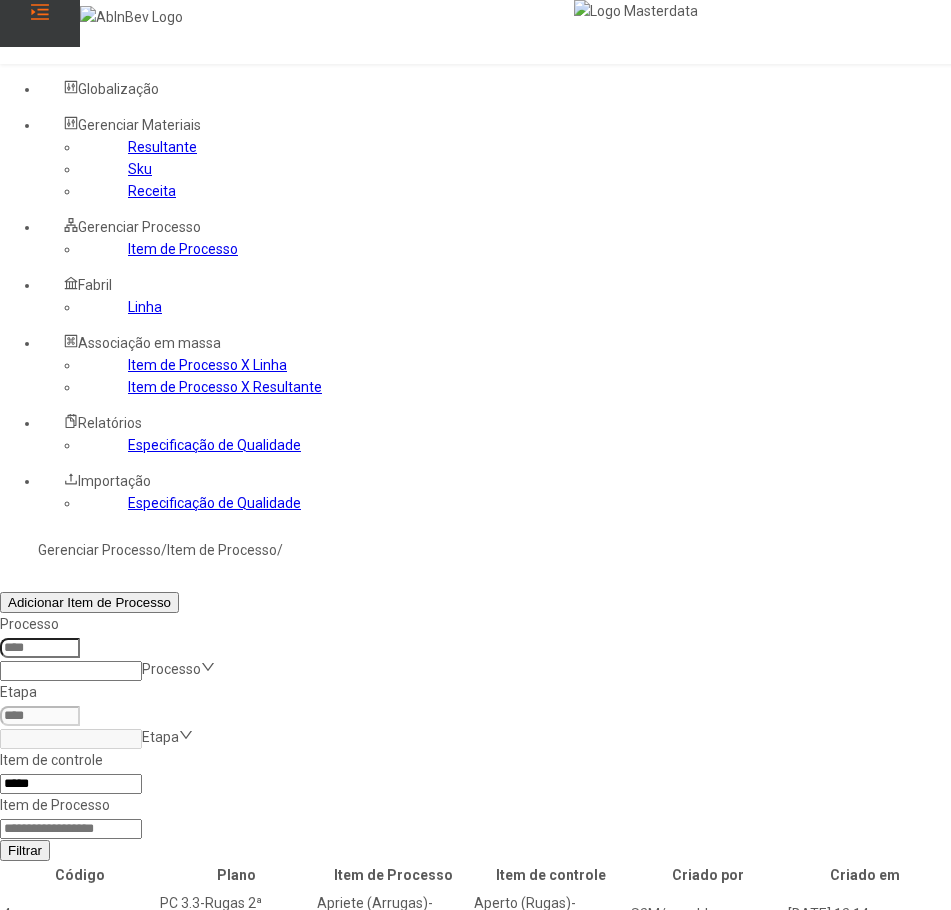click 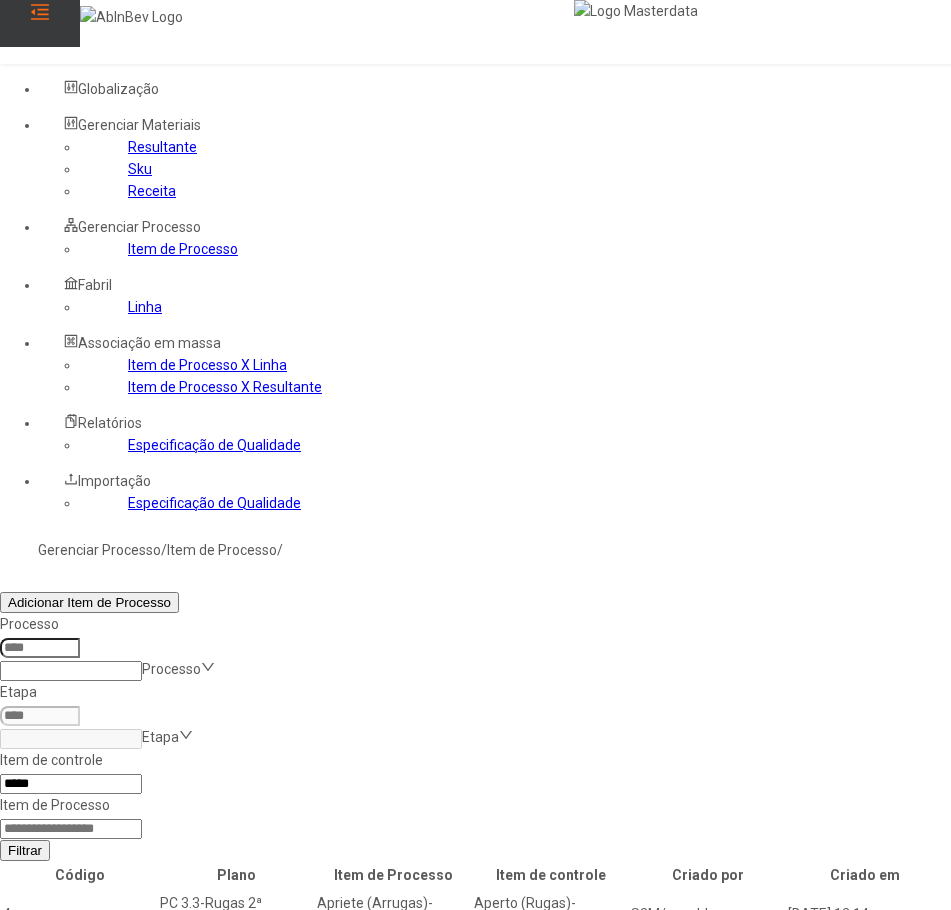 click 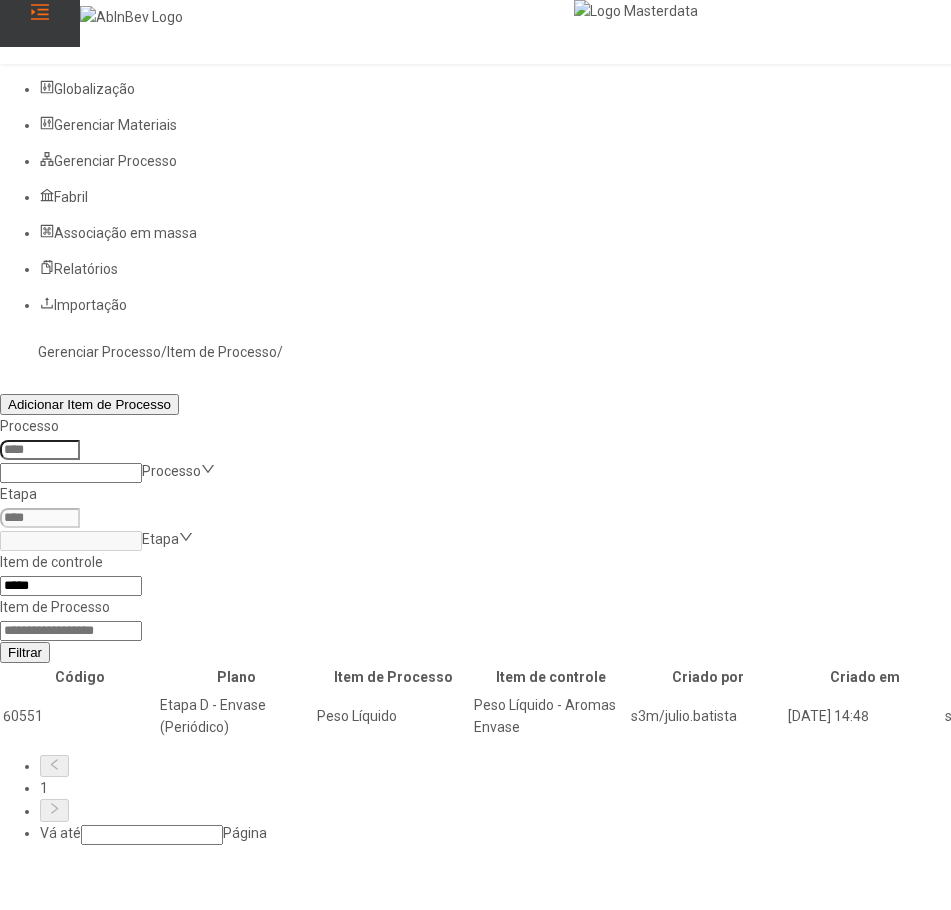 click on "Filtrar" 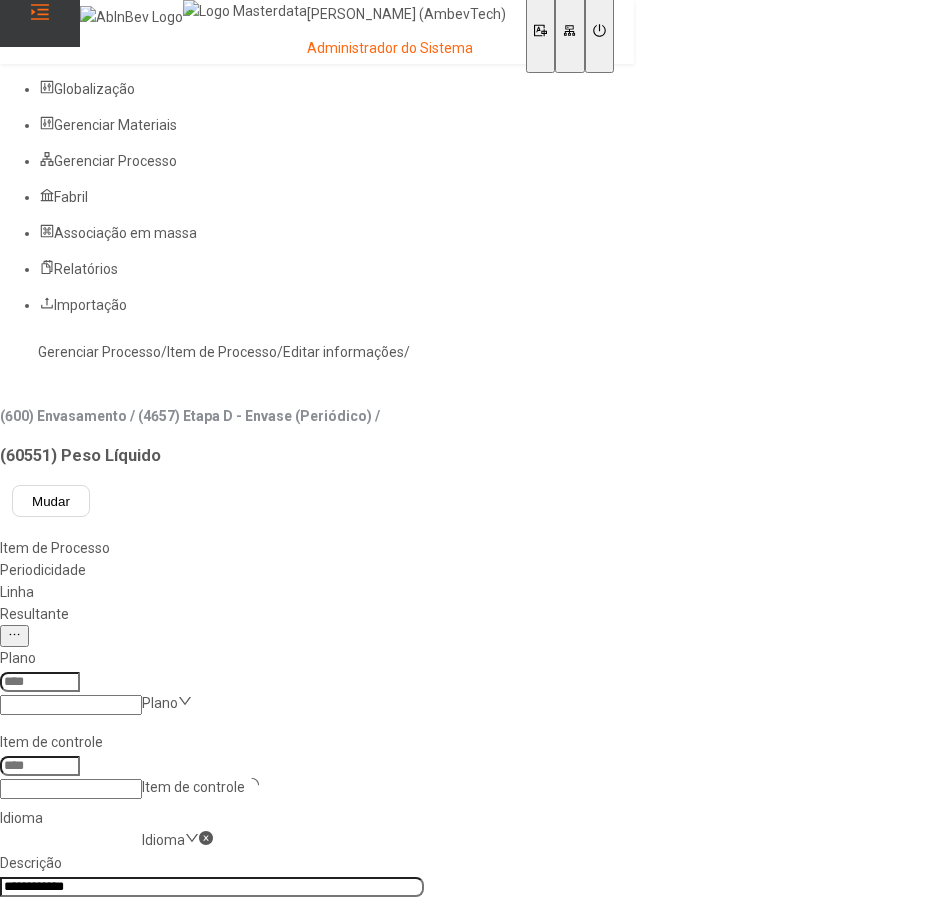 type on "****" 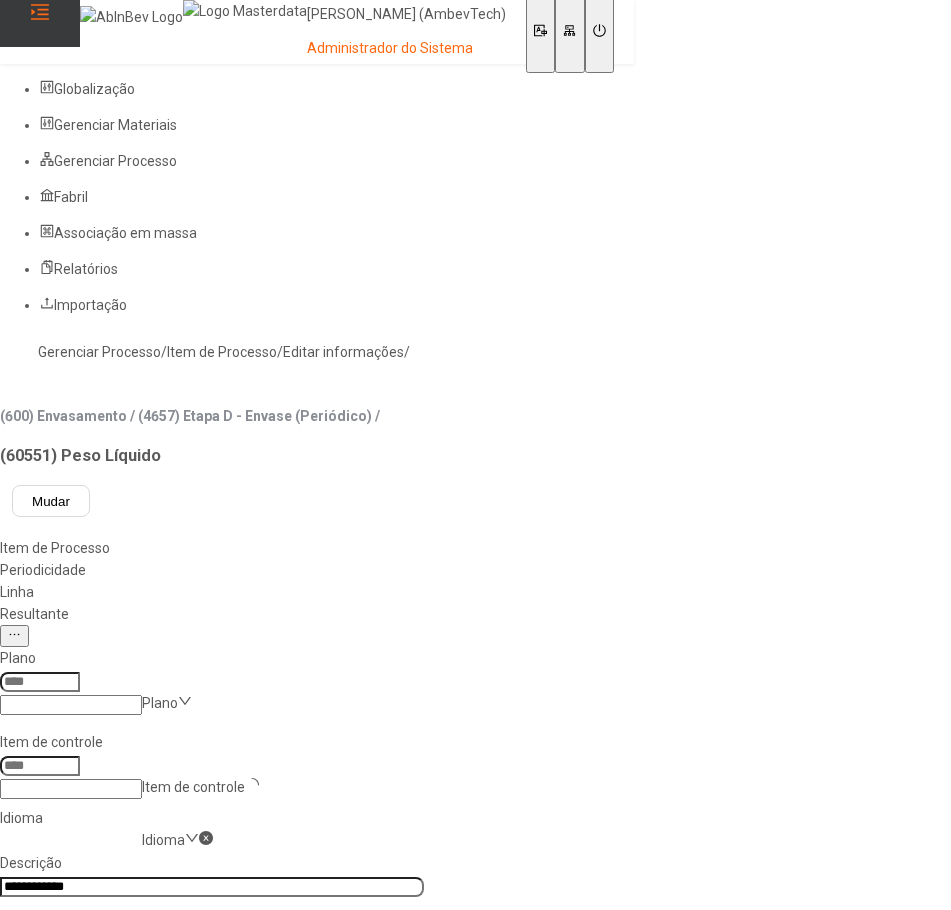 type on "*****" 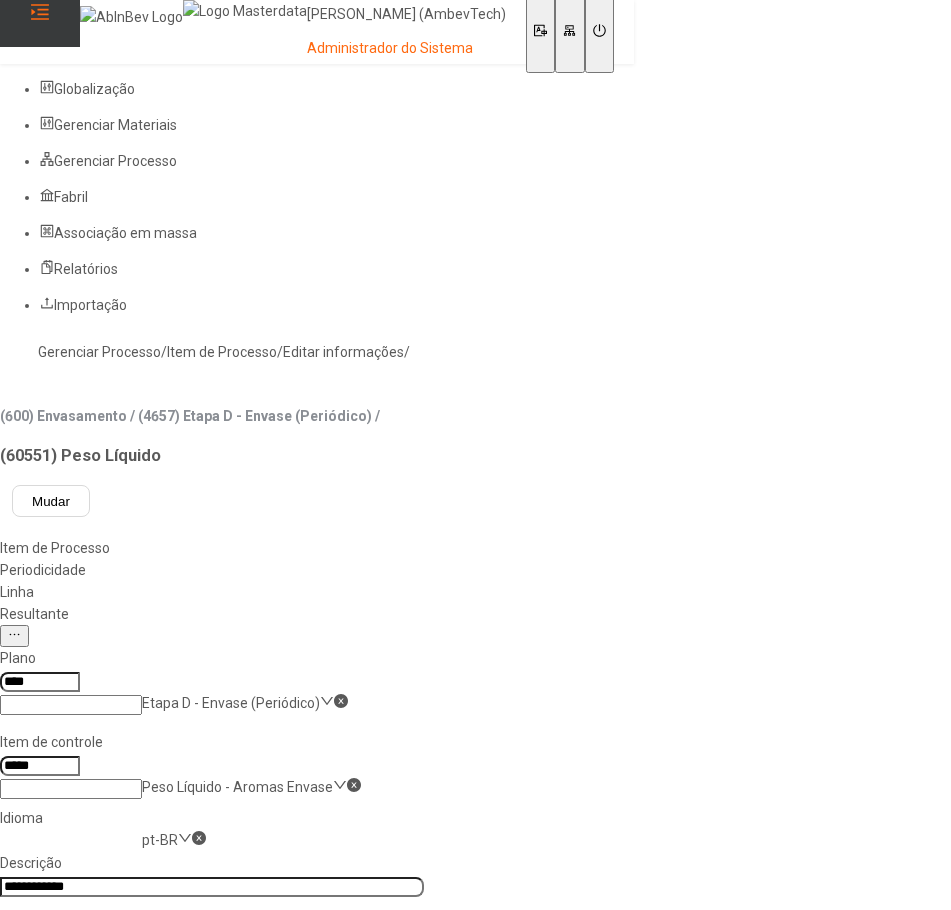 click on "Linha" 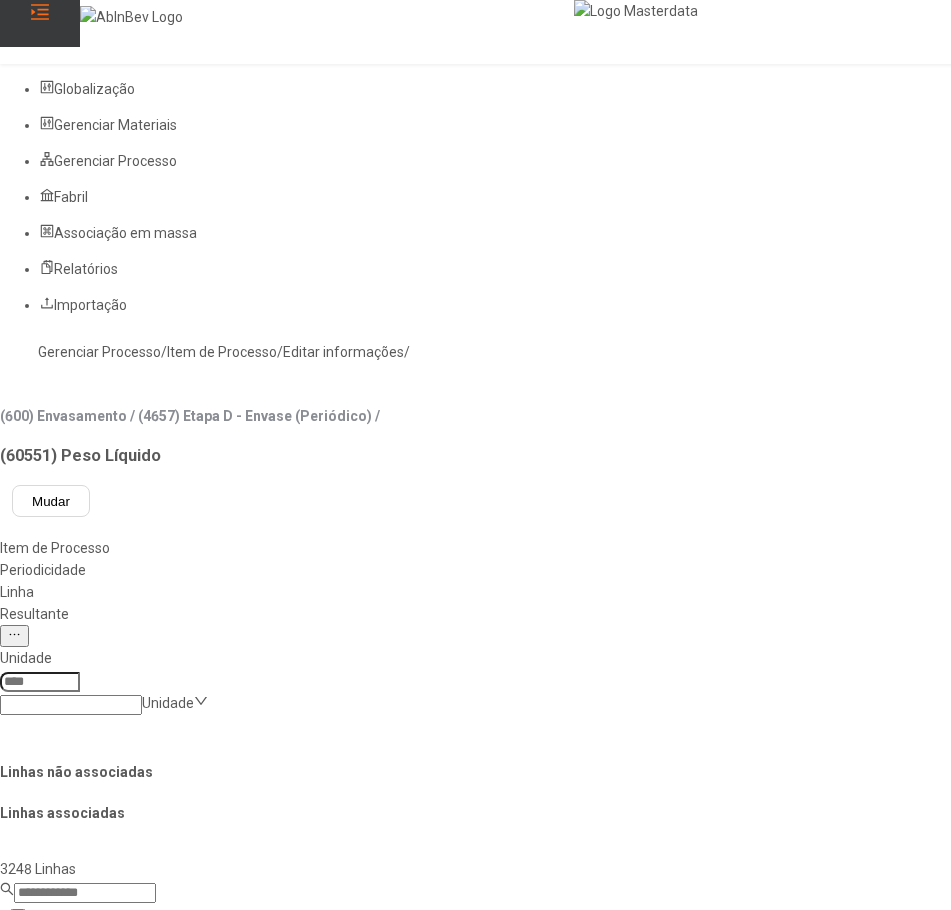 click on "Resultante" 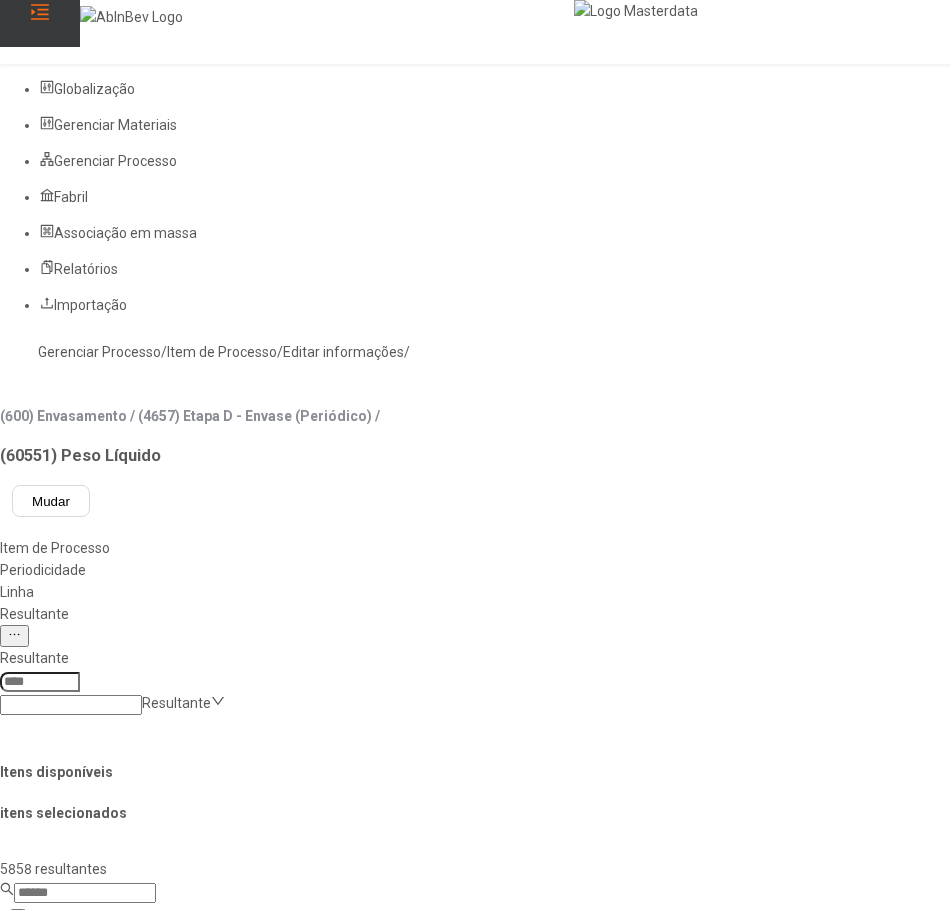 click on "Linha" 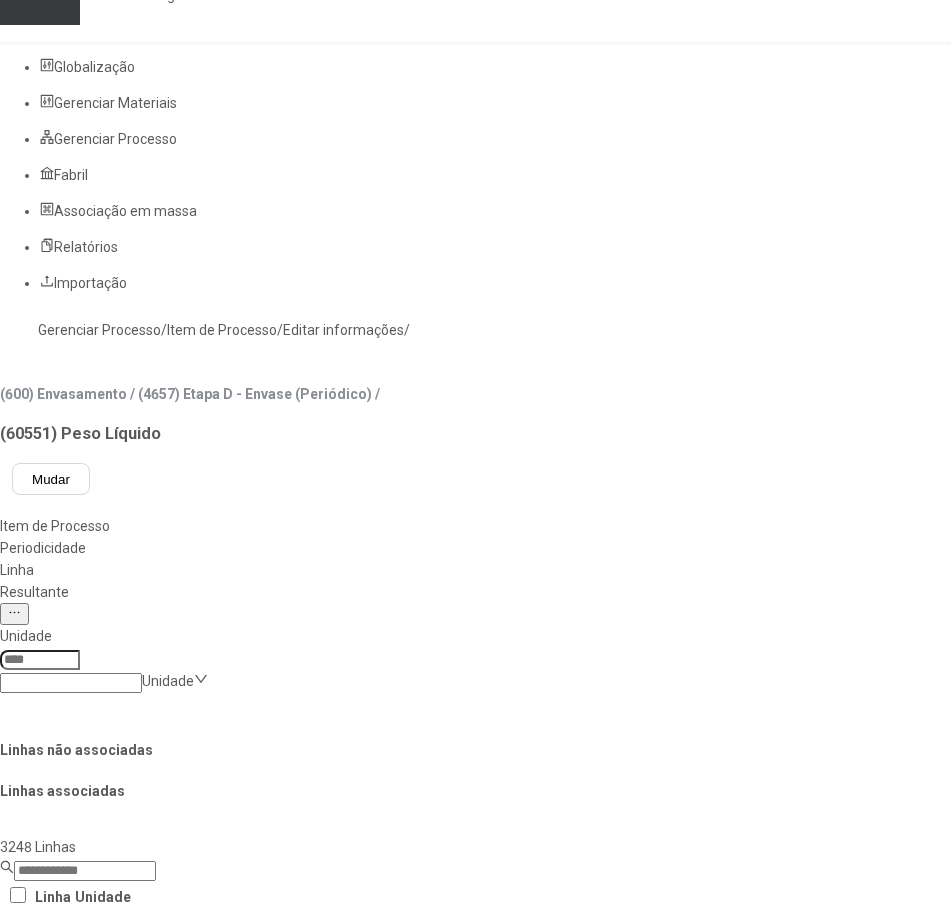 scroll, scrollTop: 0, scrollLeft: 0, axis: both 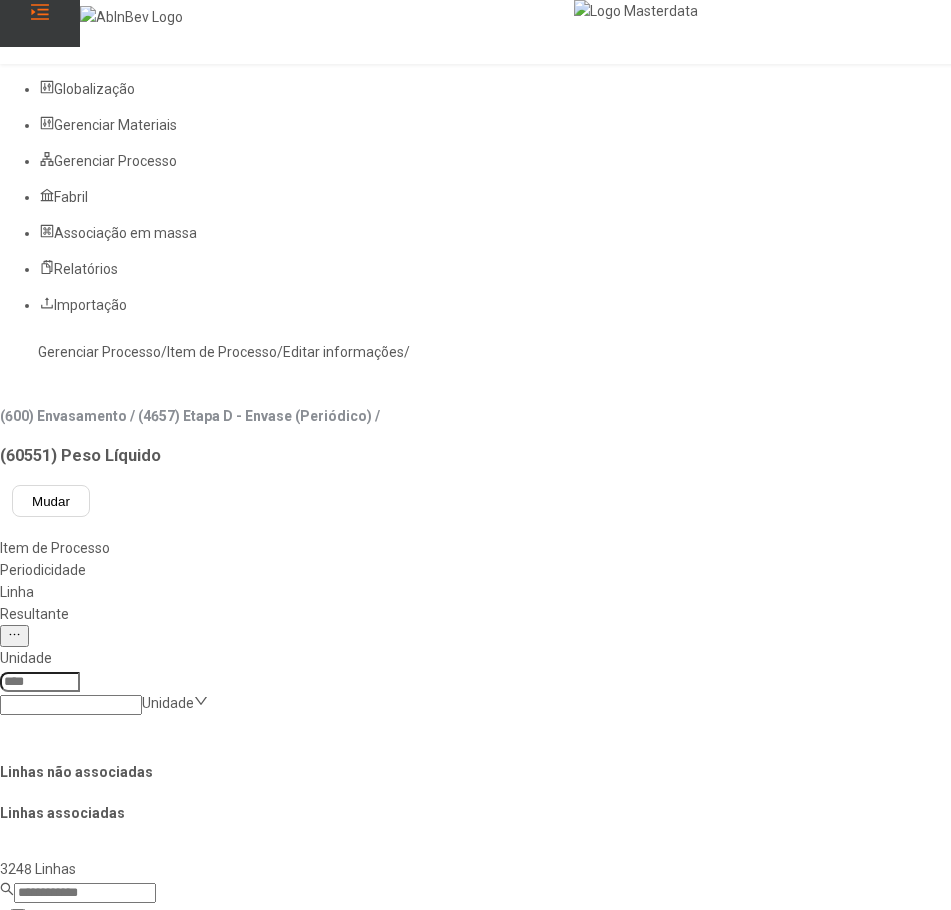 click on "Unidade  Unidade" 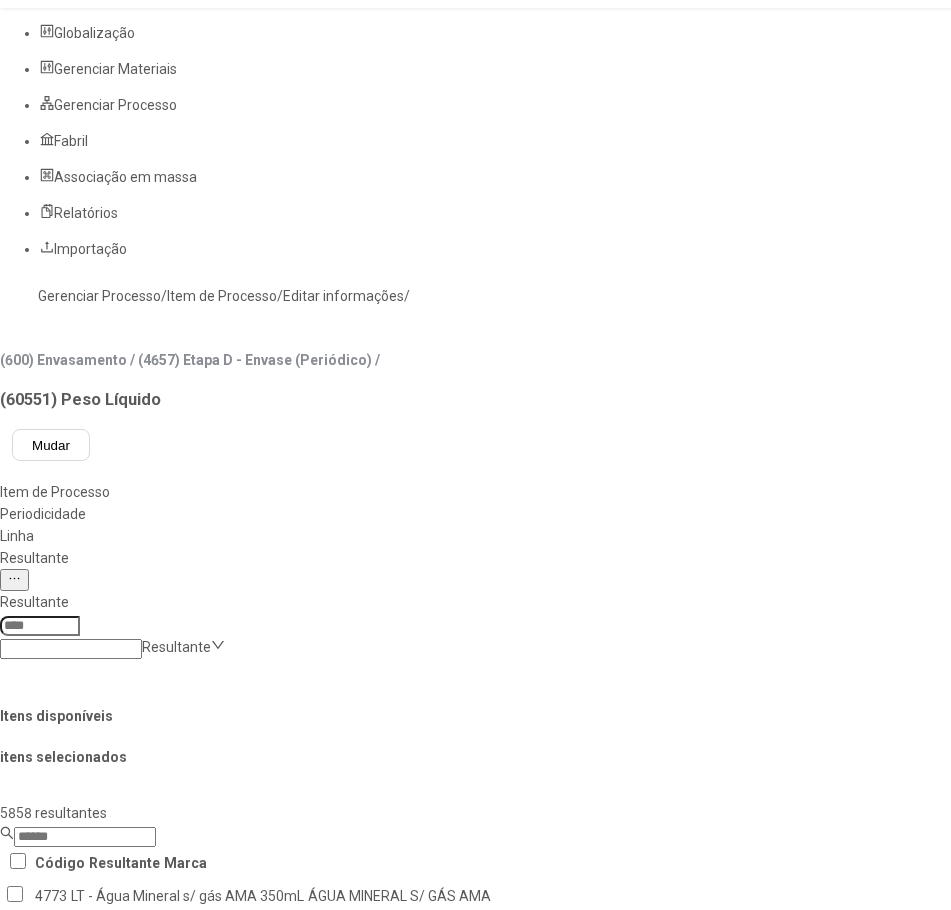 scroll, scrollTop: 0, scrollLeft: 0, axis: both 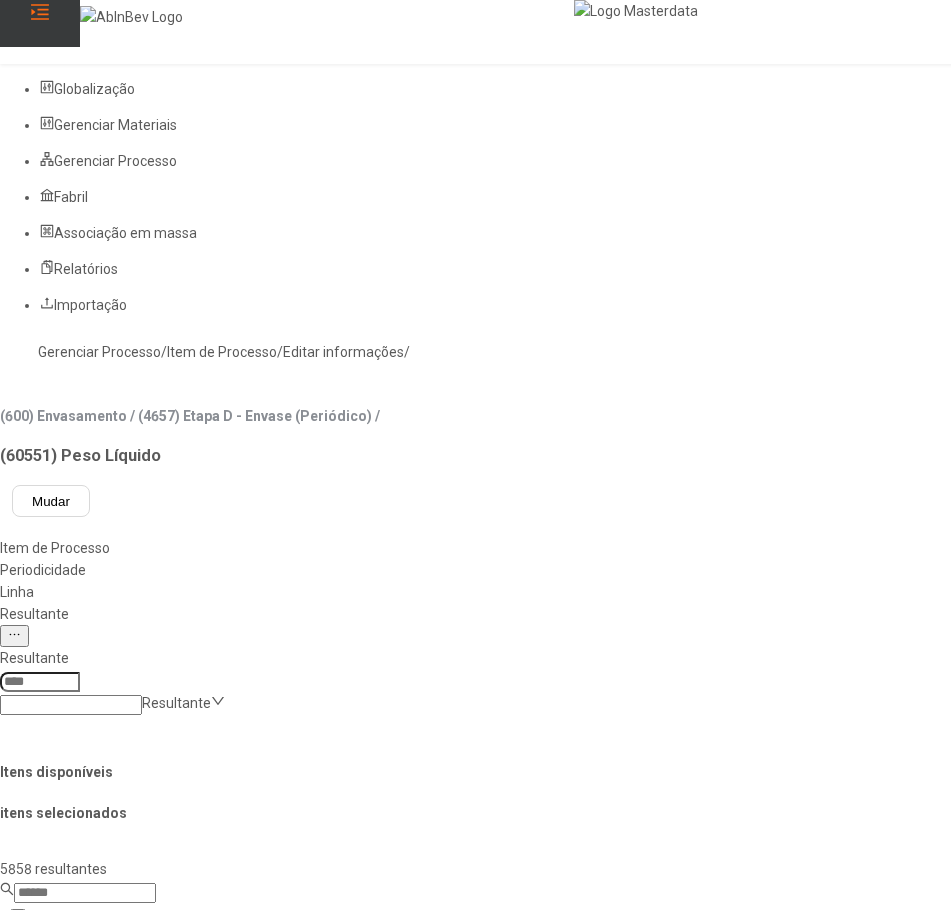 click on "Linha" 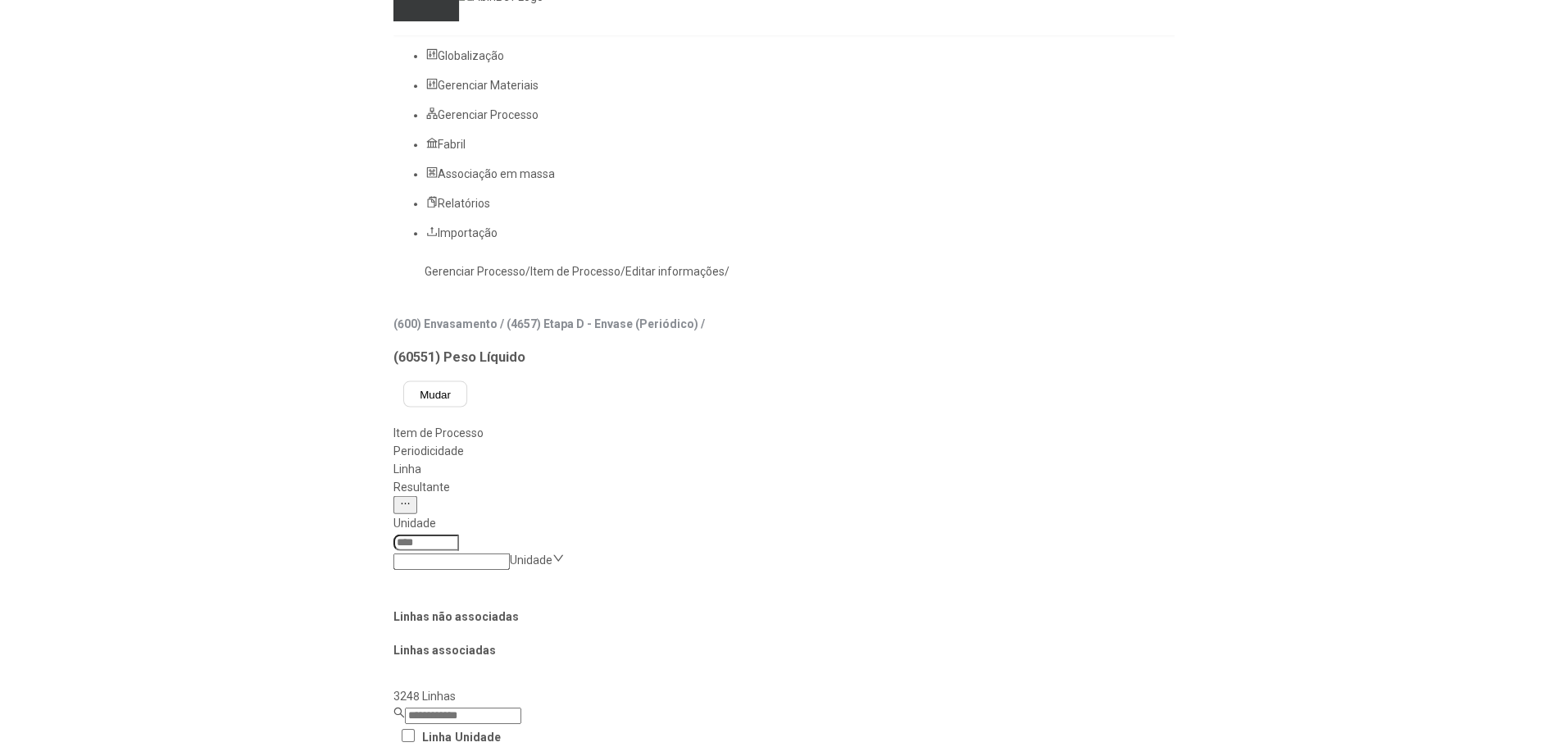 scroll, scrollTop: 0, scrollLeft: 0, axis: both 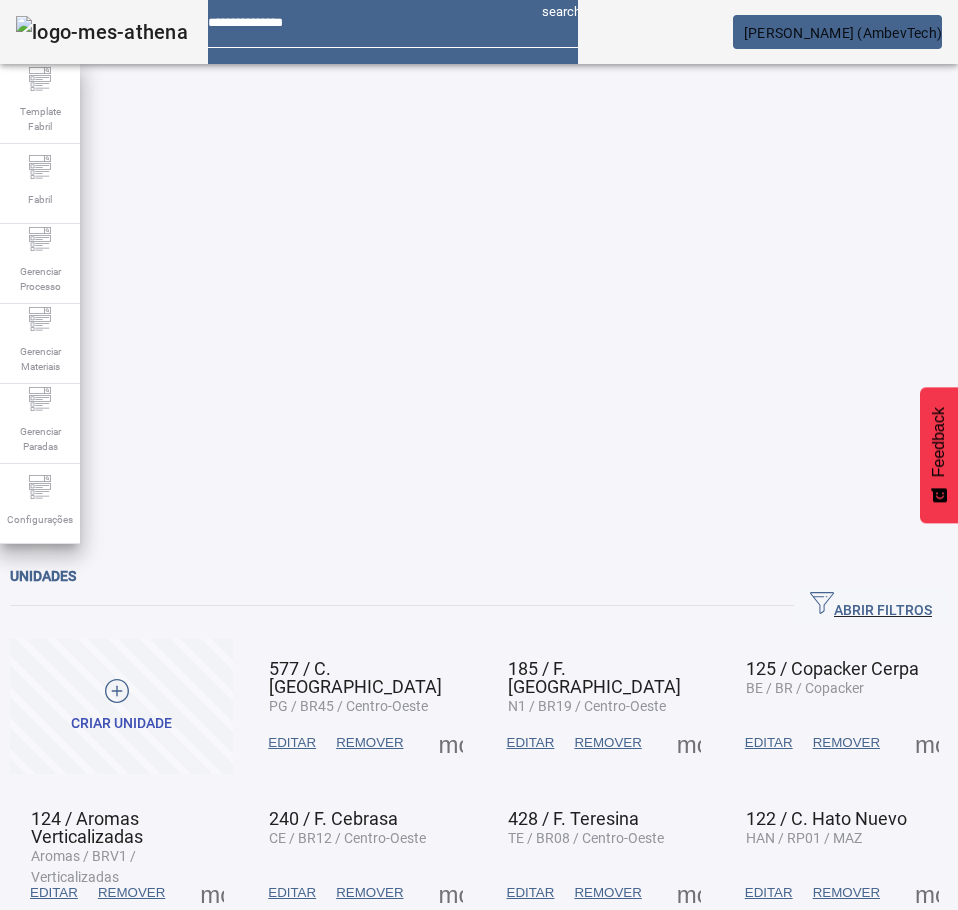 click on "ABRIR FILTROS" 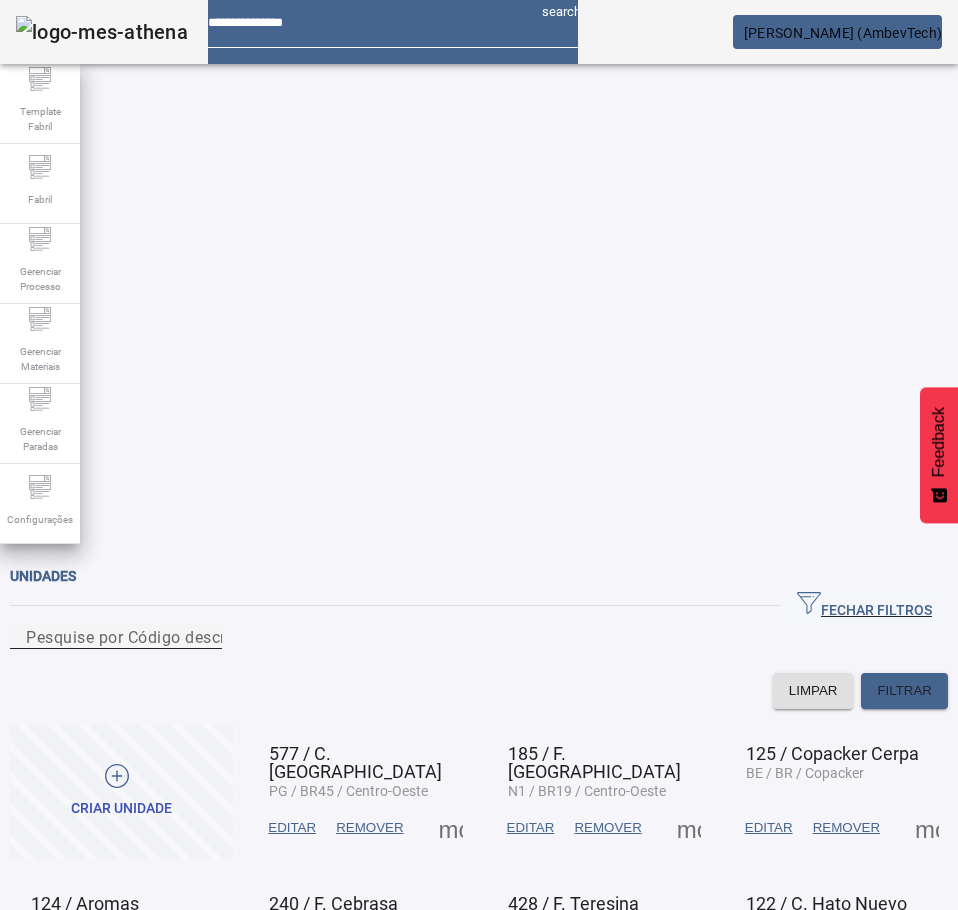 click on "Pesquise por Código descrição ou sigla" at bounding box center (174, 636) 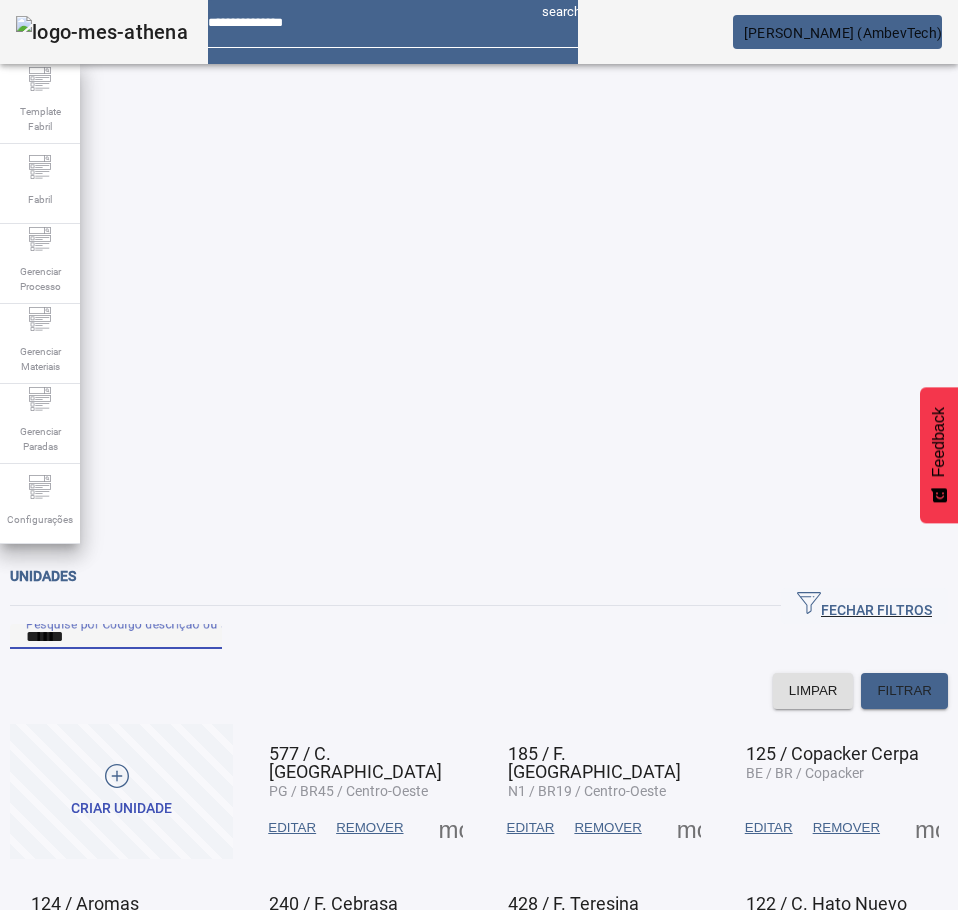 type on "******" 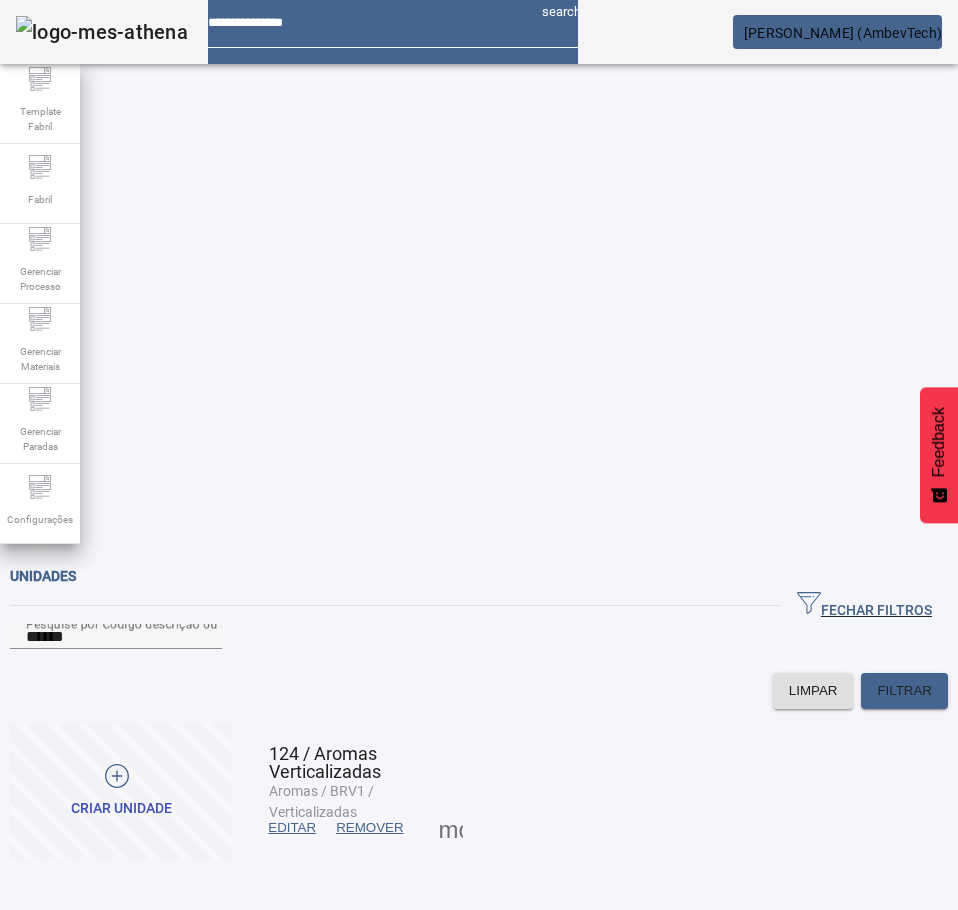click at bounding box center [451, 828] 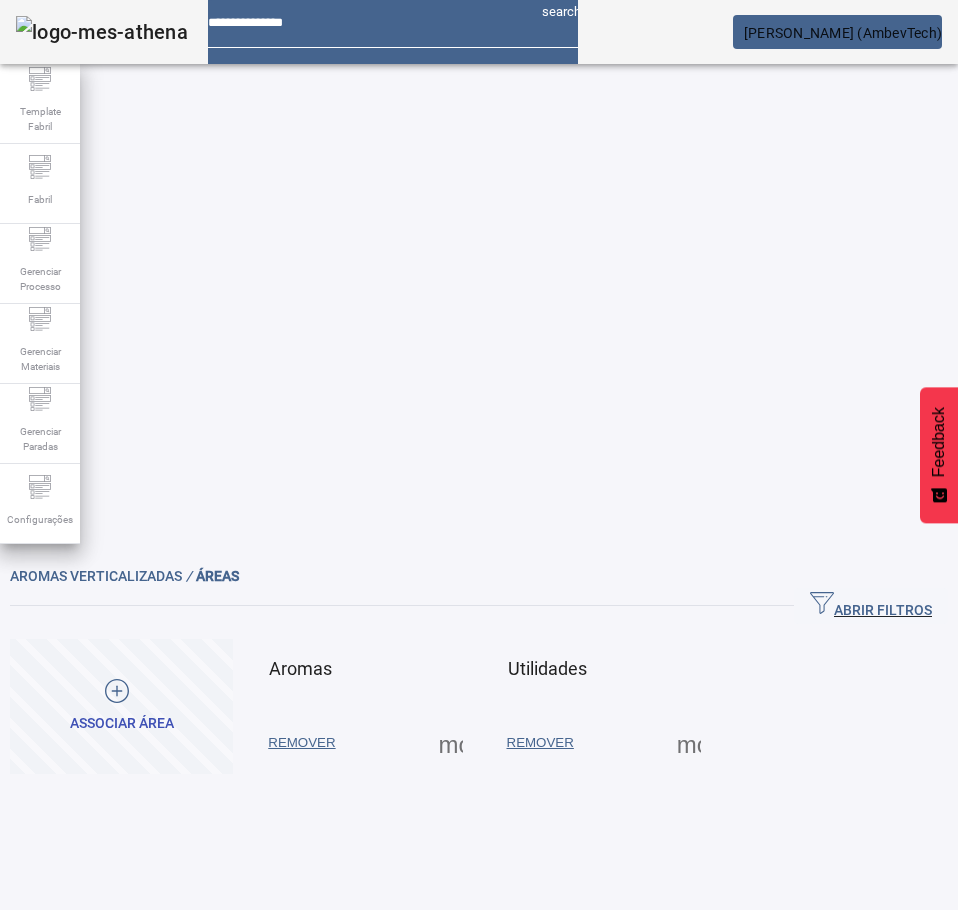 click at bounding box center (451, 743) 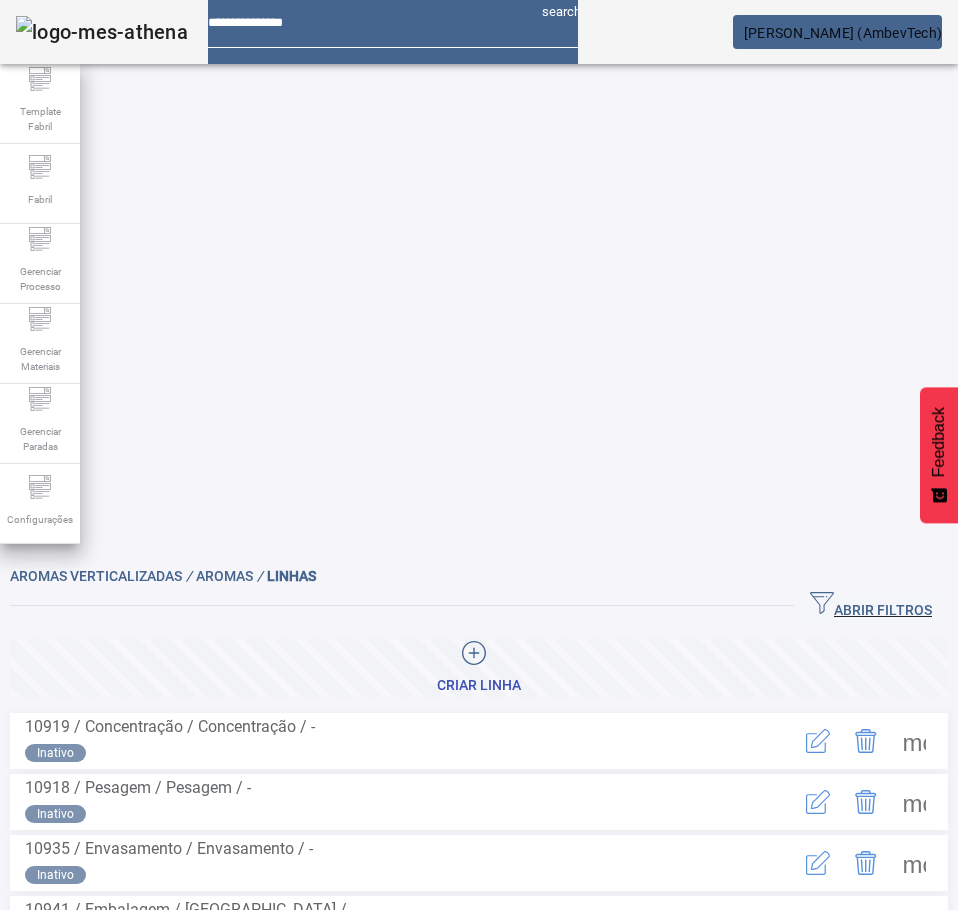 click at bounding box center (914, 863) 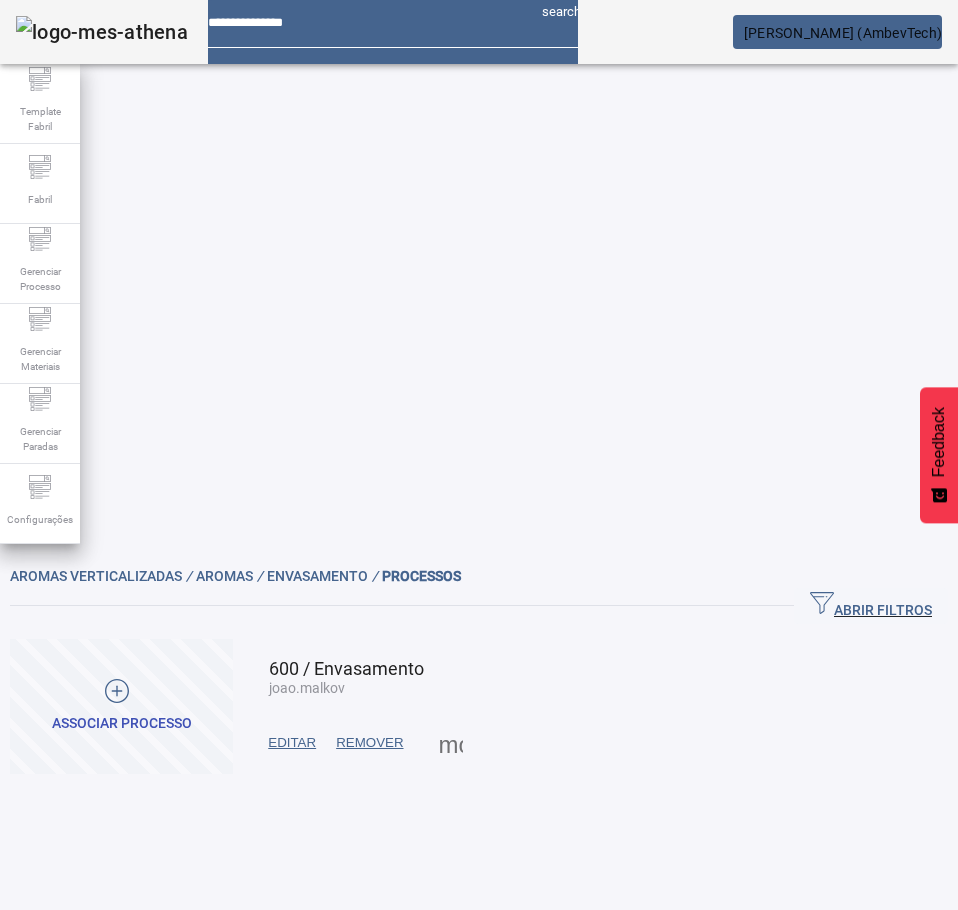 click at bounding box center [451, 743] 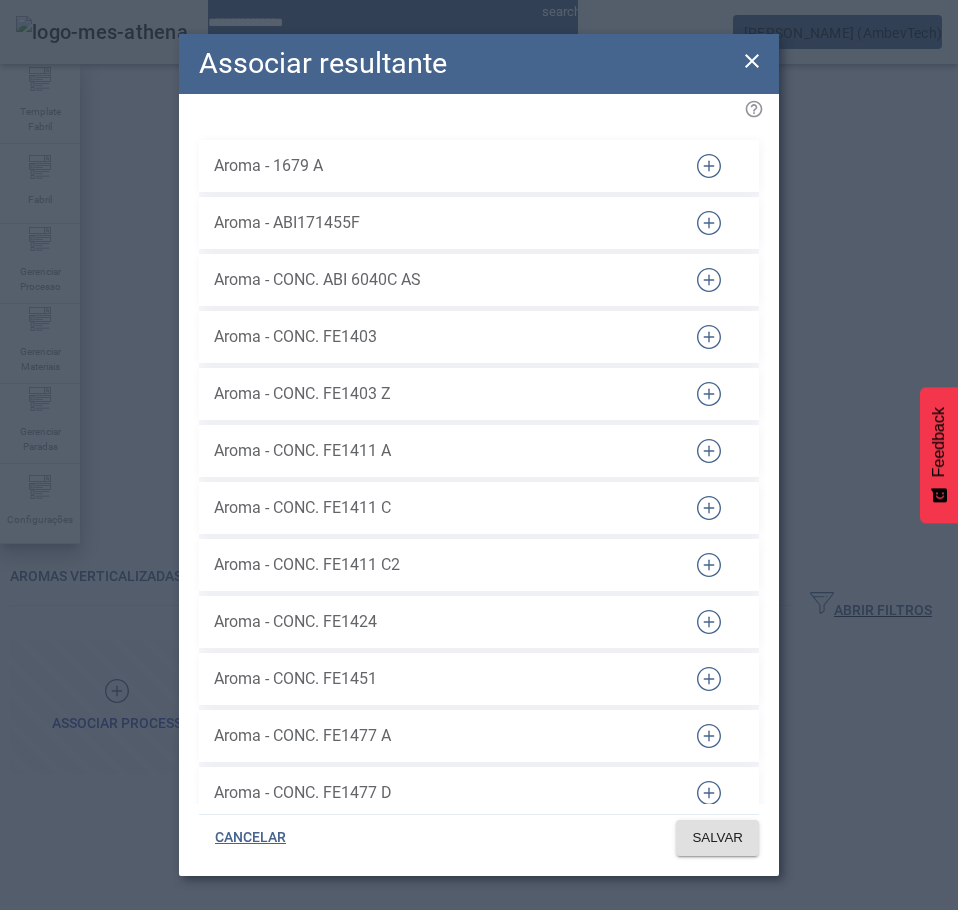 click on "Aroma - CONC. FE1403 Z" at bounding box center (479, 394) 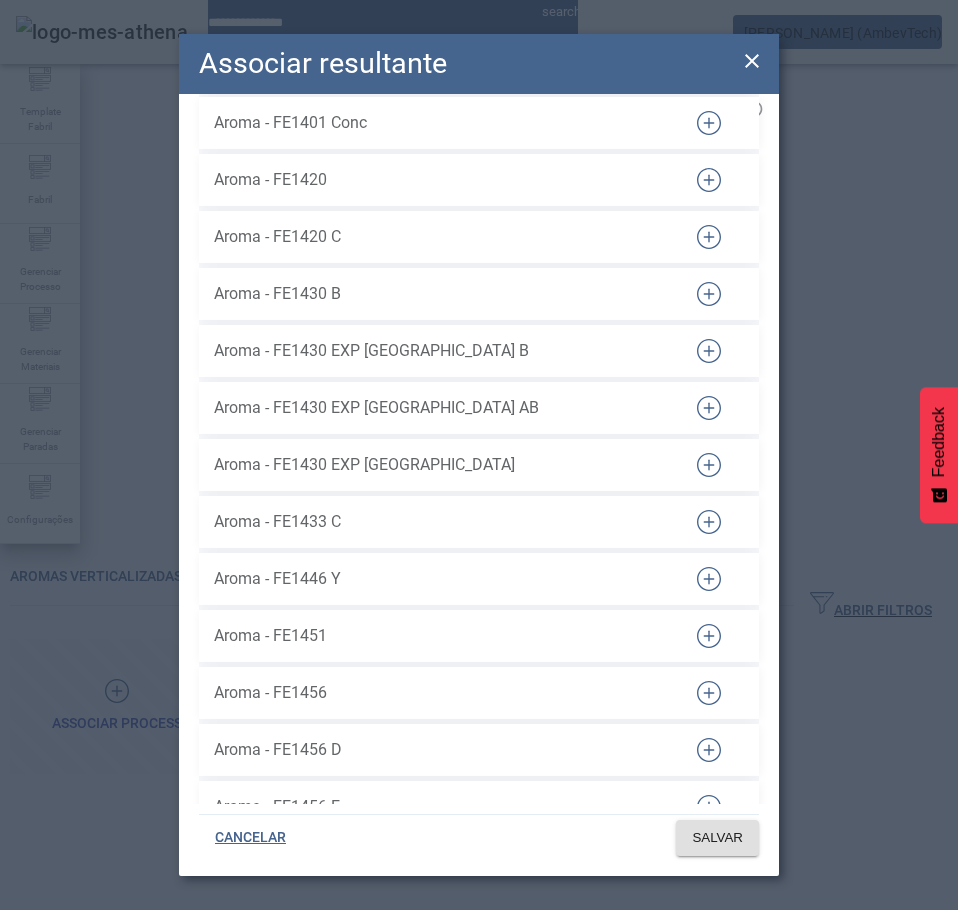 scroll, scrollTop: 6826, scrollLeft: 0, axis: vertical 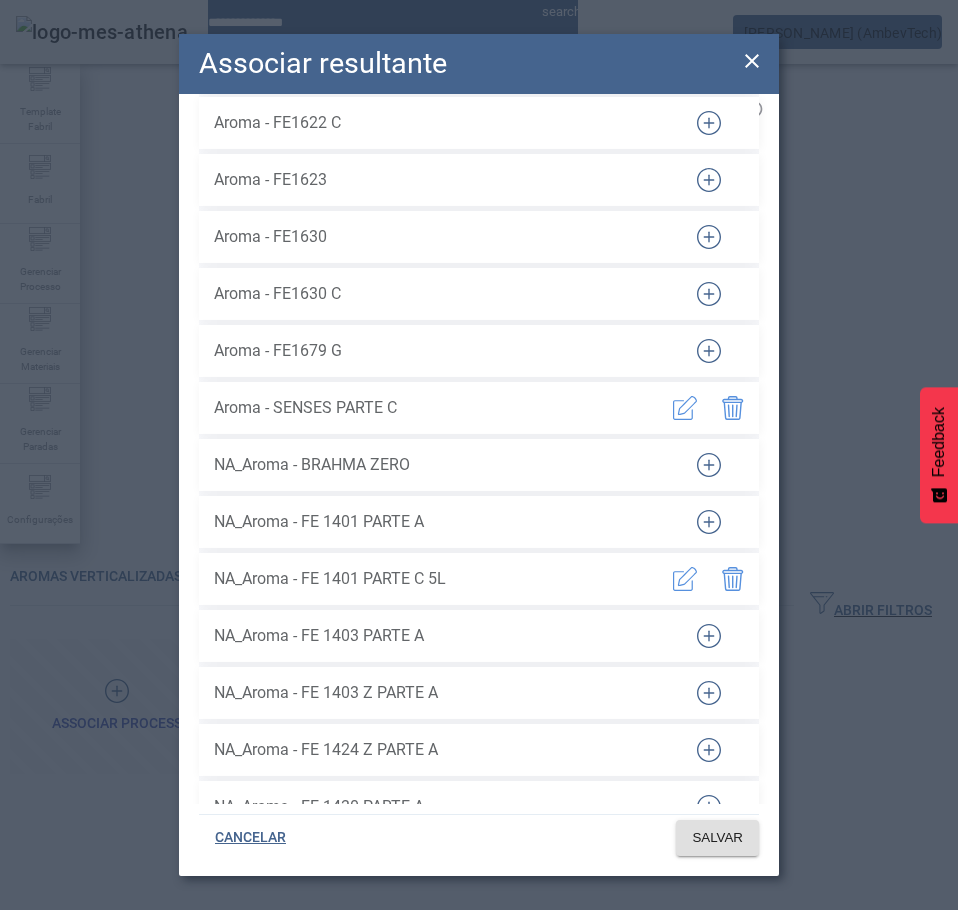 click at bounding box center [733, 579] 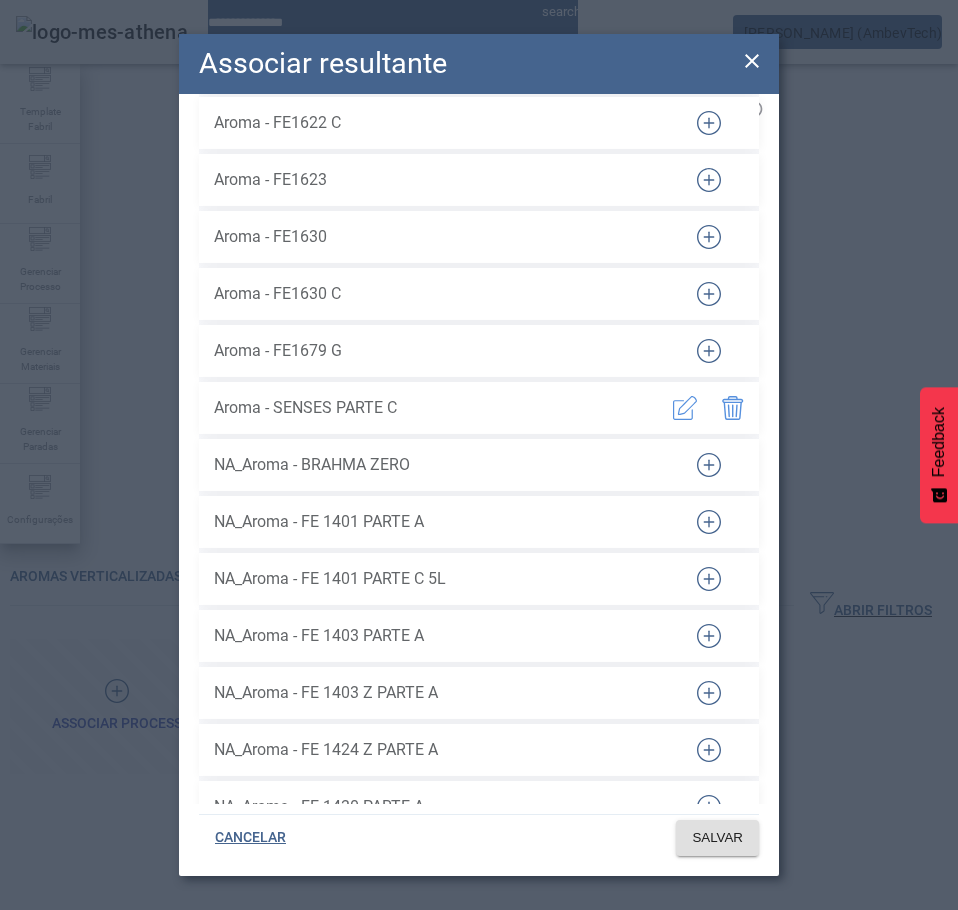 scroll, scrollTop: 7225, scrollLeft: 0, axis: vertical 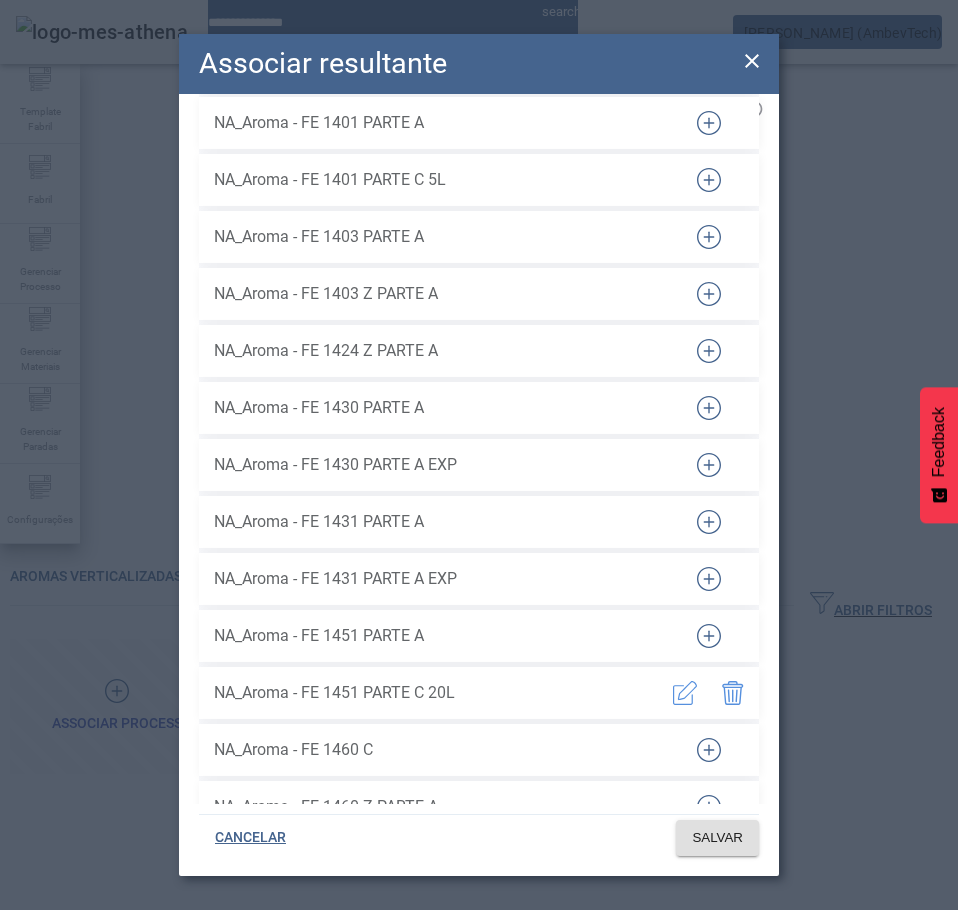 click at bounding box center [733, 693] 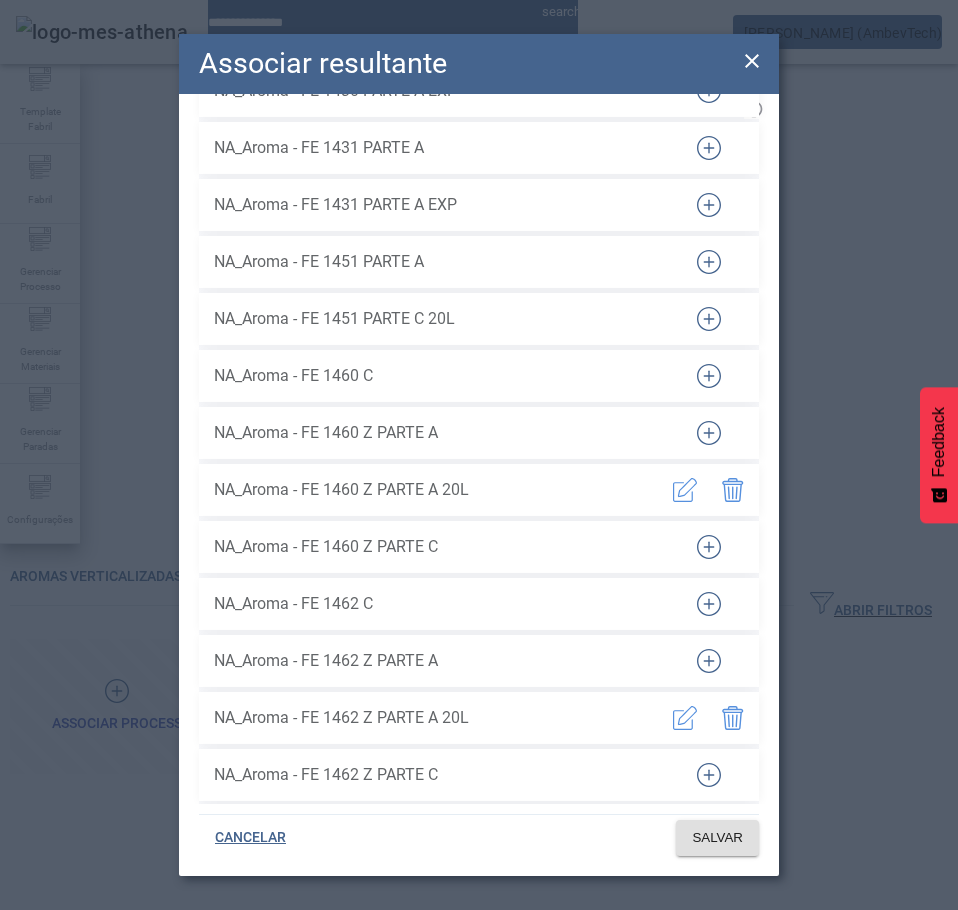 scroll, scrollTop: 7625, scrollLeft: 0, axis: vertical 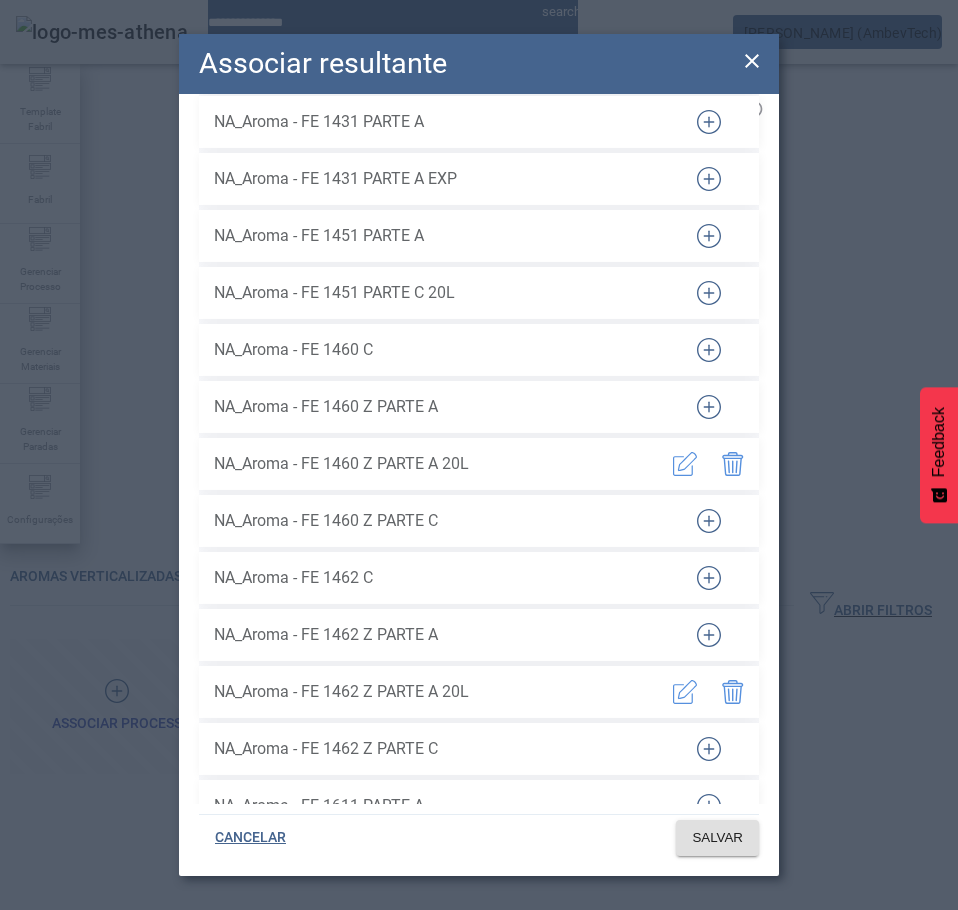 click 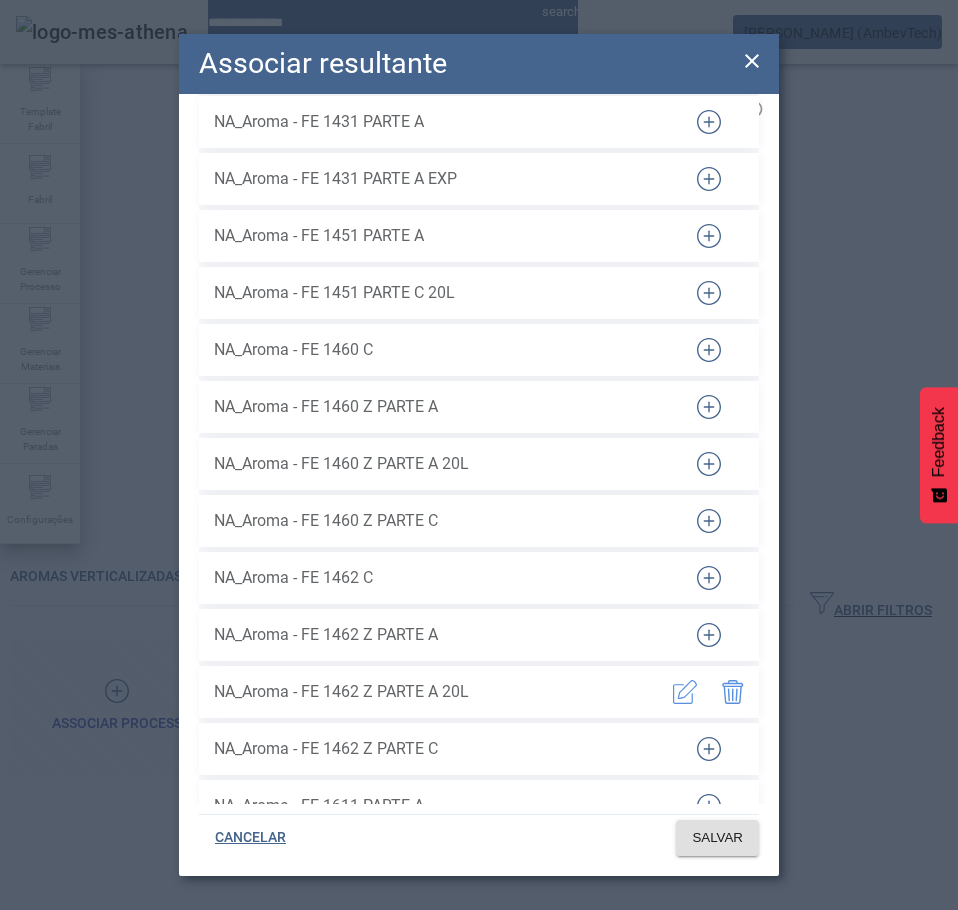 click 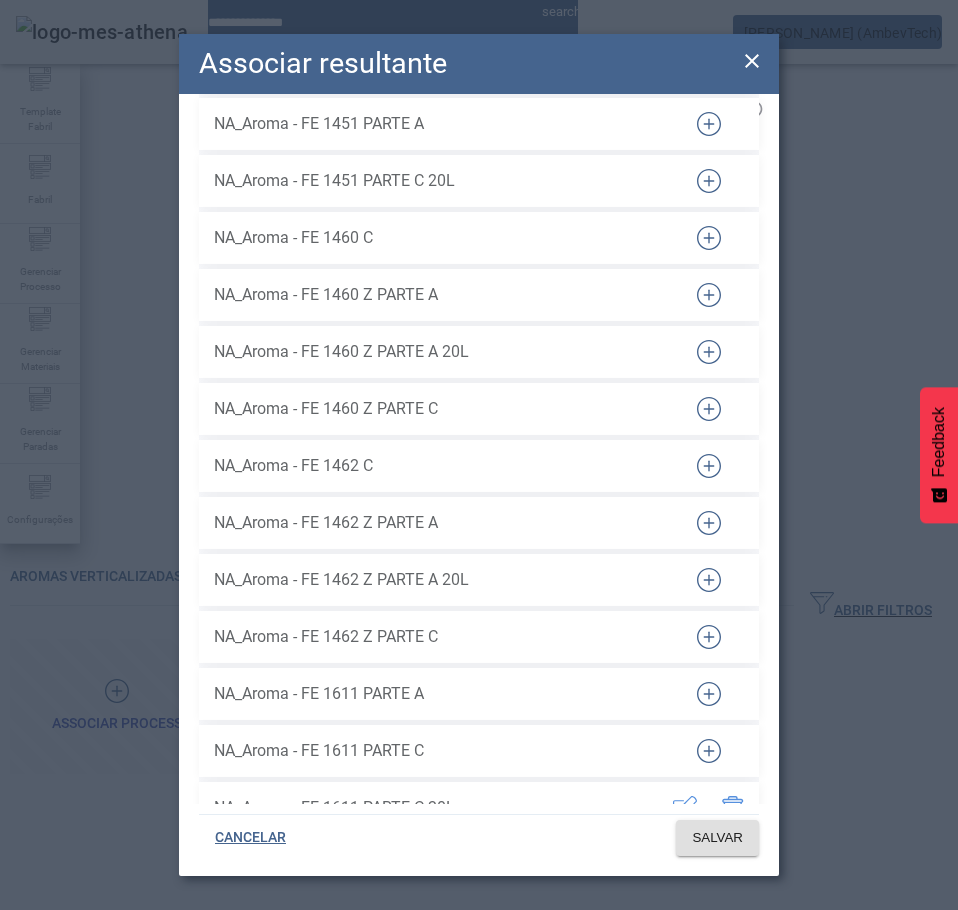 scroll, scrollTop: 7925, scrollLeft: 0, axis: vertical 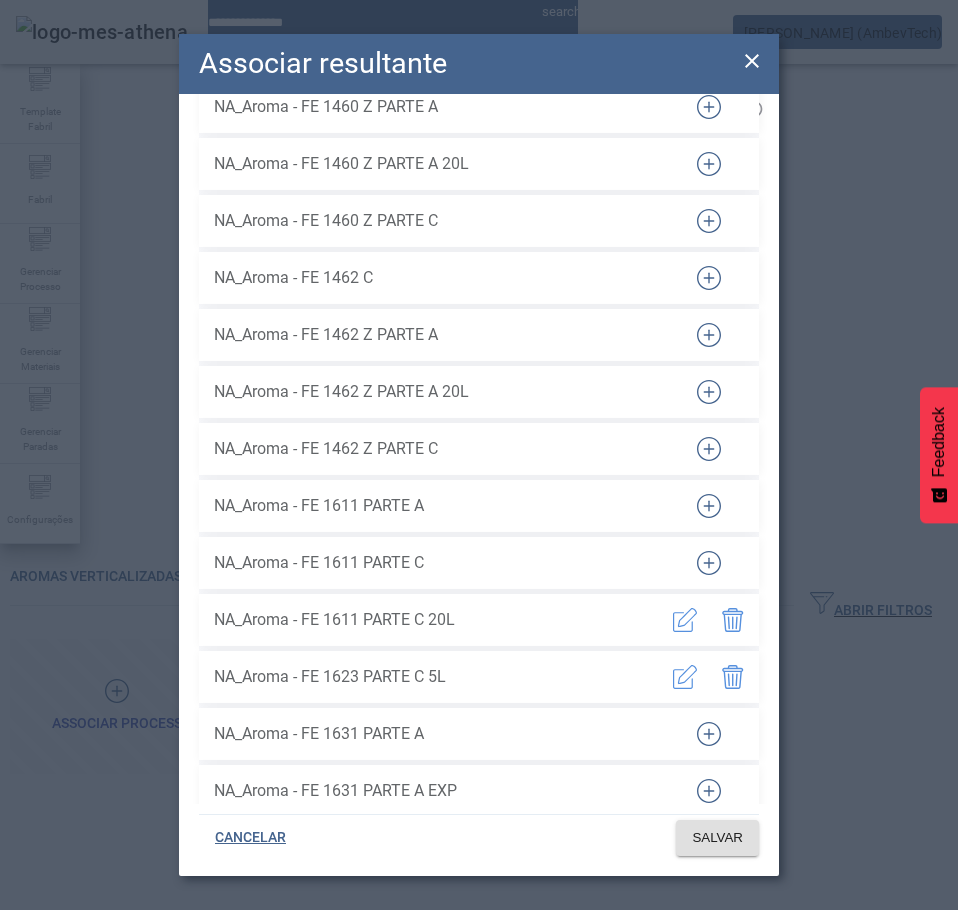click 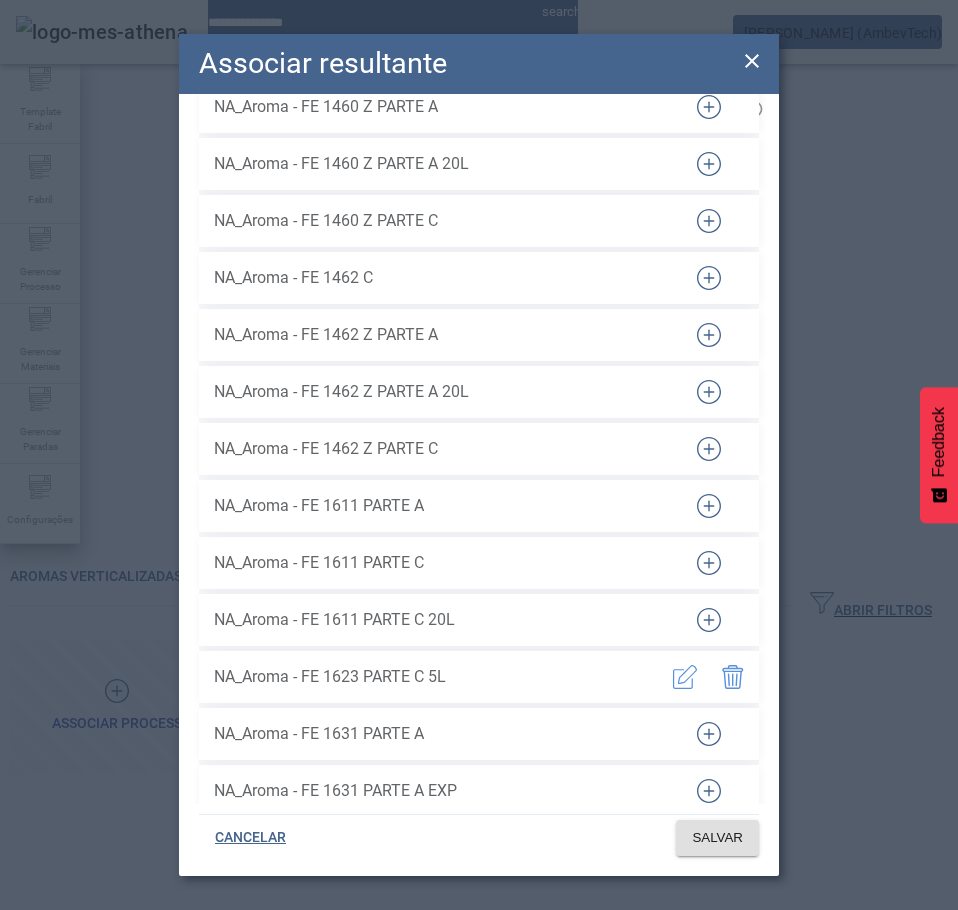 click at bounding box center (733, 677) 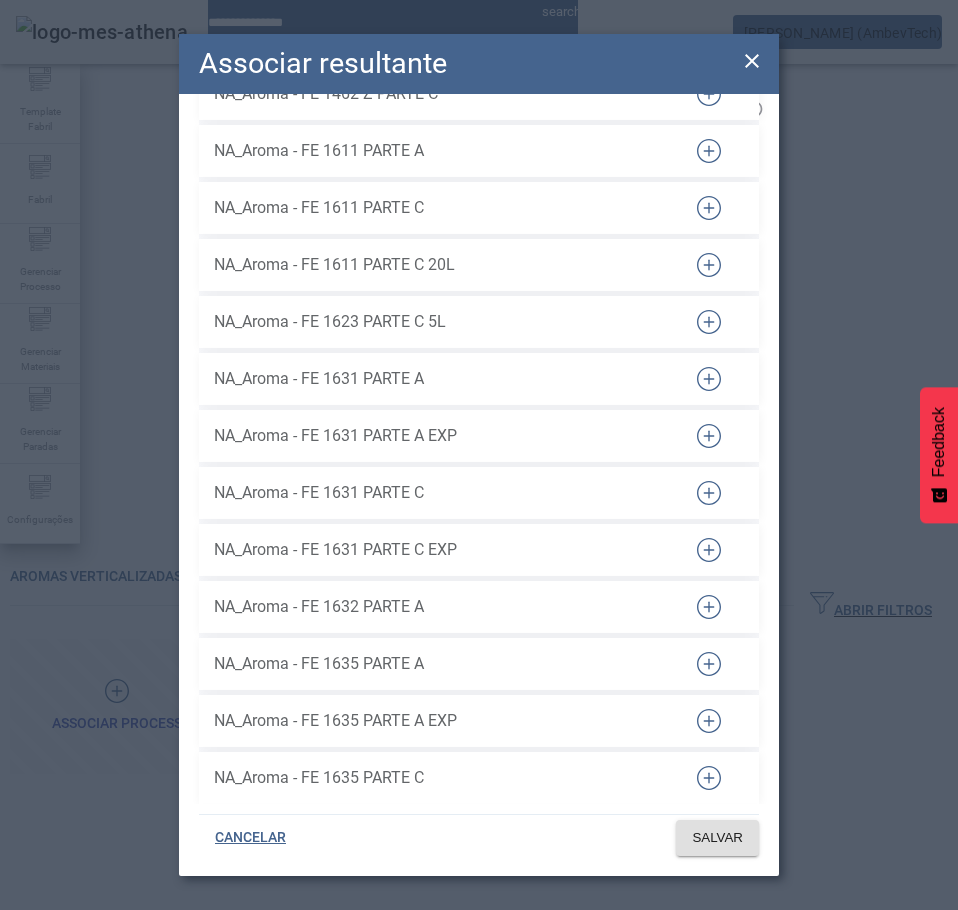 scroll, scrollTop: 8525, scrollLeft: 0, axis: vertical 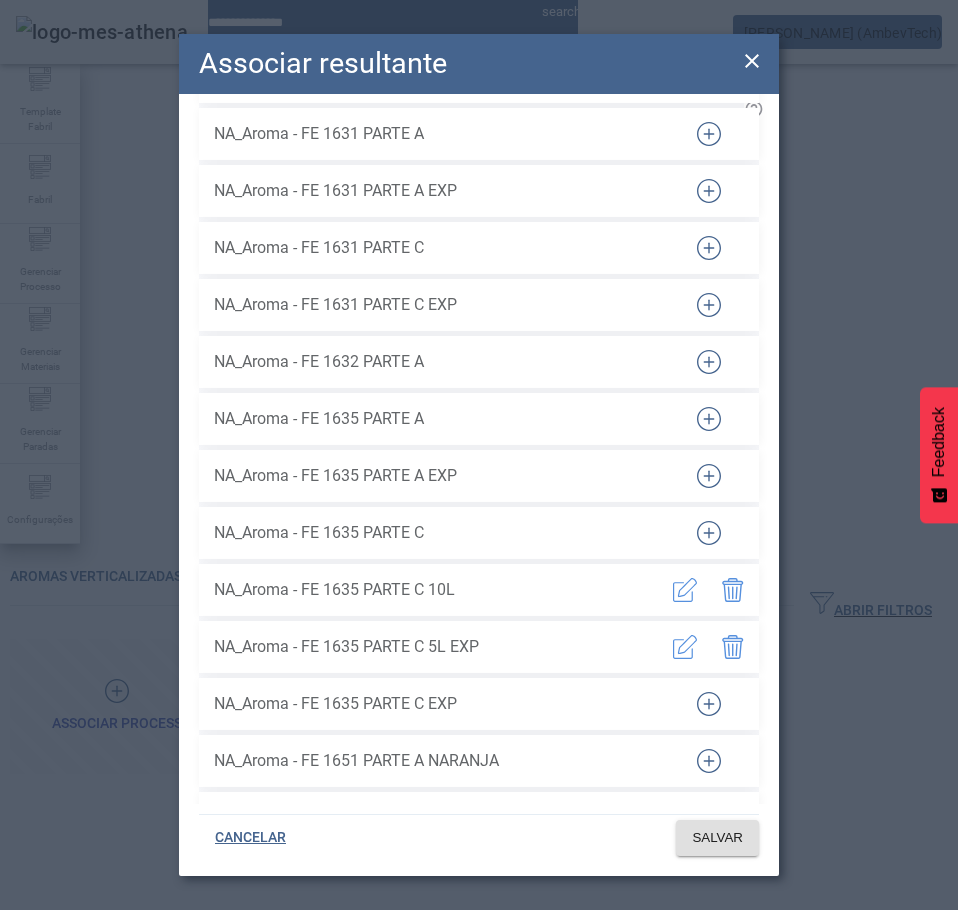 click 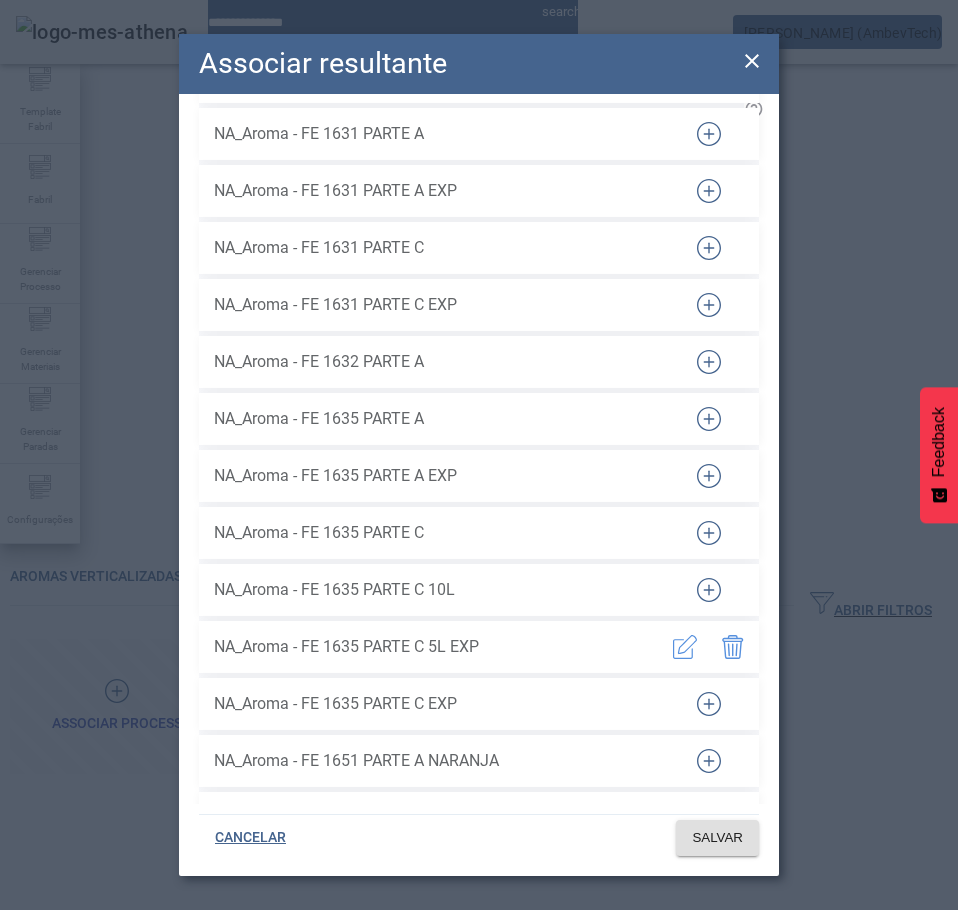 click at bounding box center [733, 647] 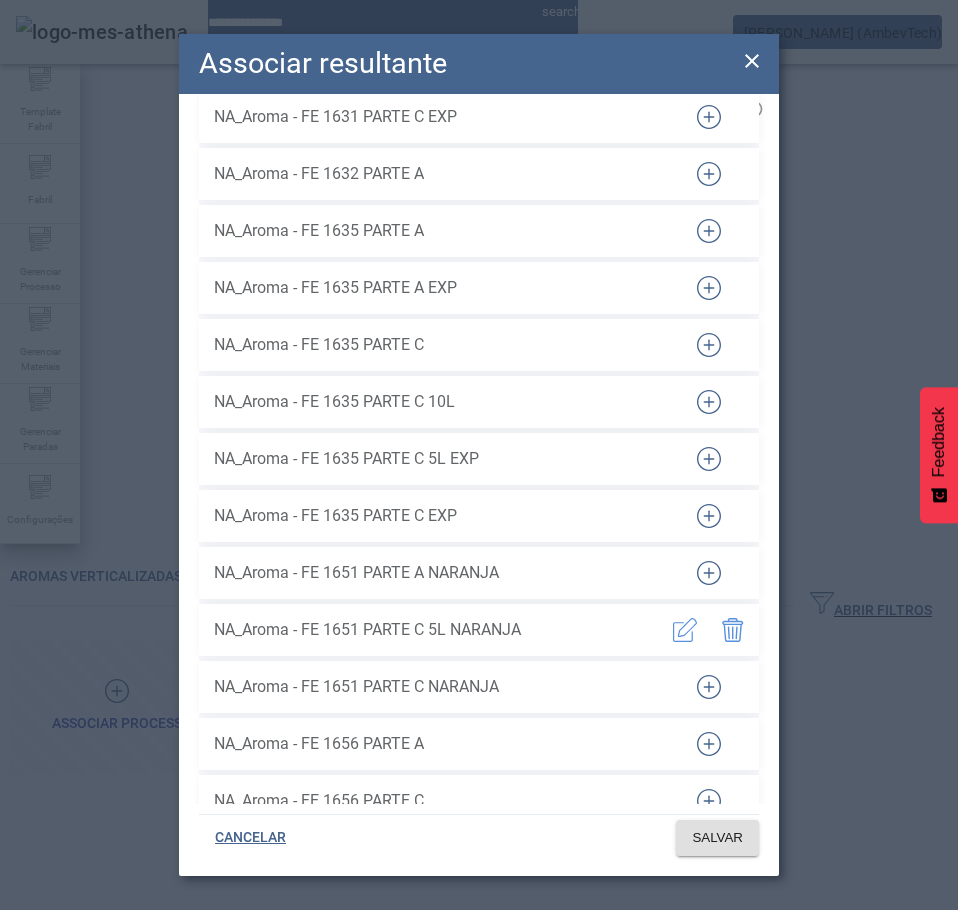 scroll, scrollTop: 8725, scrollLeft: 0, axis: vertical 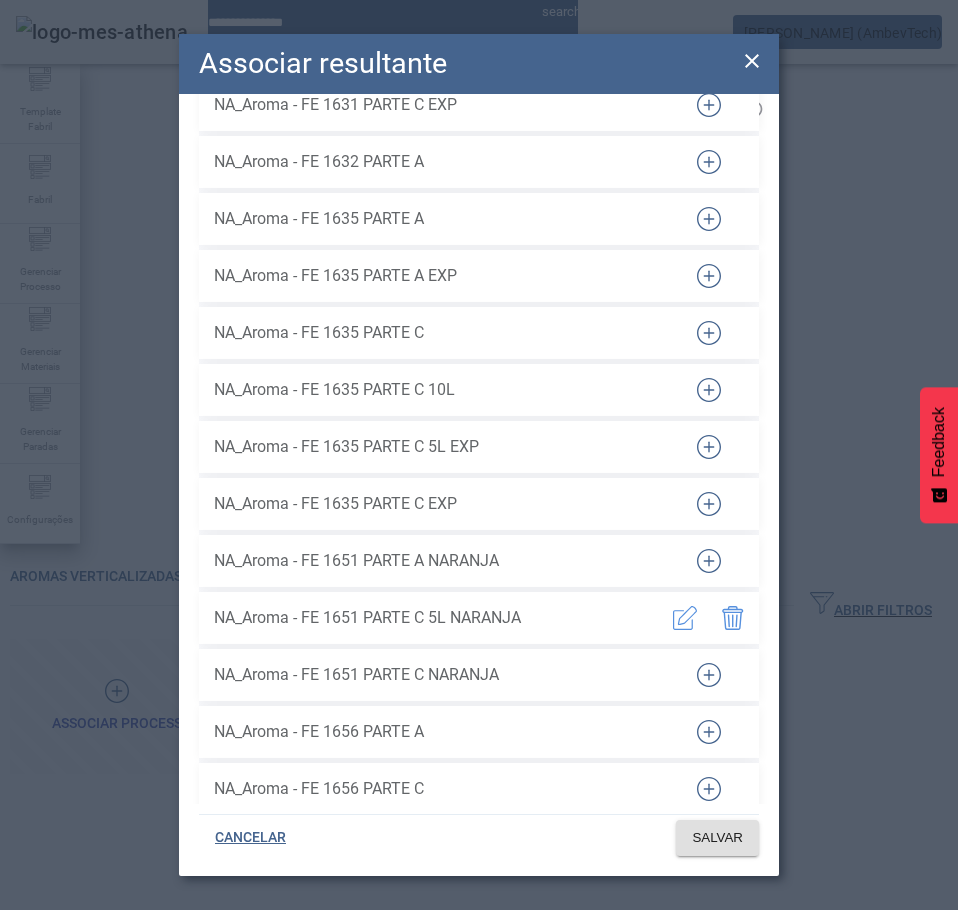 click 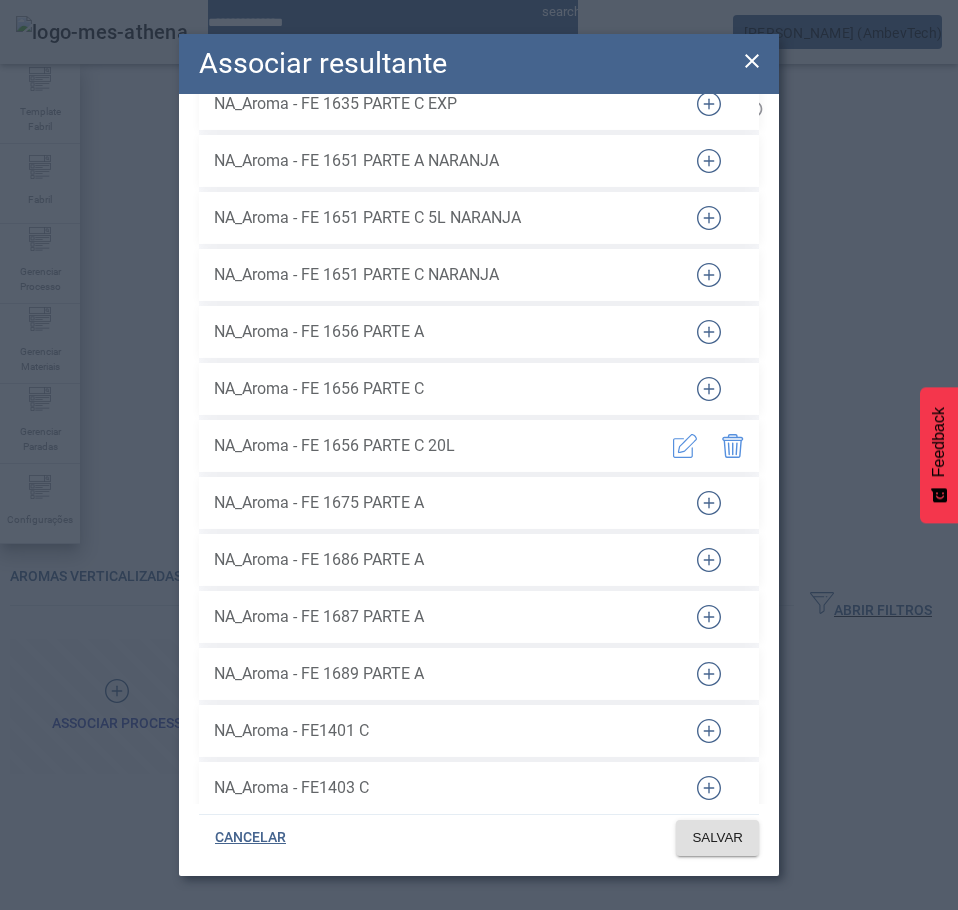 click at bounding box center [733, 446] 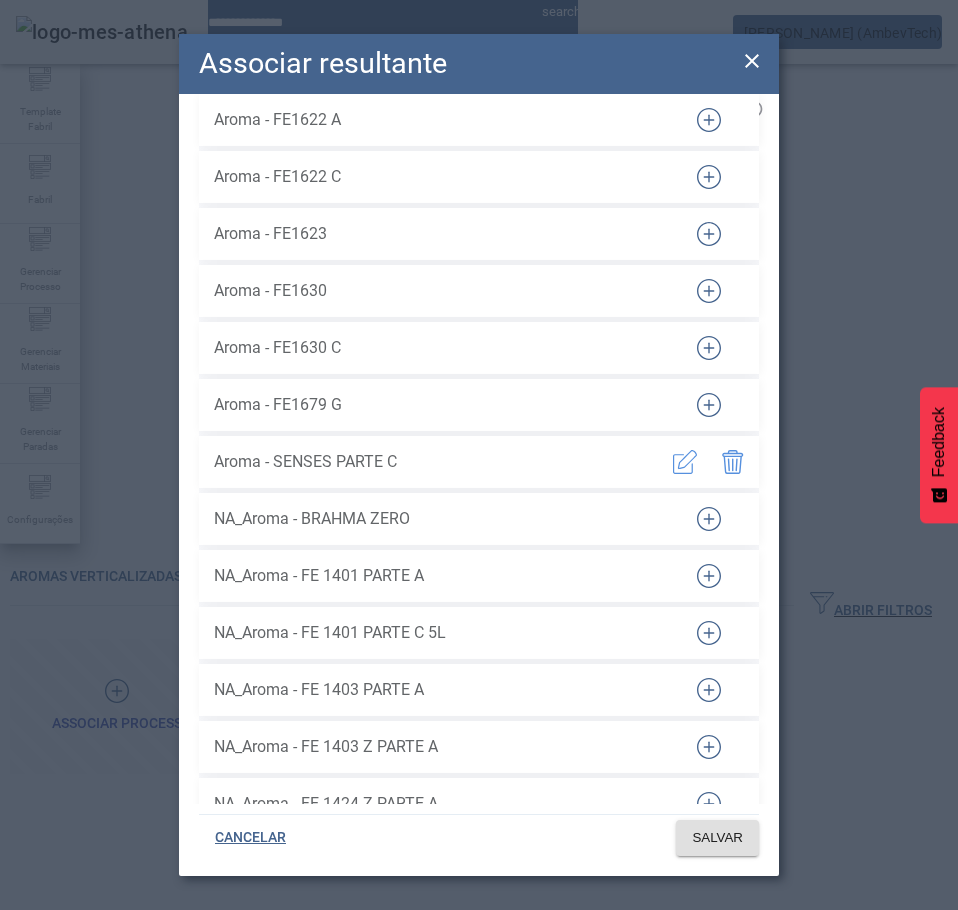 scroll, scrollTop: 6768, scrollLeft: 0, axis: vertical 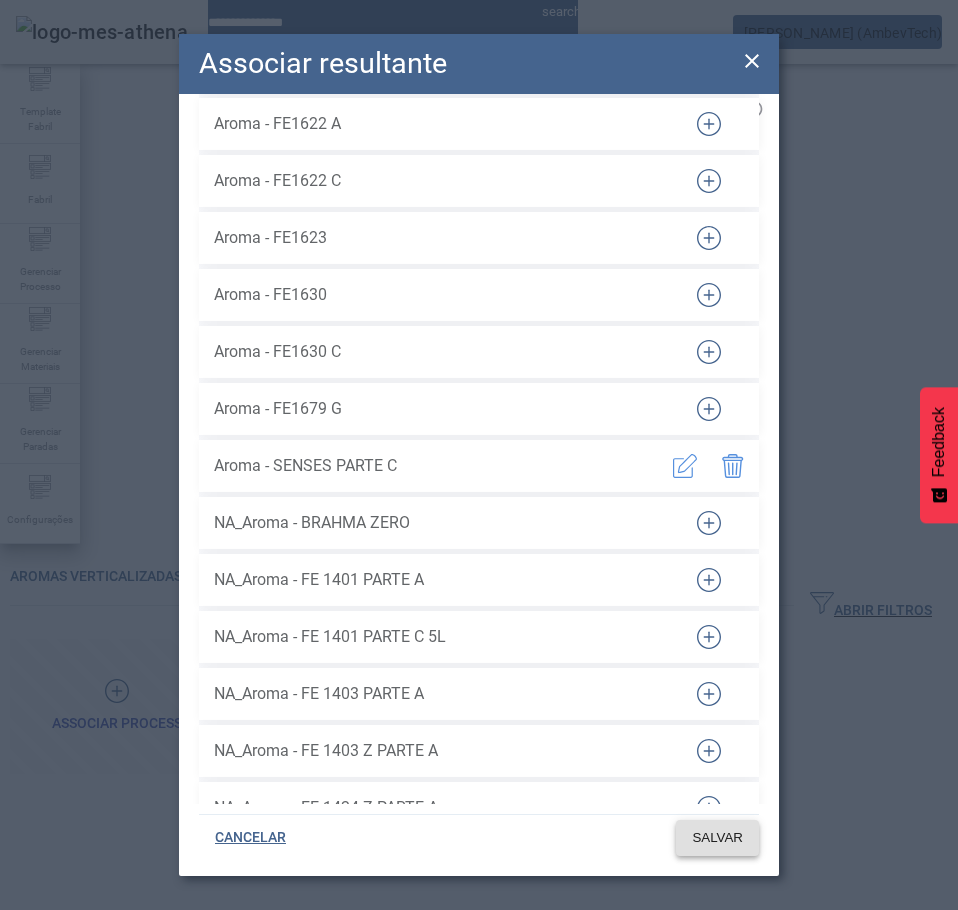 click on "SALVAR" 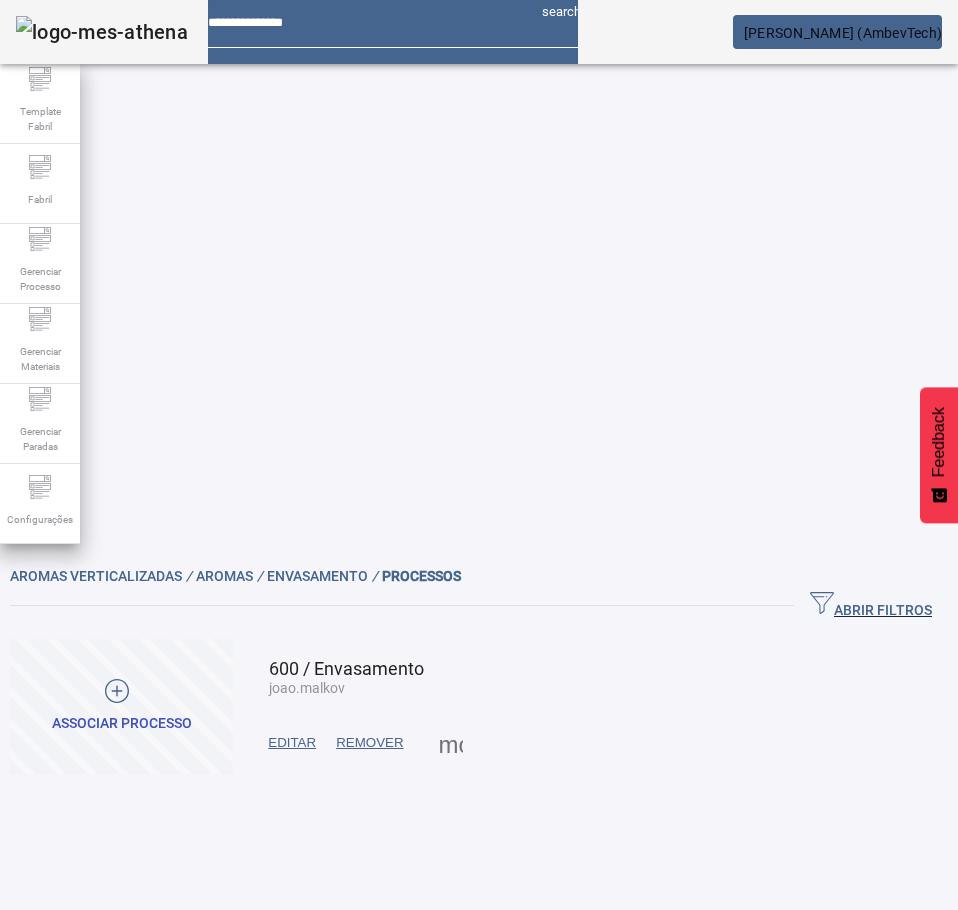 click at bounding box center [451, 743] 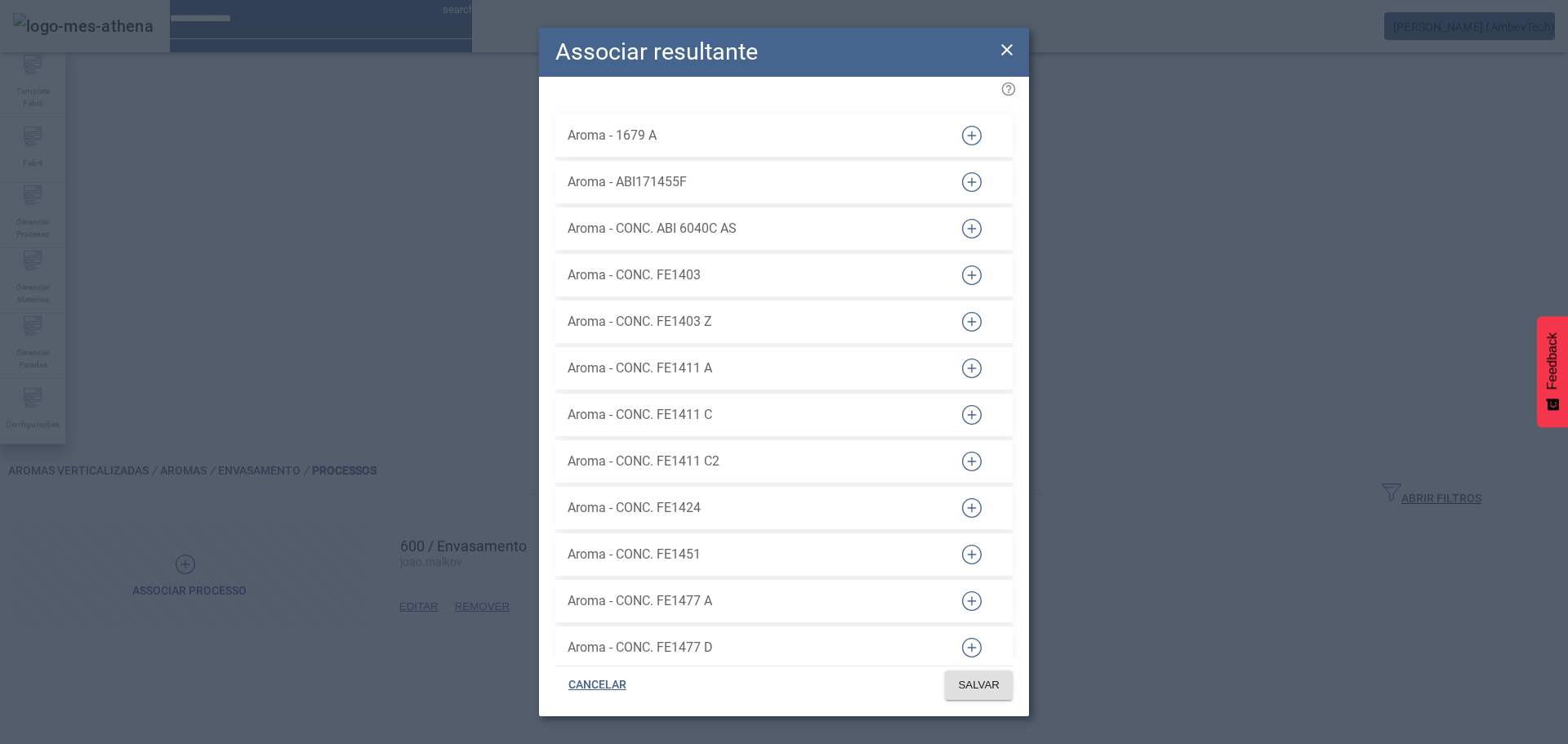 click 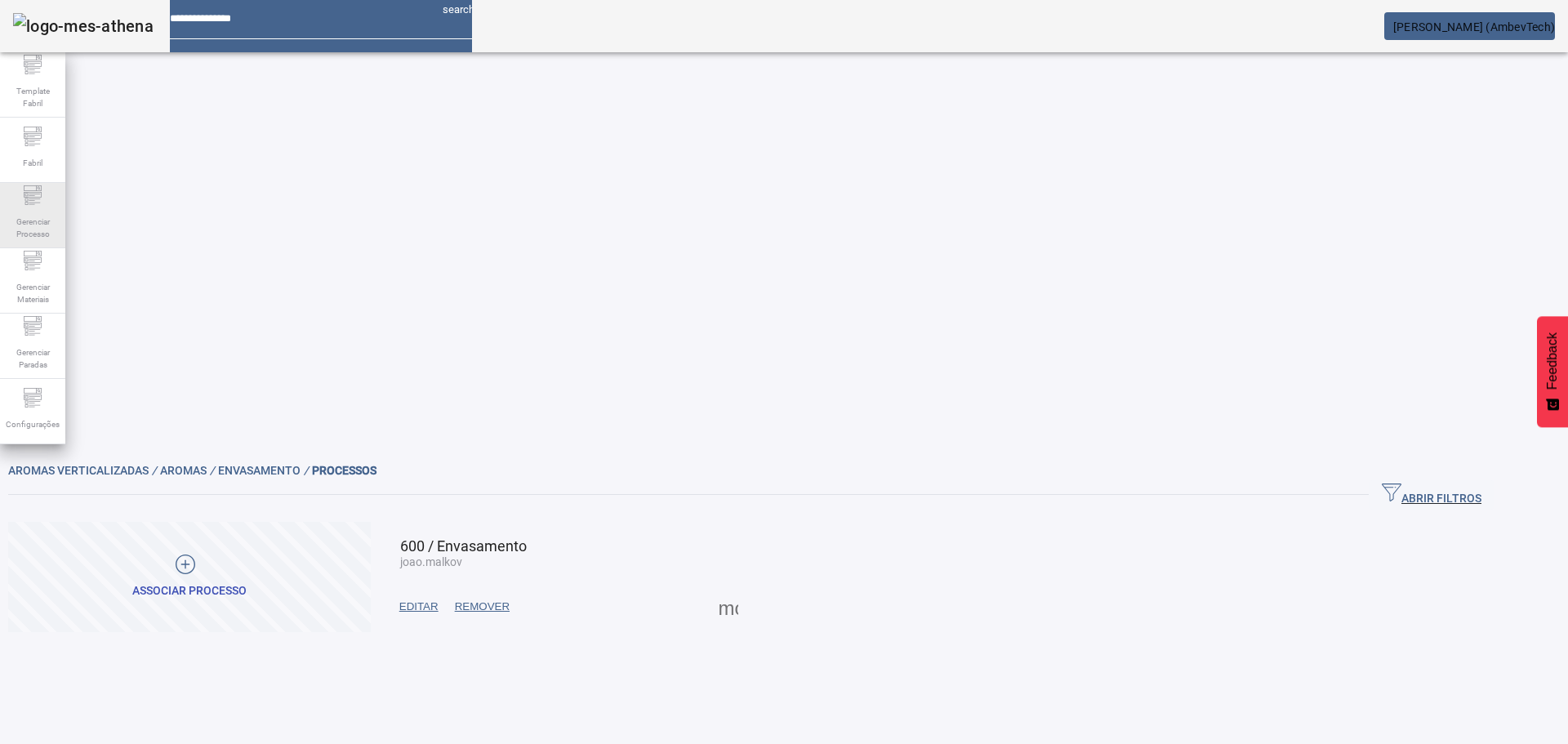 click on "Gerenciar Processo" 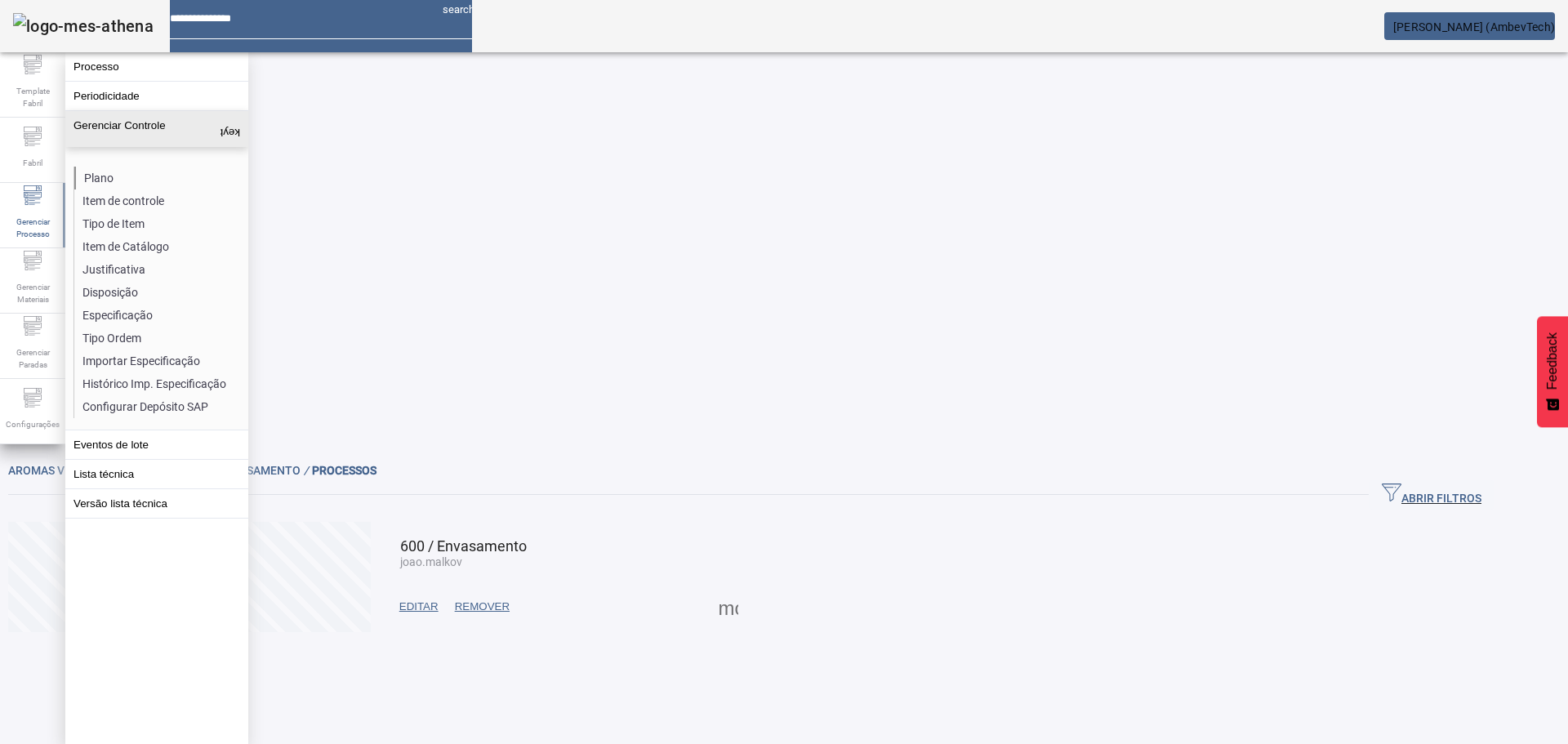 click on "Plano" 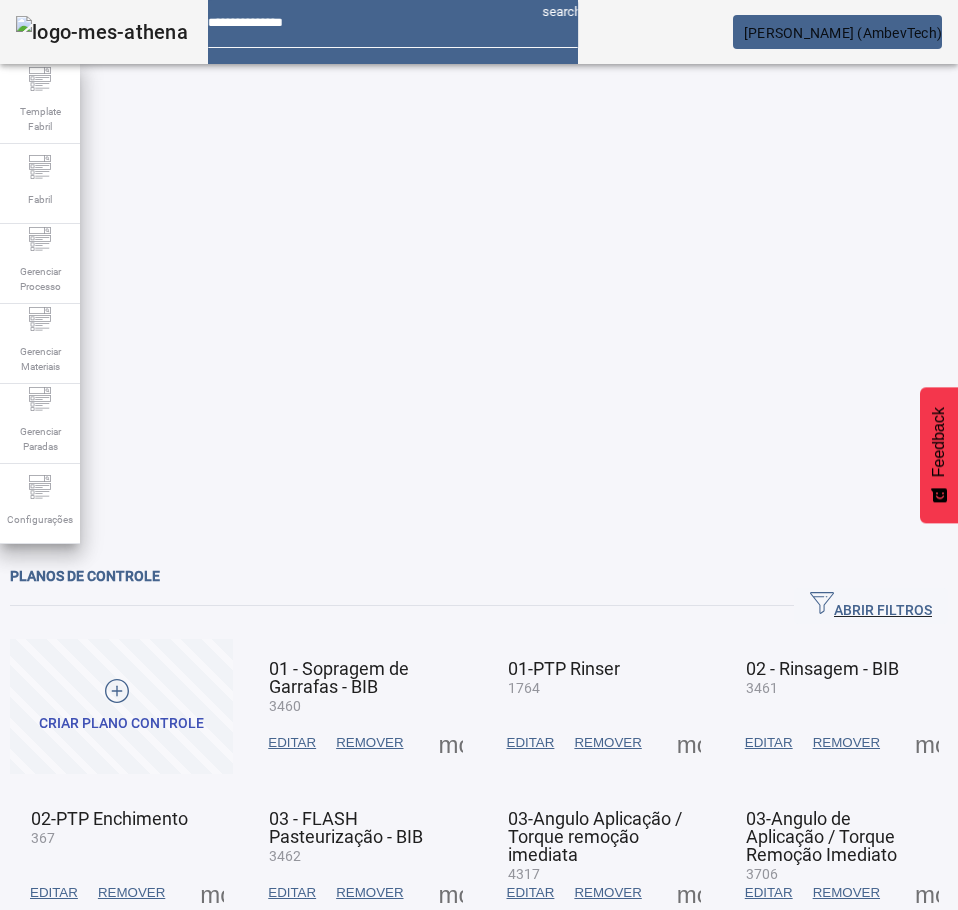drag, startPoint x: 843, startPoint y: 132, endPoint x: 537, endPoint y: 160, distance: 307.27838 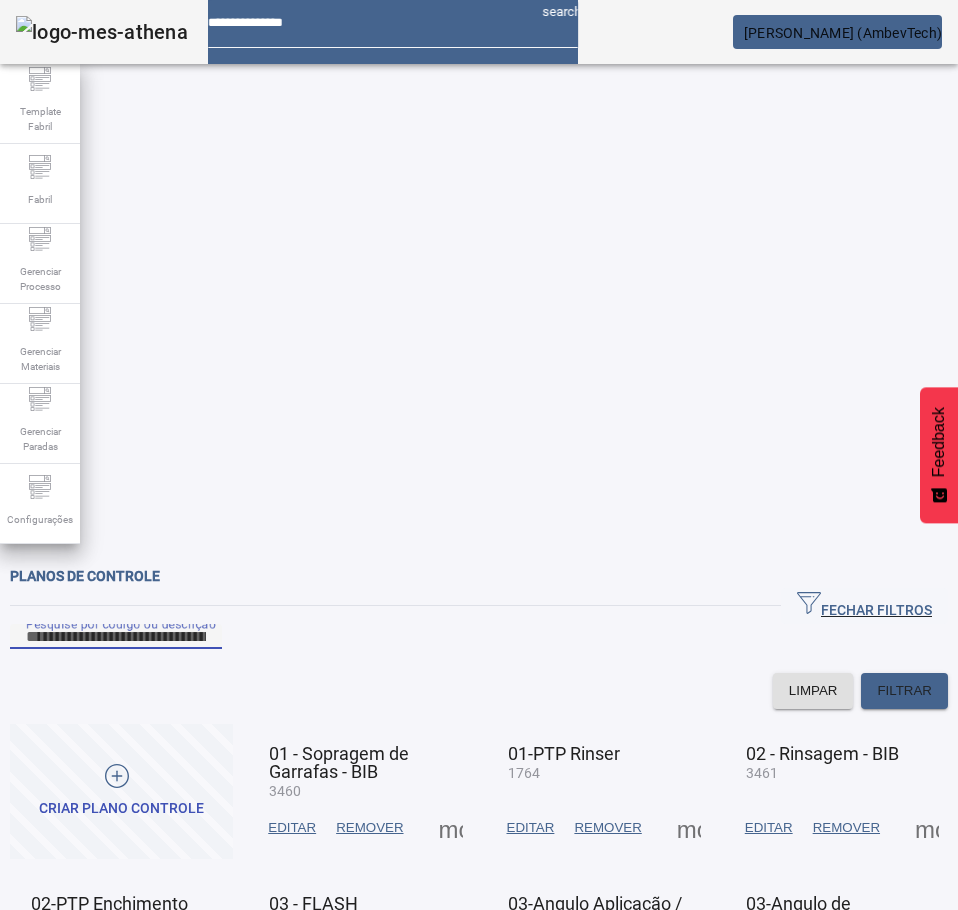 click on "Pesquise por código ou descrição" at bounding box center [116, 637] 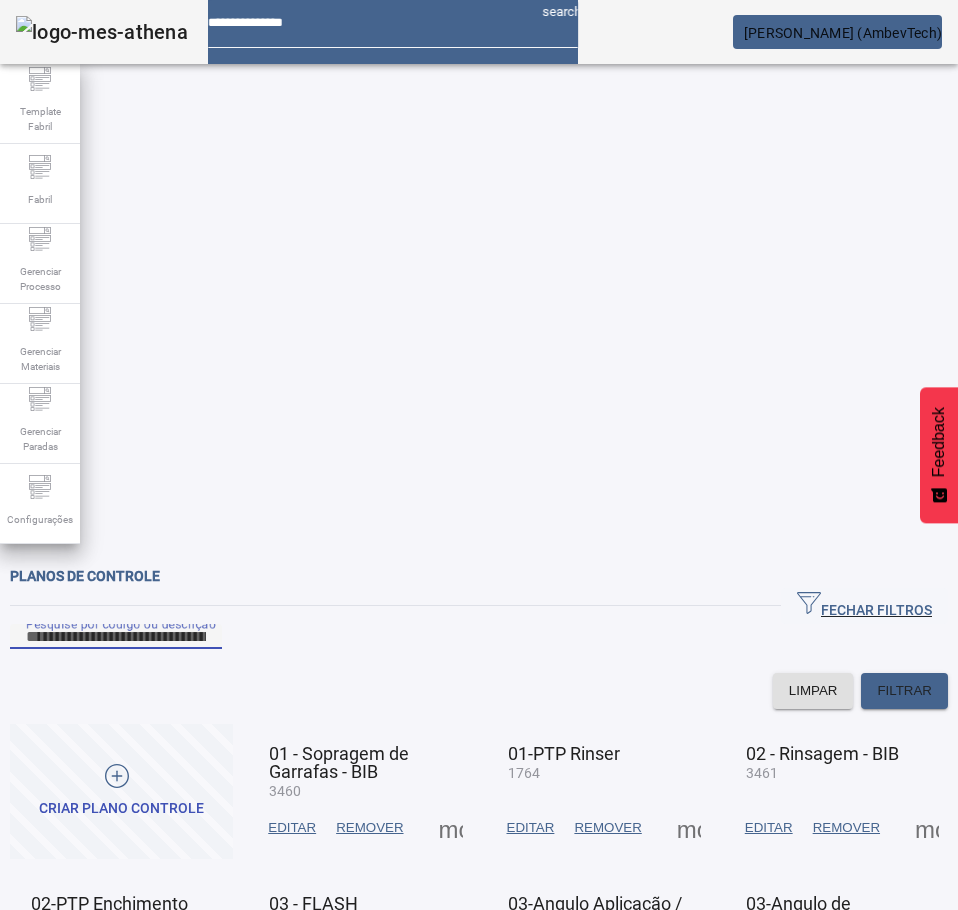 paste on "*****" 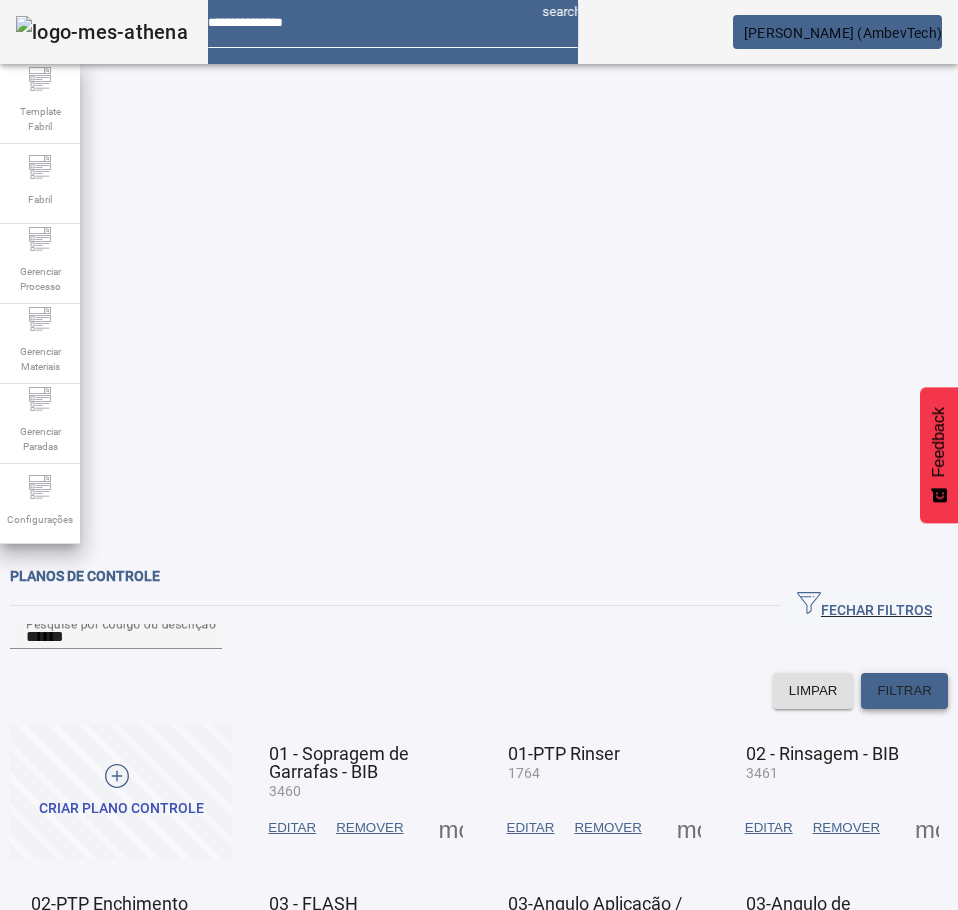 click on "FILTRAR" 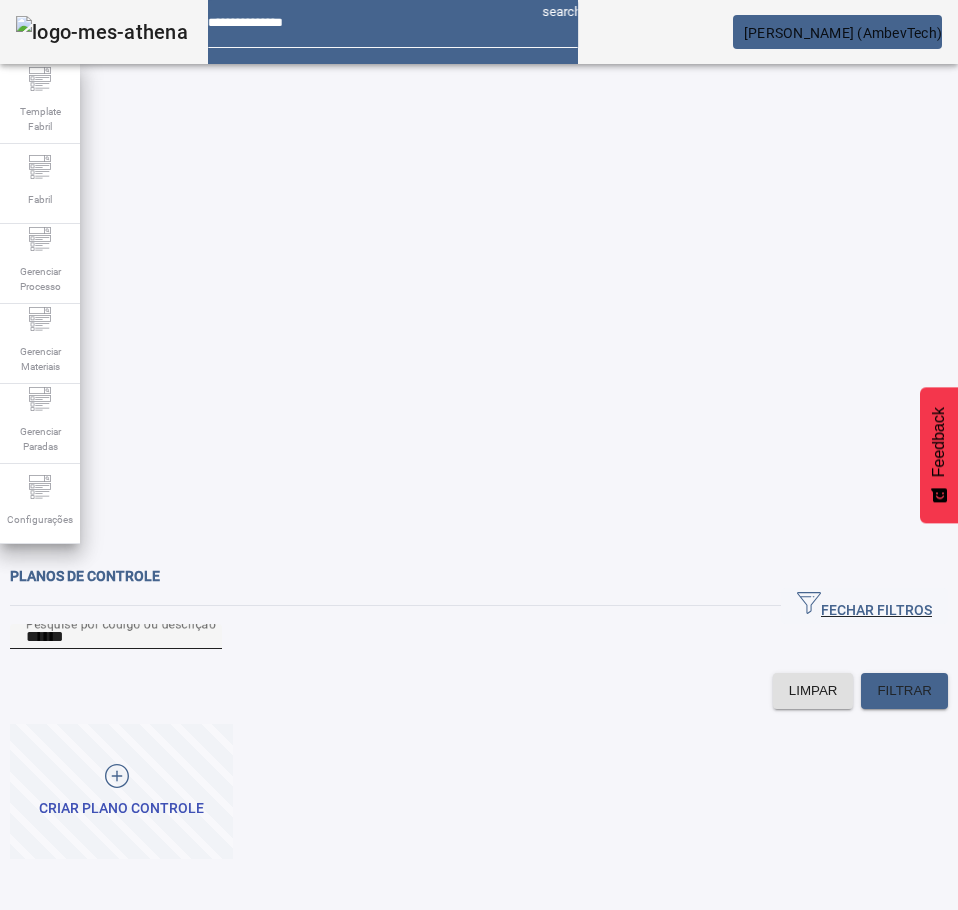 click on "*****" at bounding box center (116, 637) 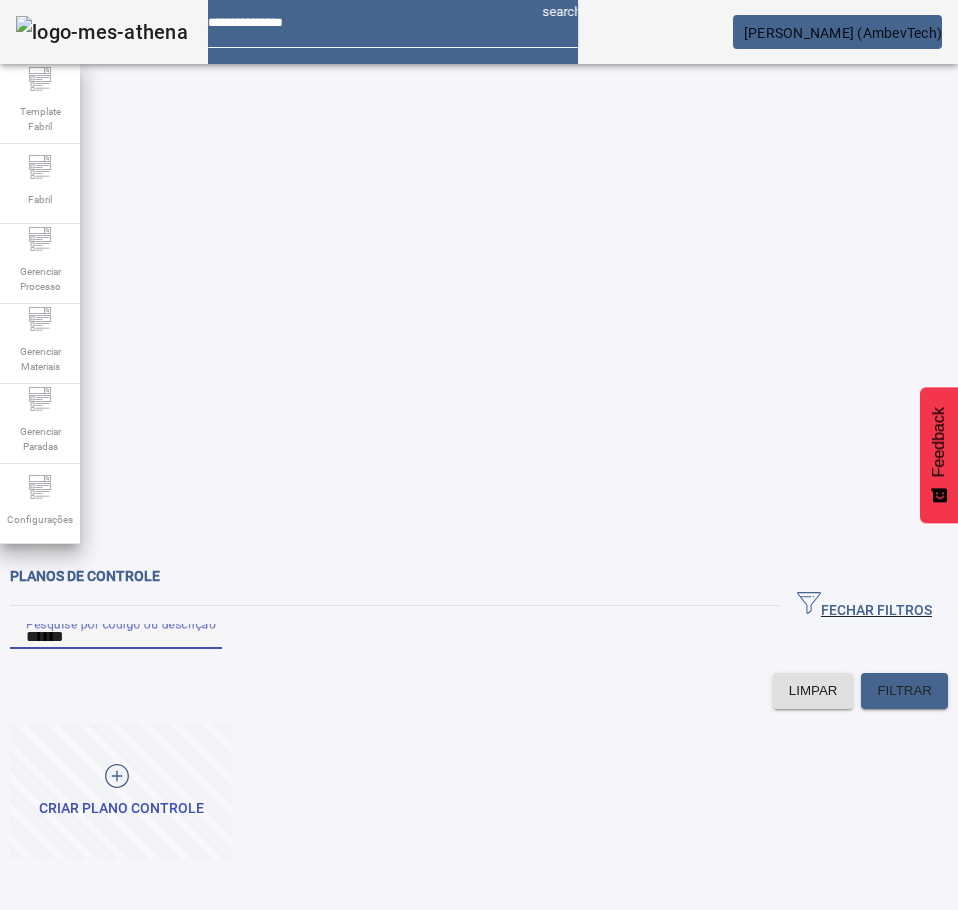 click on "*****" at bounding box center (116, 637) 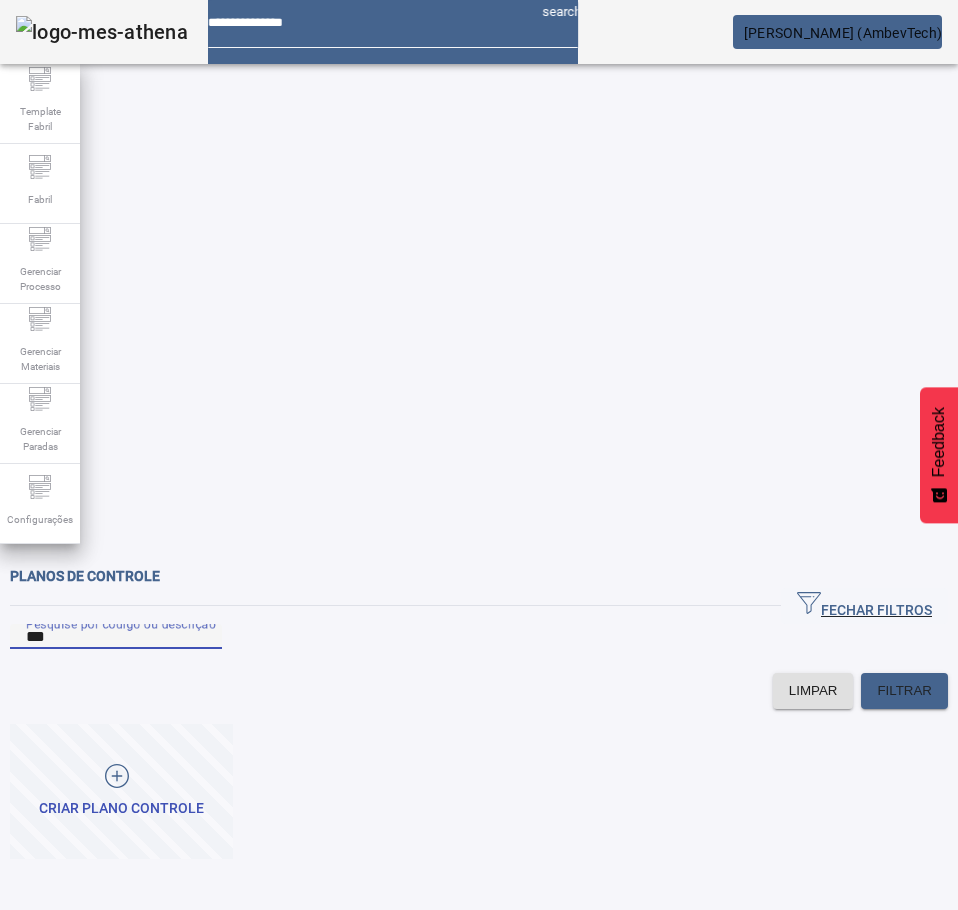 type on "***" 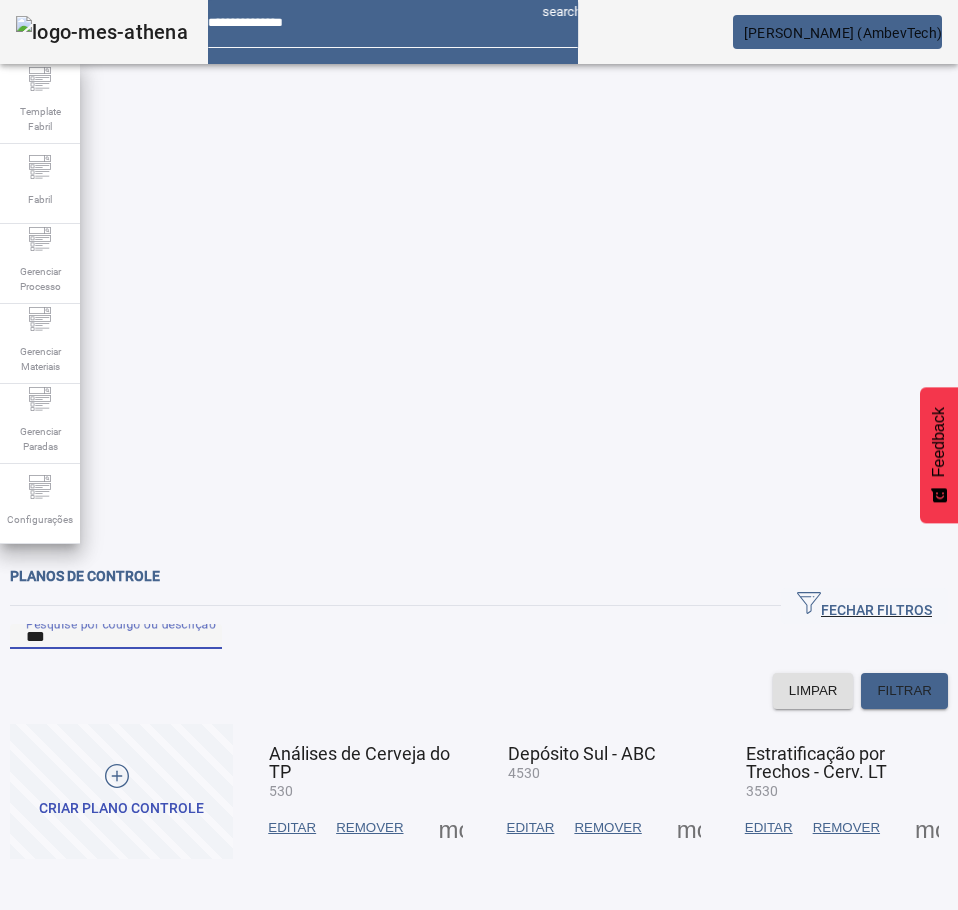 click at bounding box center [451, 828] 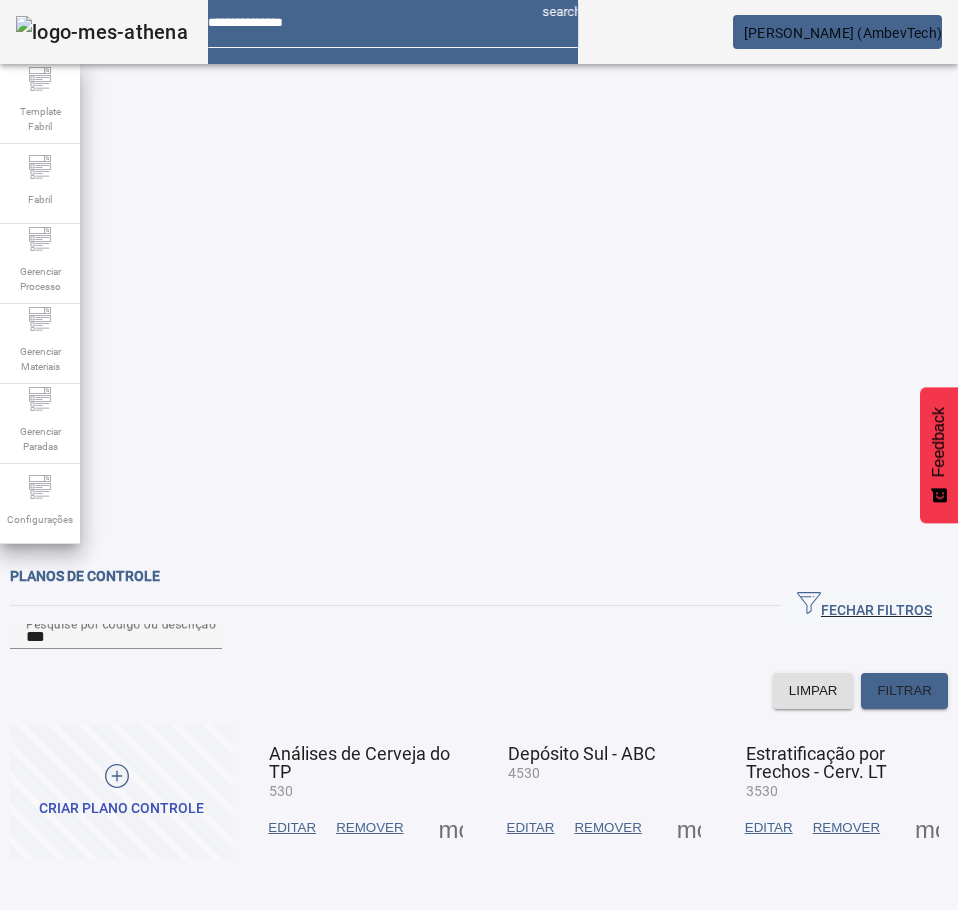 click on "ITENS DE PROCESSO" at bounding box center (140, 942) 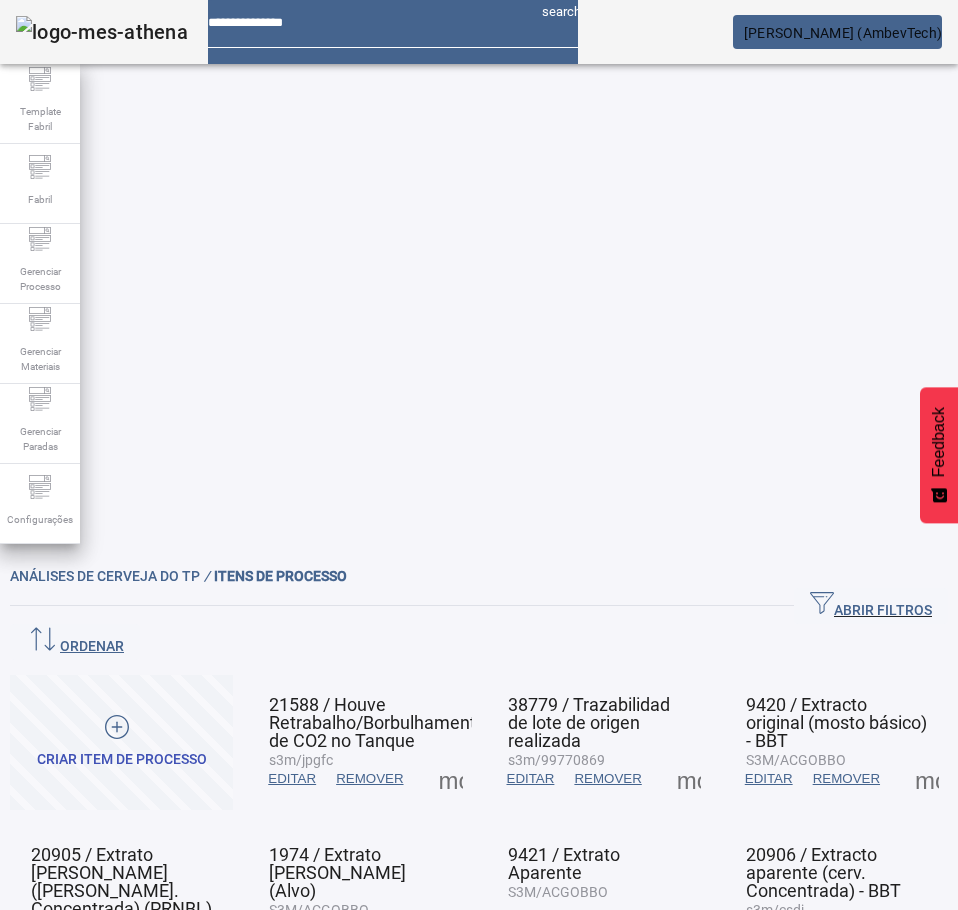 click on "ABRIR FILTROS" 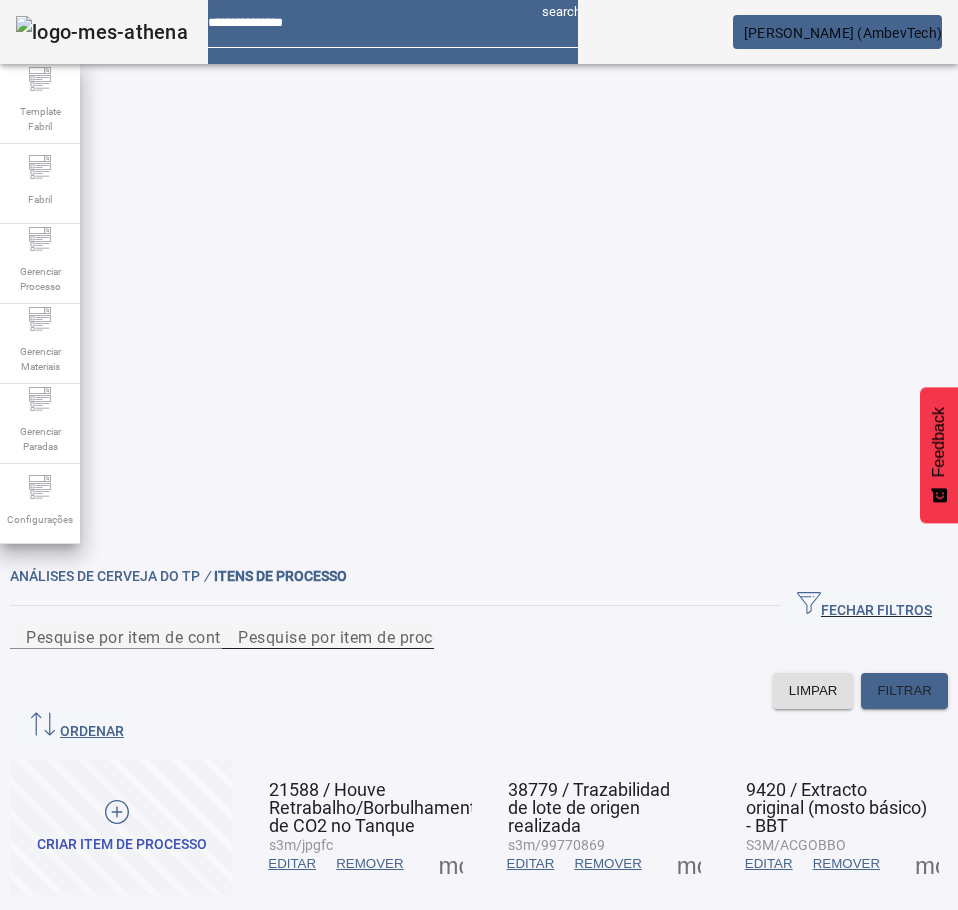 click on "Pesquise por item de processo" at bounding box center [353, 636] 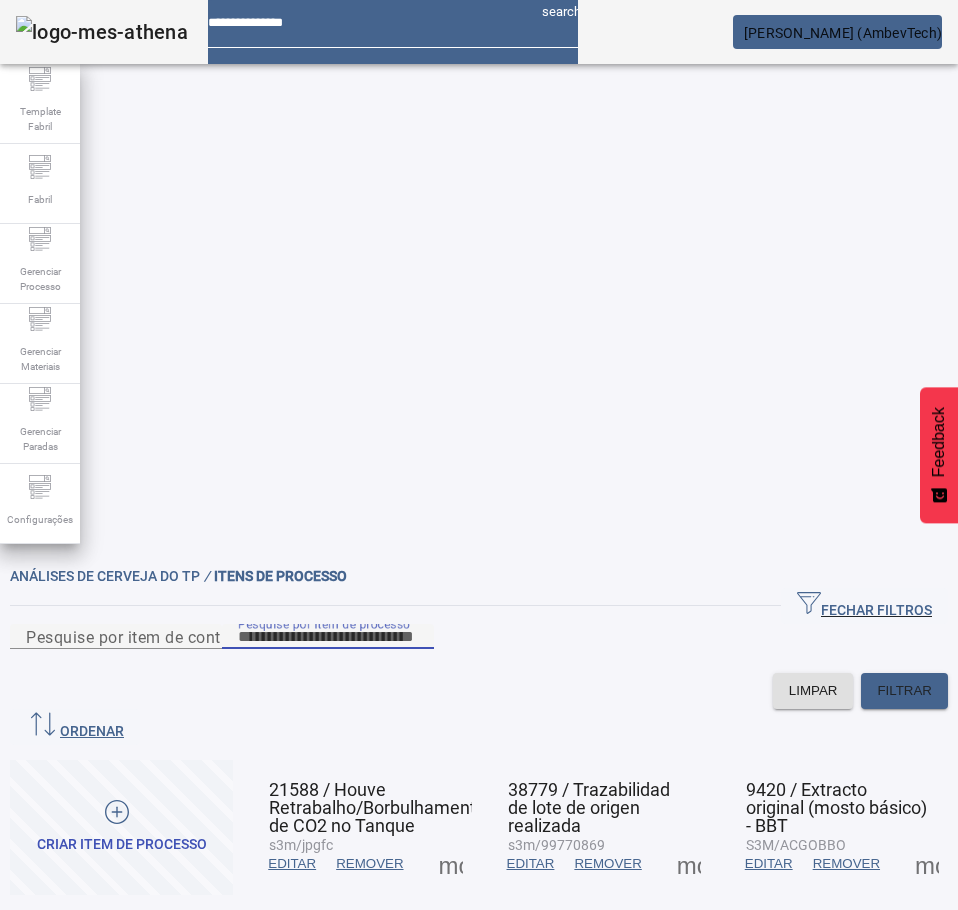 paste on "*****" 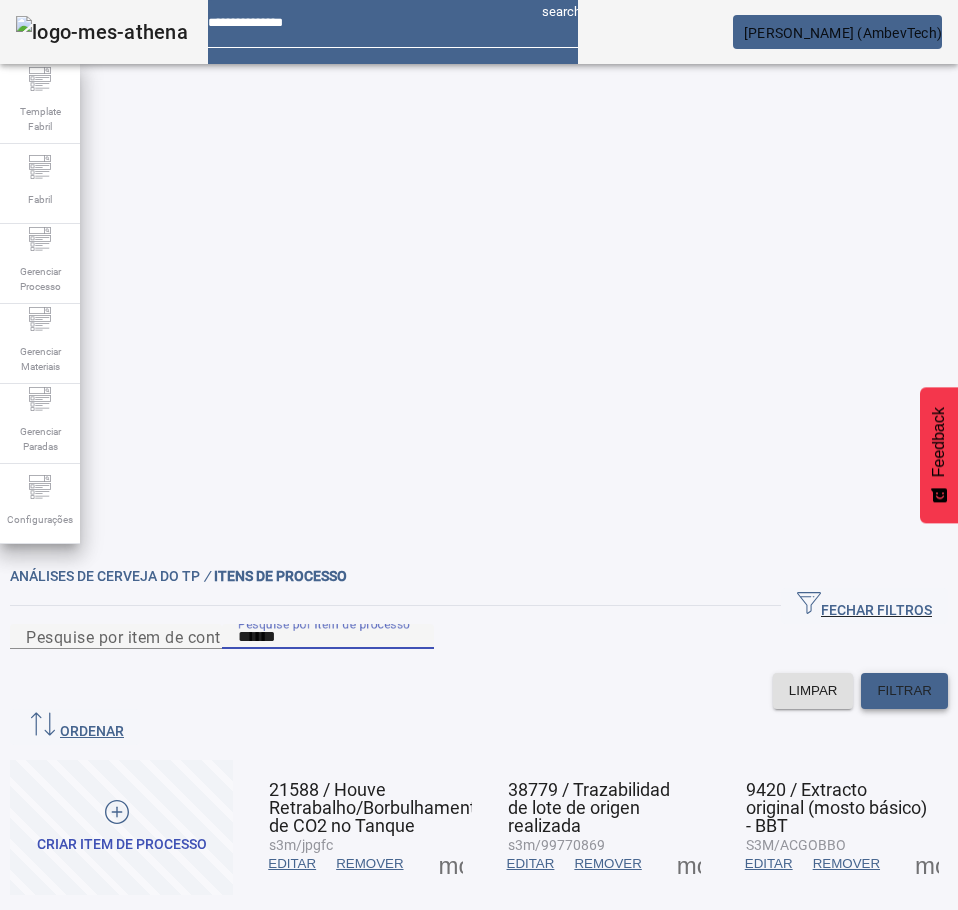type on "*****" 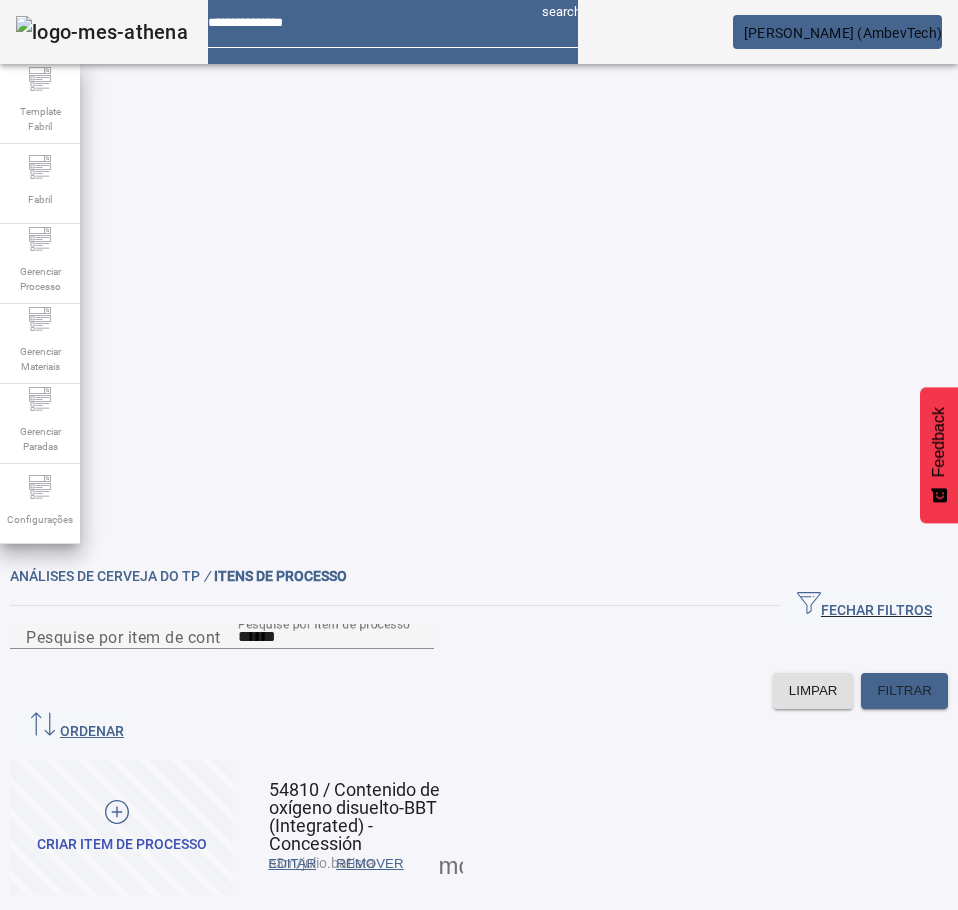 click on "EDITAR" at bounding box center [292, 864] 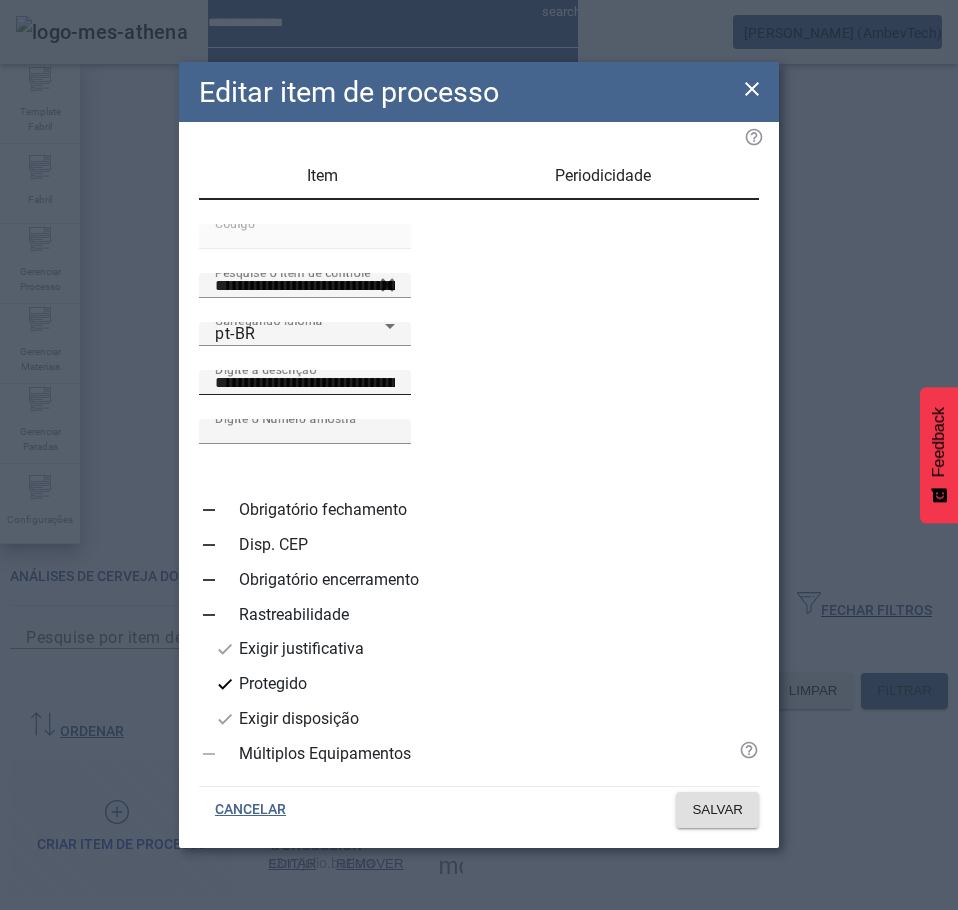 click on "**********" at bounding box center [305, 383] 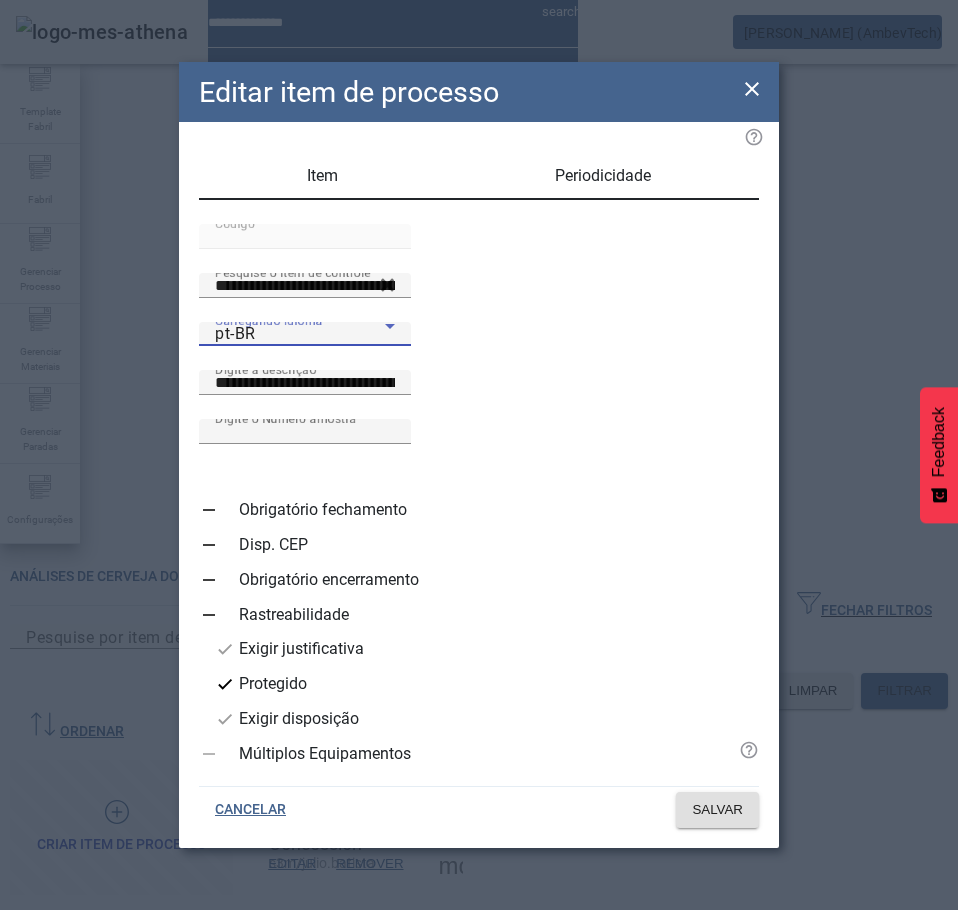 click on "pt-BR" at bounding box center (300, 334) 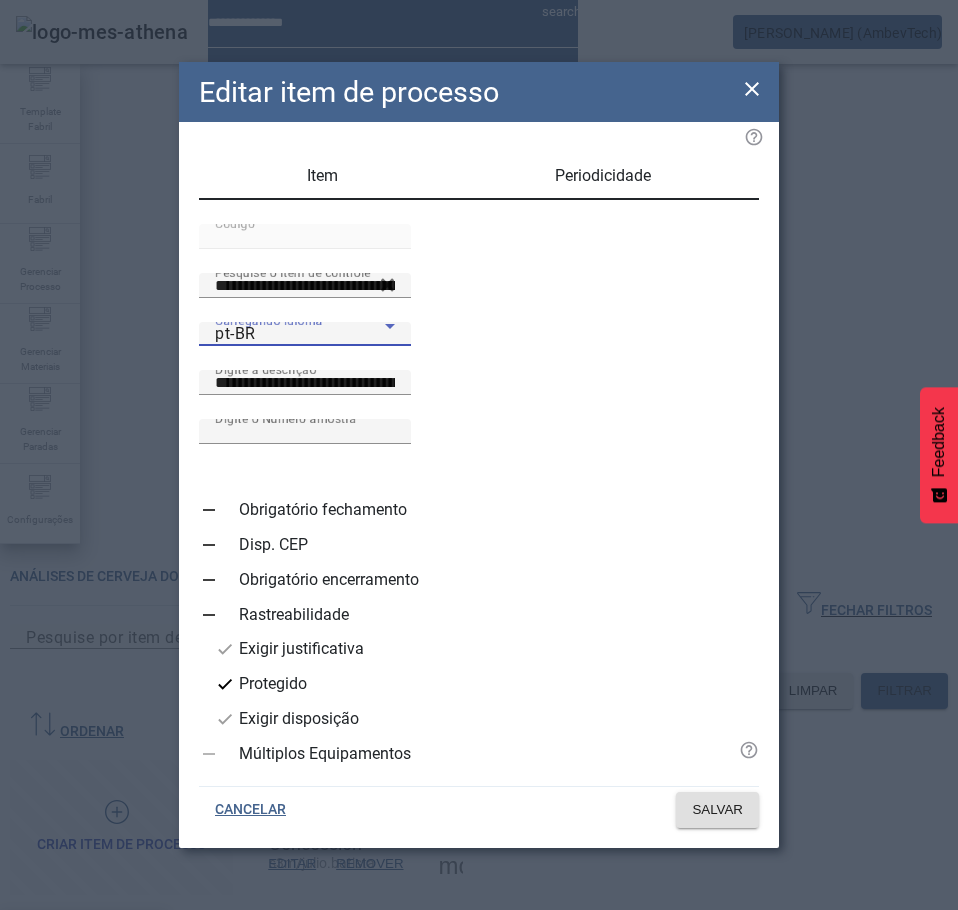 click on "es-ES" at bounding box center [83, 1038] 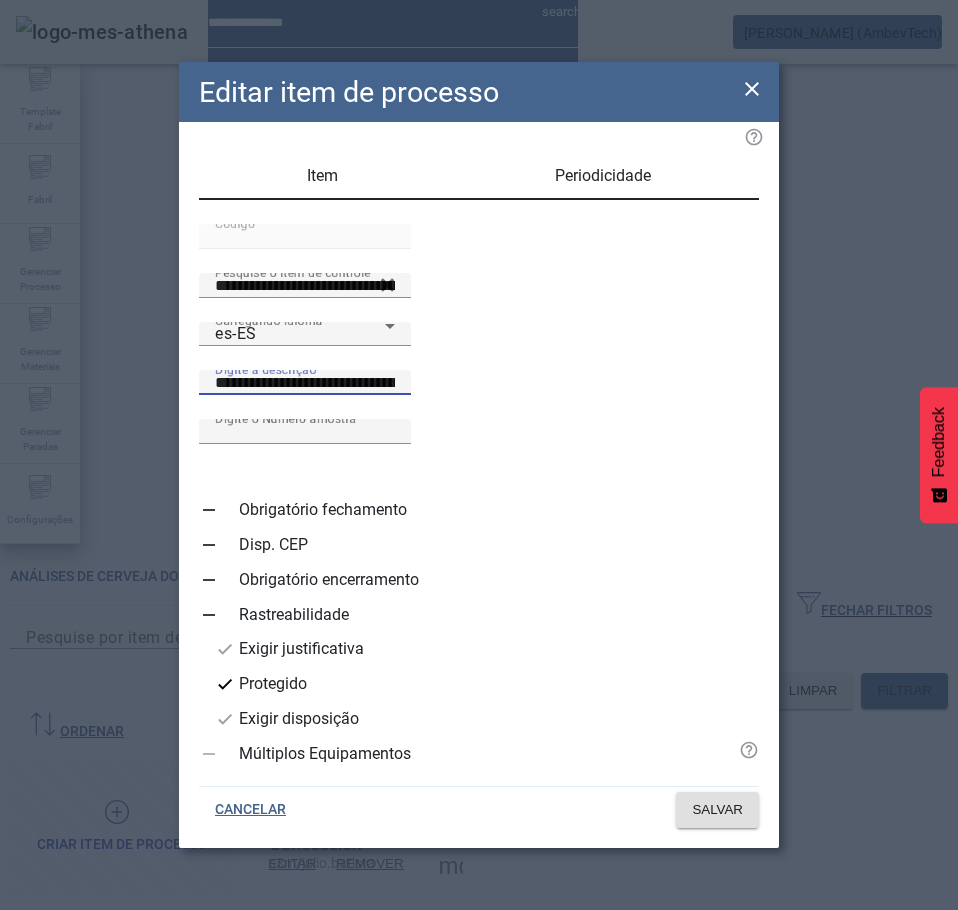 click on "**********" at bounding box center (305, 383) 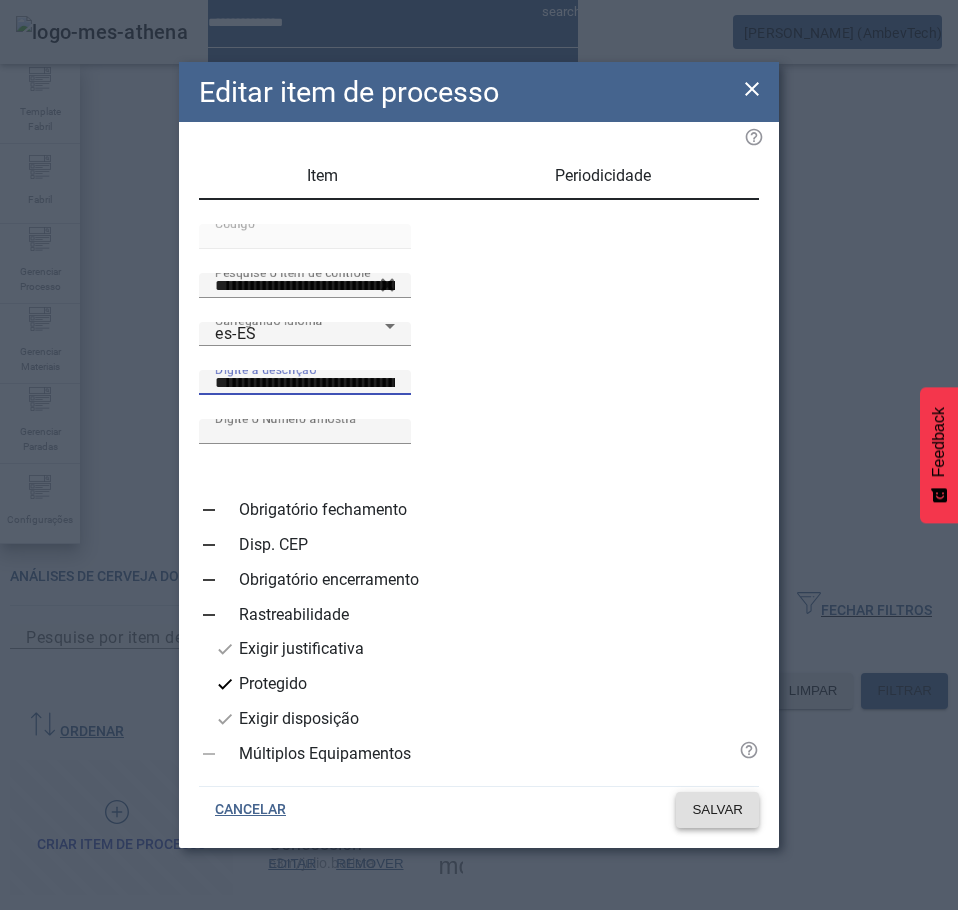 type on "**********" 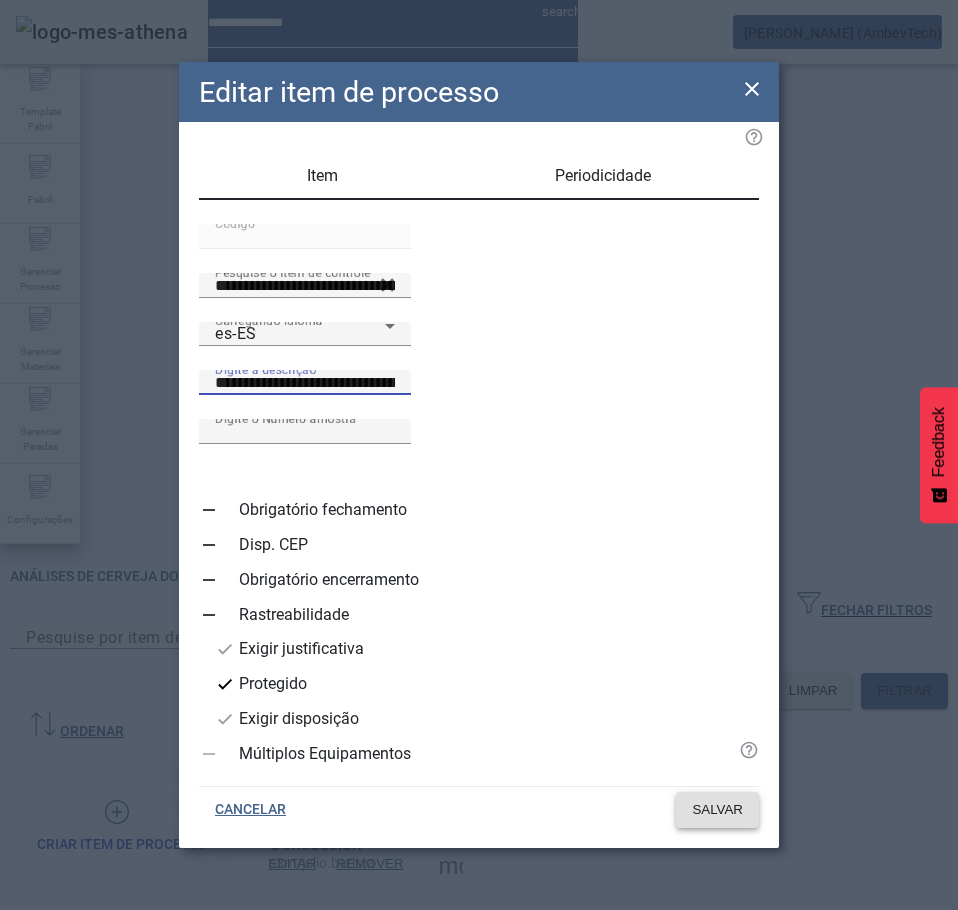 click 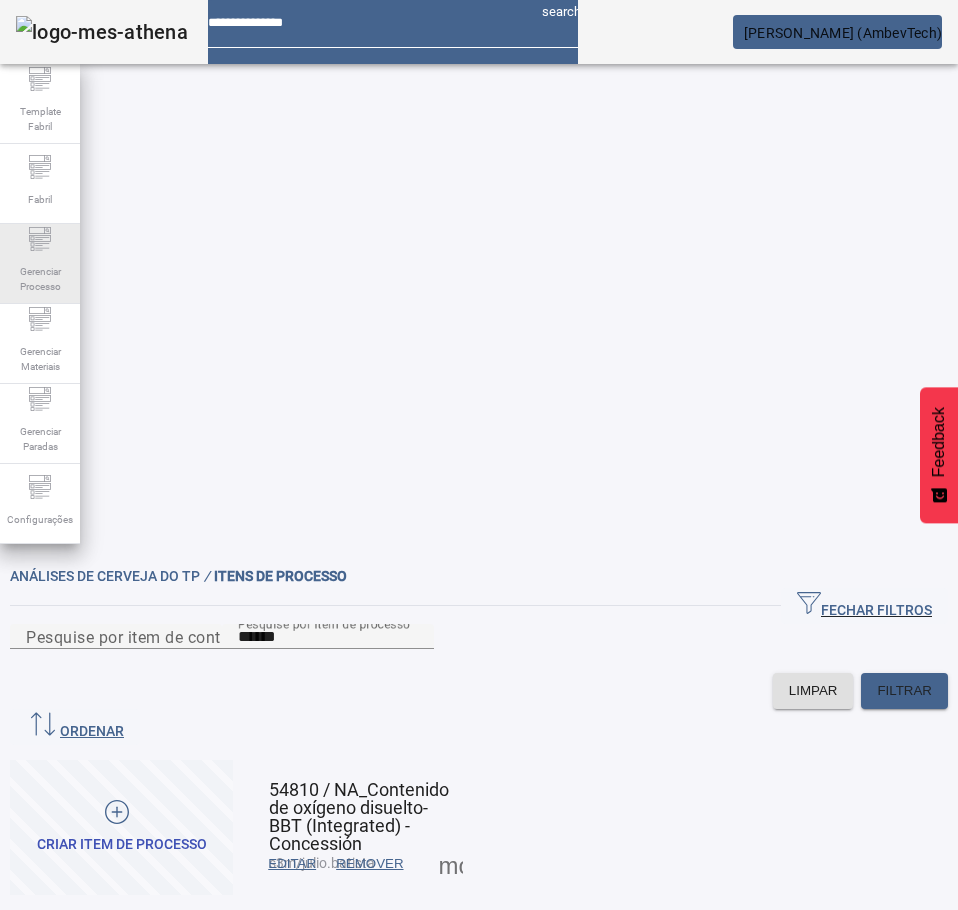 click on "Gerenciar Processo" 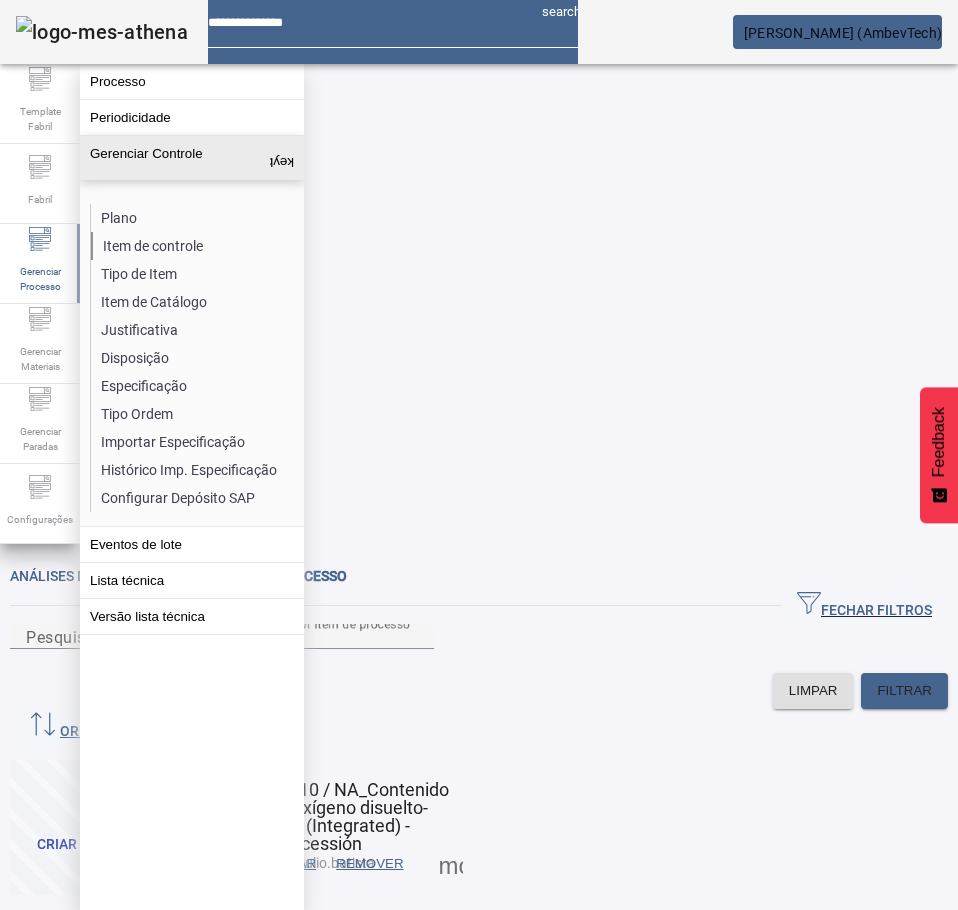 click on "Item de controle" 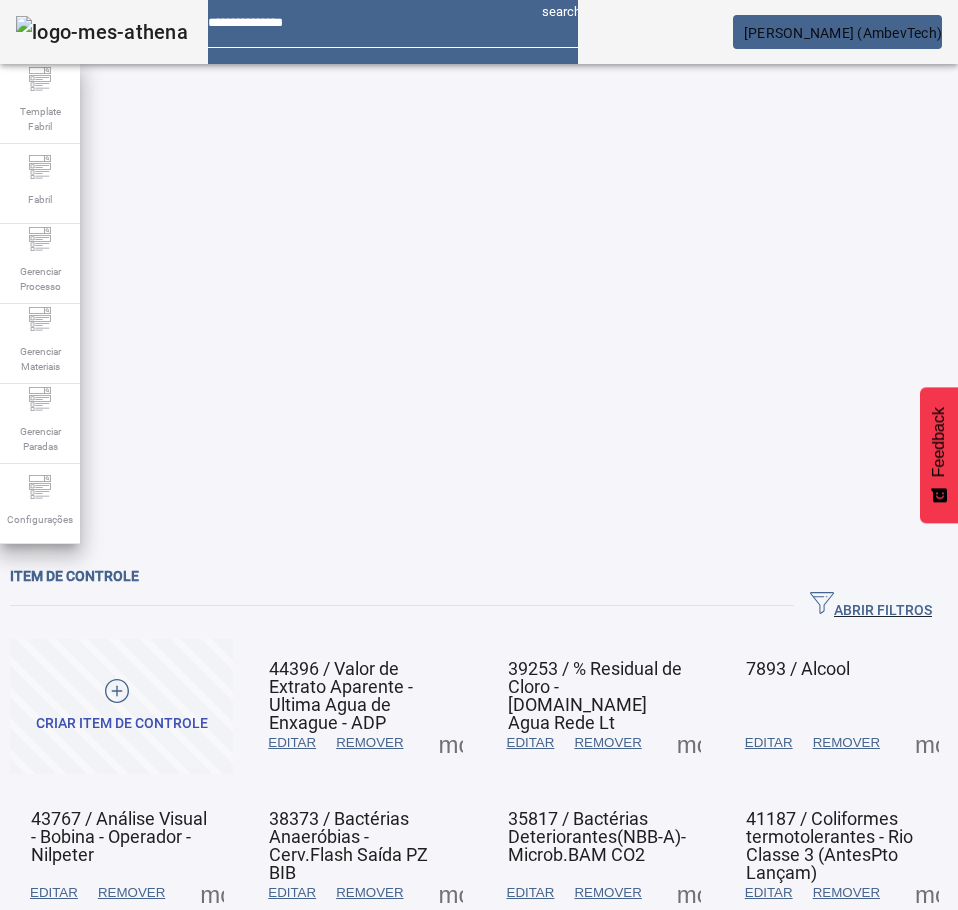 click on "Operação realizada com sucesso!" at bounding box center (479, 922) 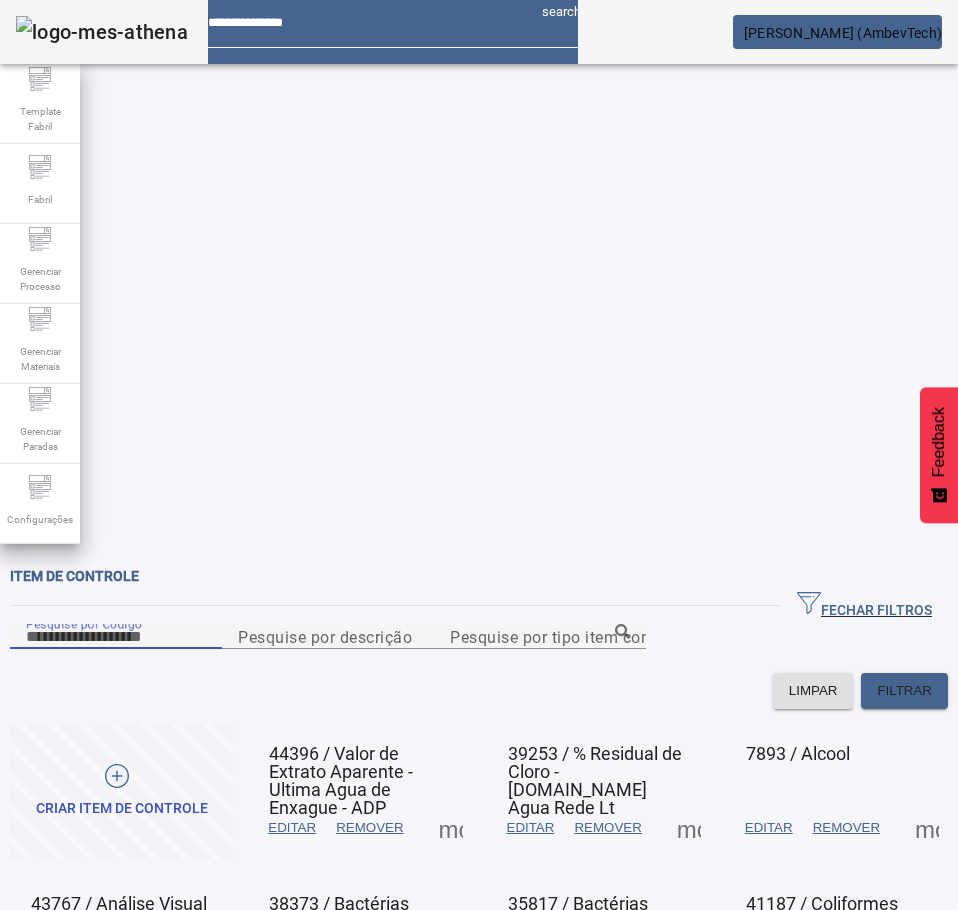 click on "Pesquise por Código" at bounding box center (116, 637) 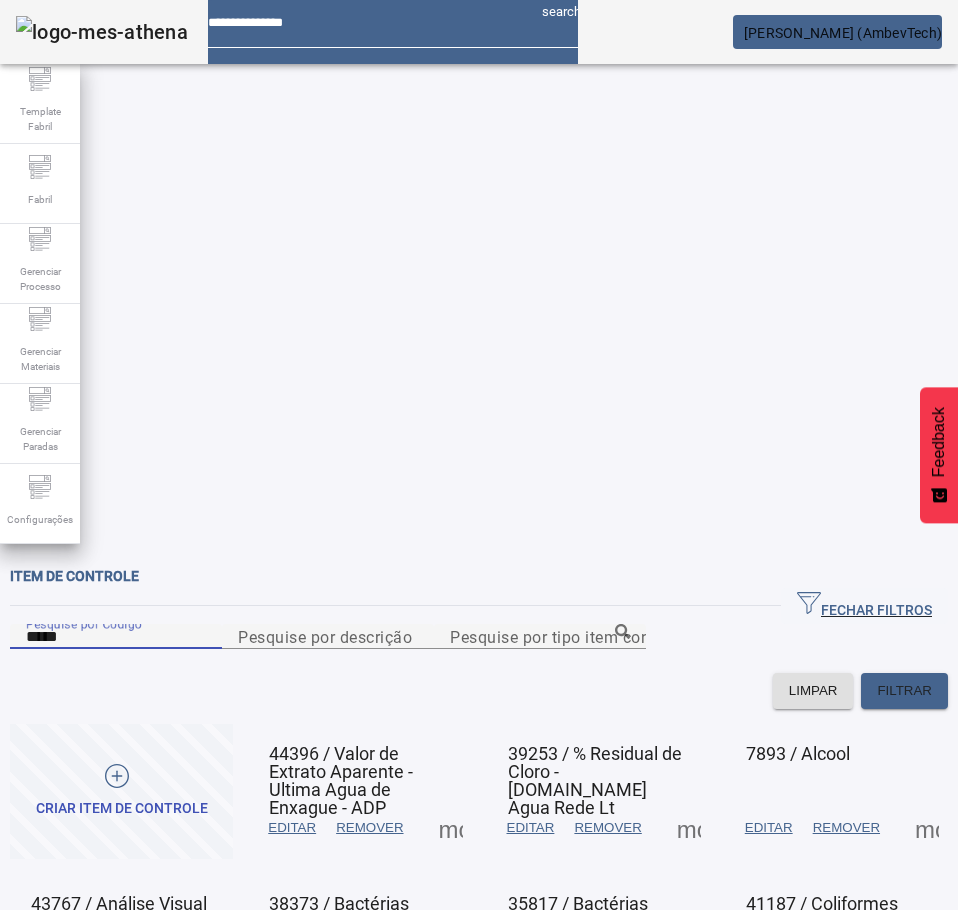 type on "*****" 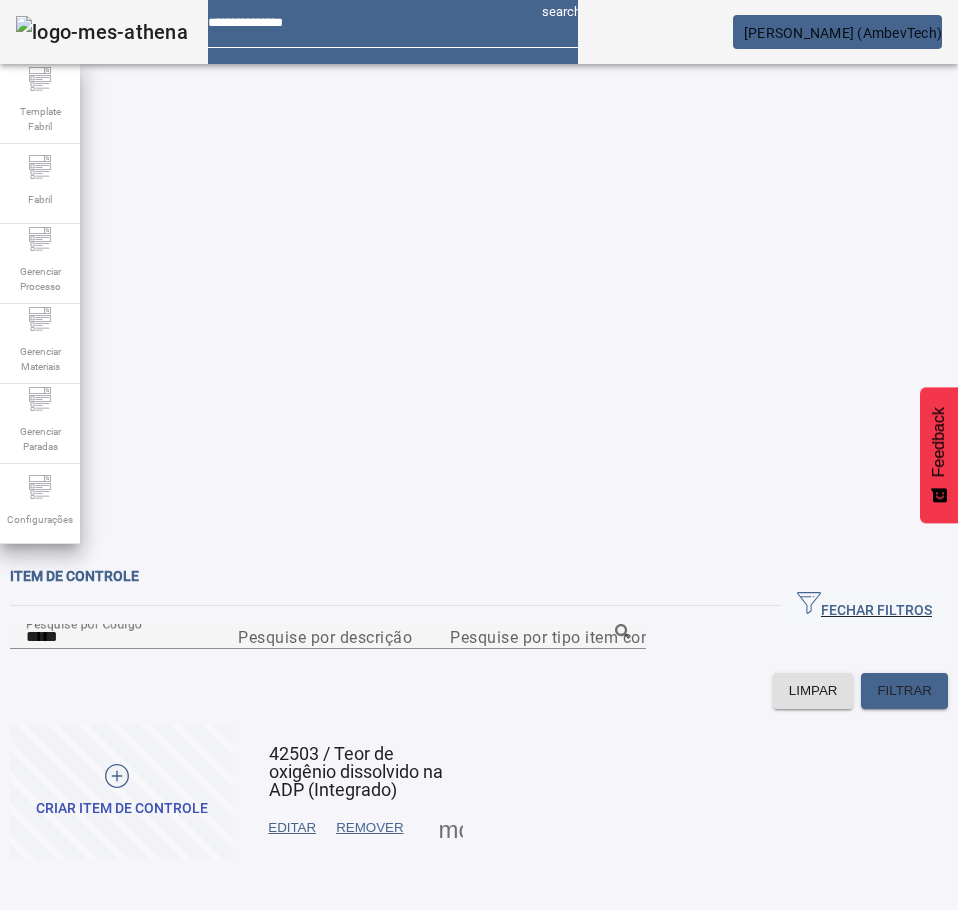 click on "EDITAR" at bounding box center (292, 828) 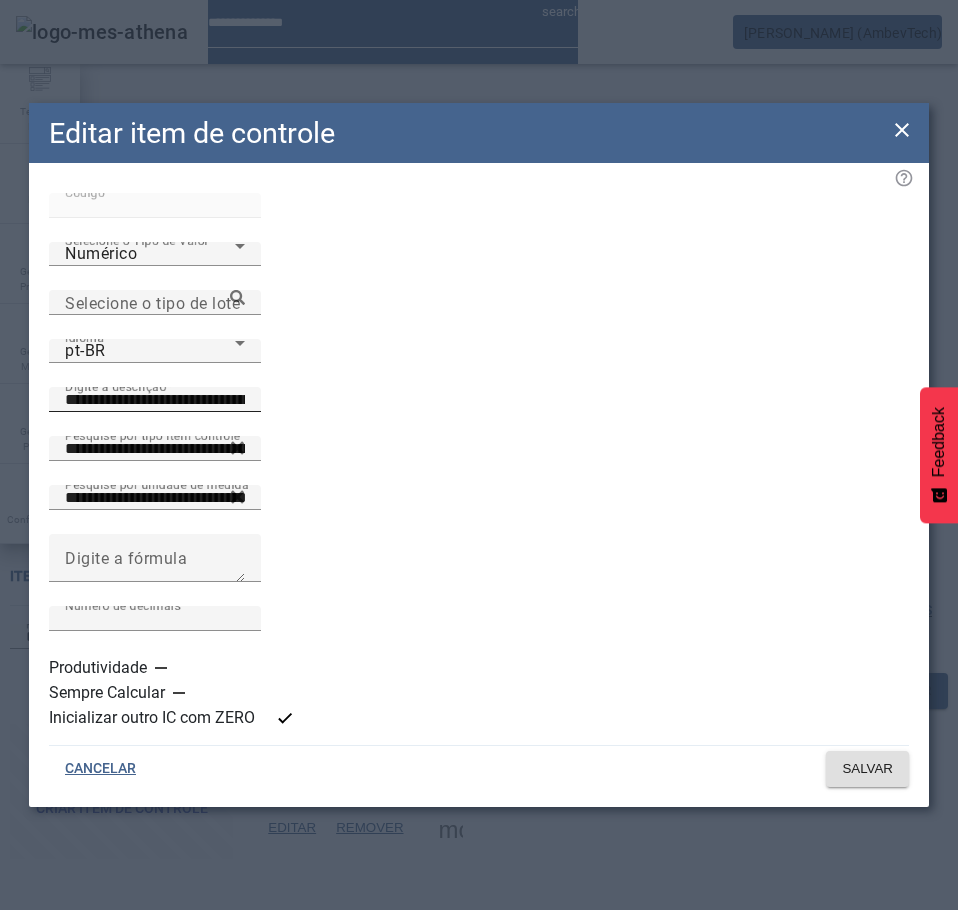 click on "**********" at bounding box center [155, 400] 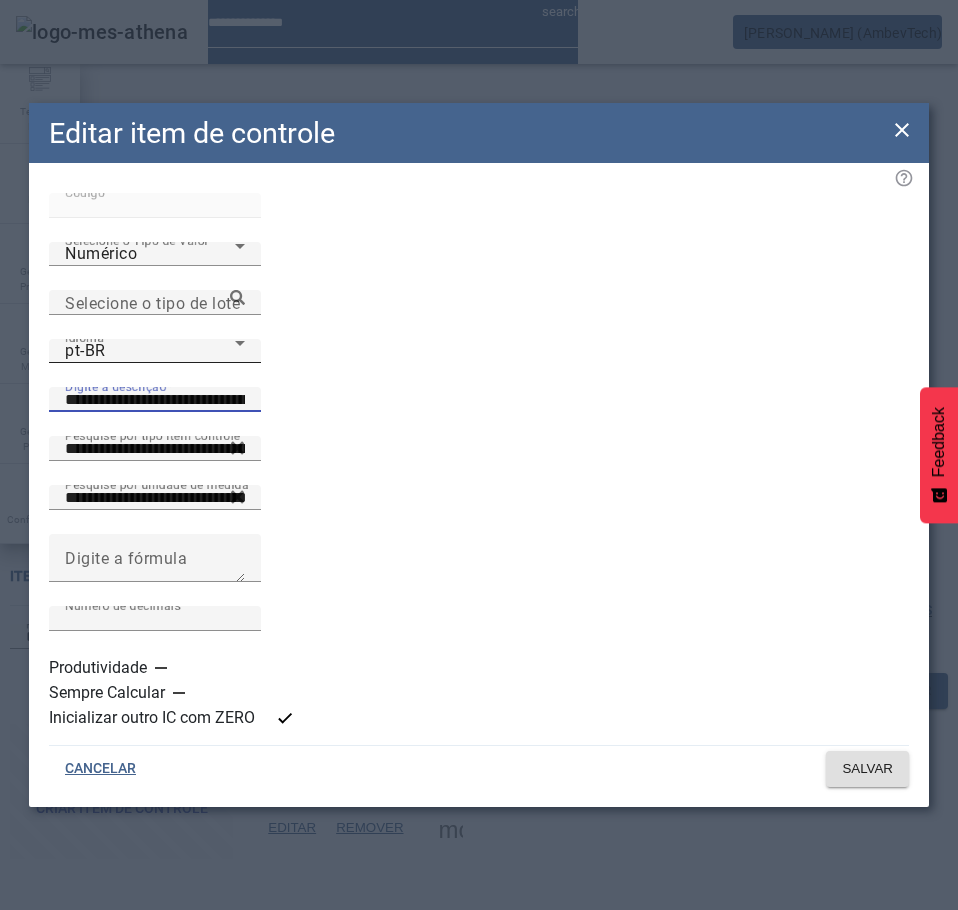 click on "pt-BR" at bounding box center [150, 351] 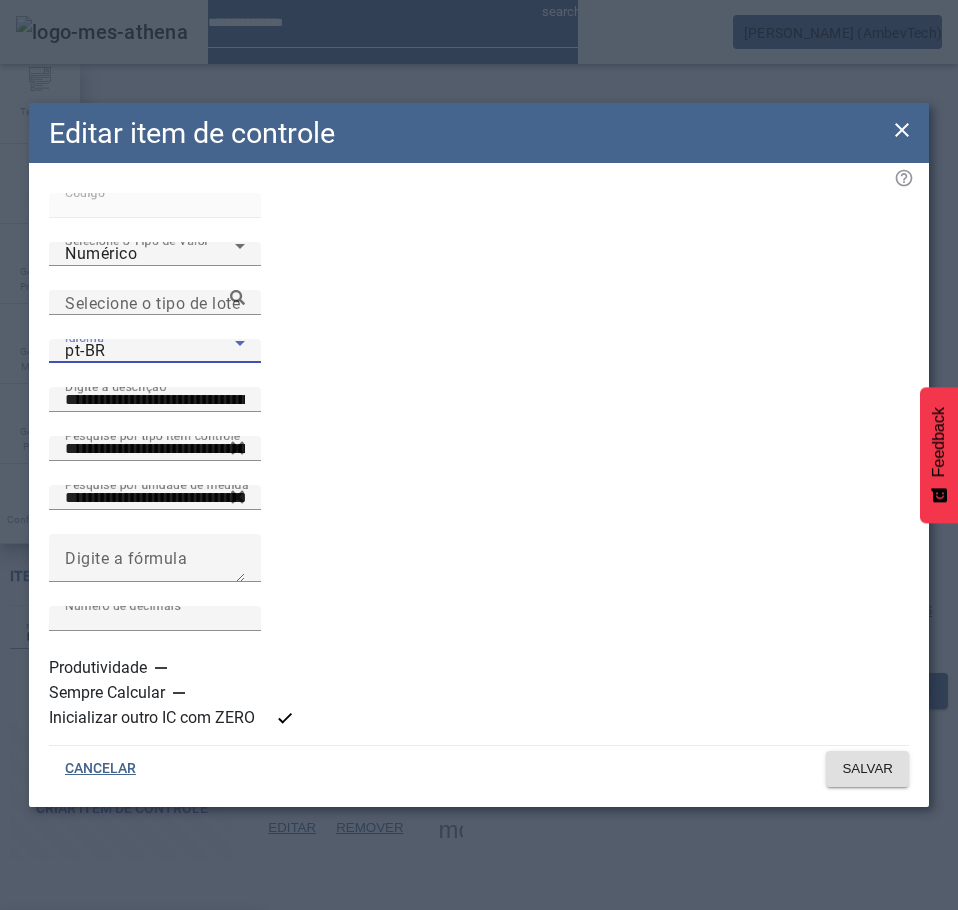 click on "es-ES" at bounding box center [131, 1038] 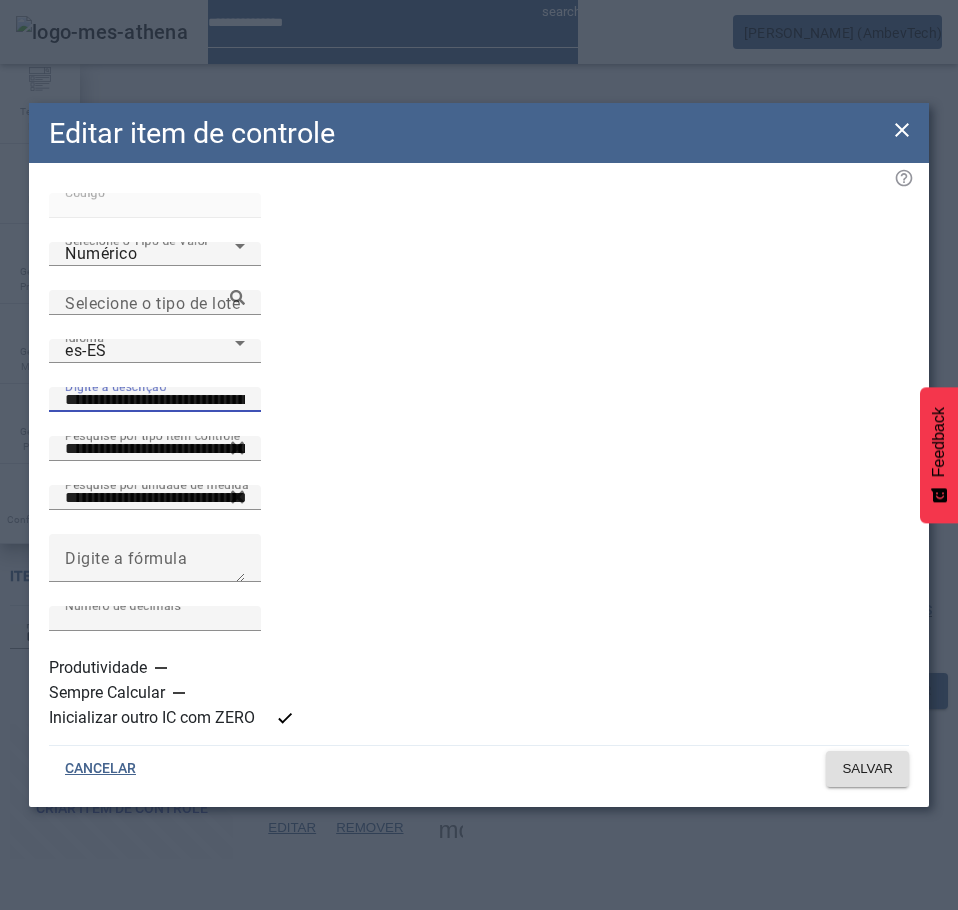 click on "**********" at bounding box center [155, 400] 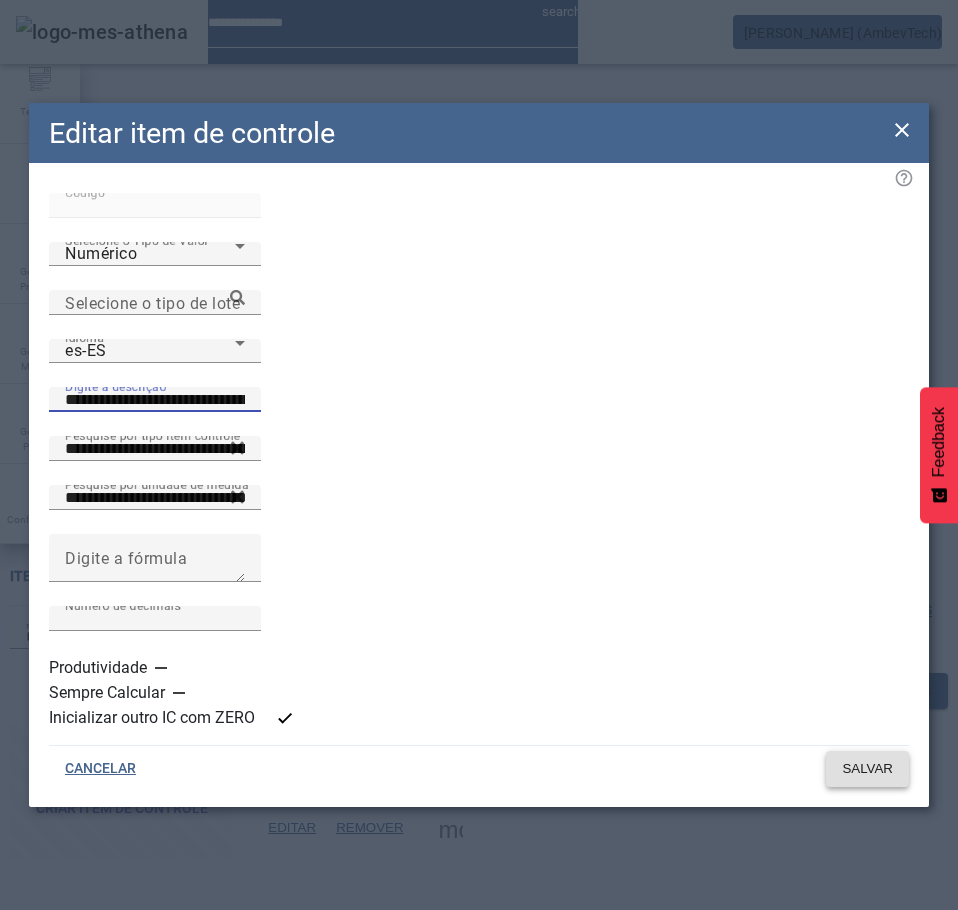 type on "**********" 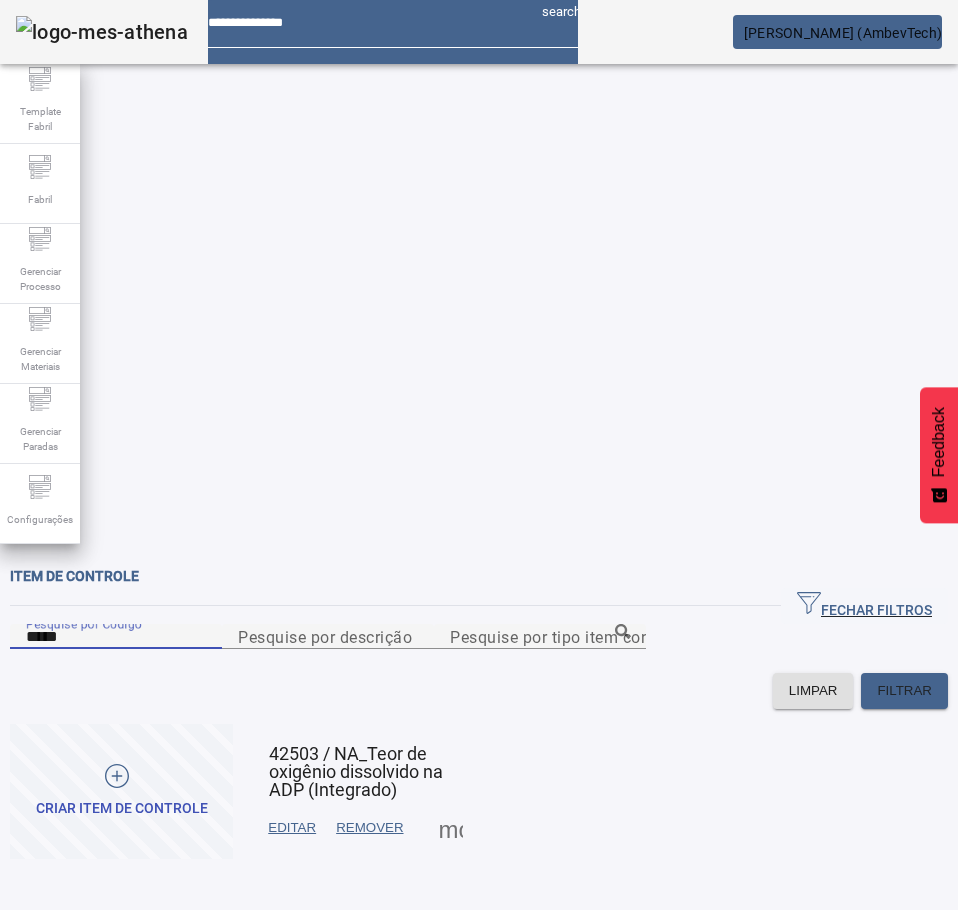 click on "*****" at bounding box center [116, 637] 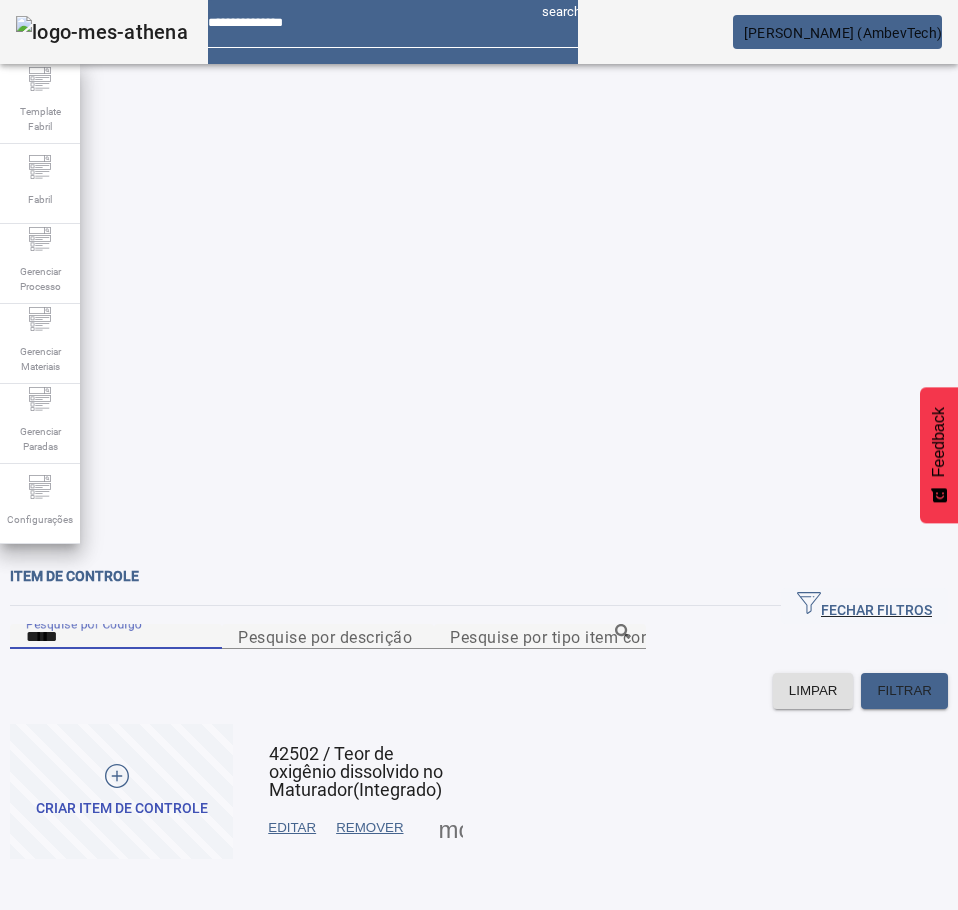 click at bounding box center (292, 828) 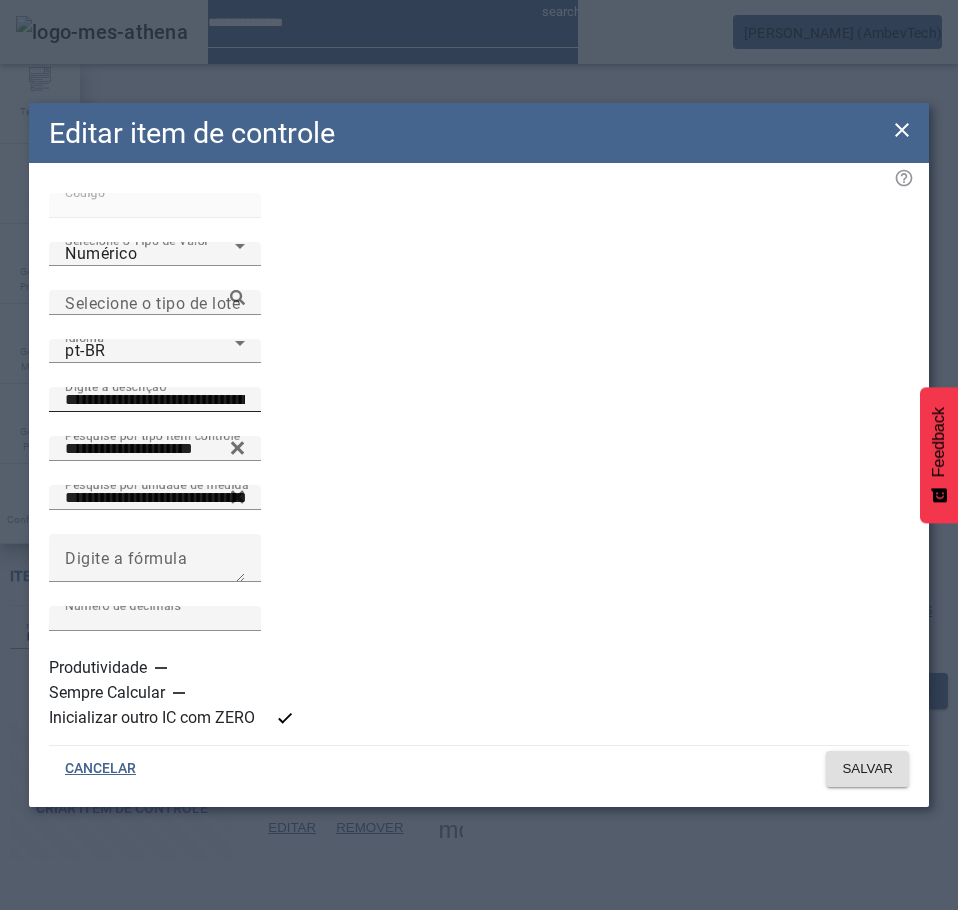 click on "**********" at bounding box center [155, 400] 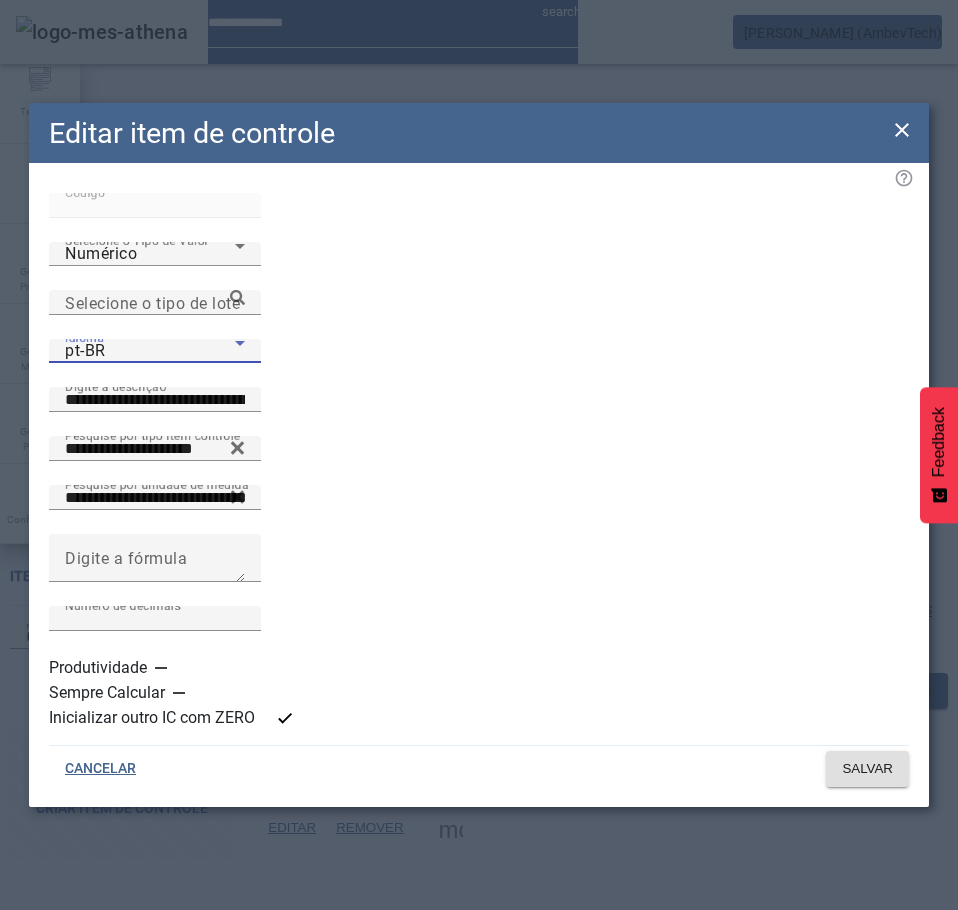 click on "pt-BR" at bounding box center (150, 351) 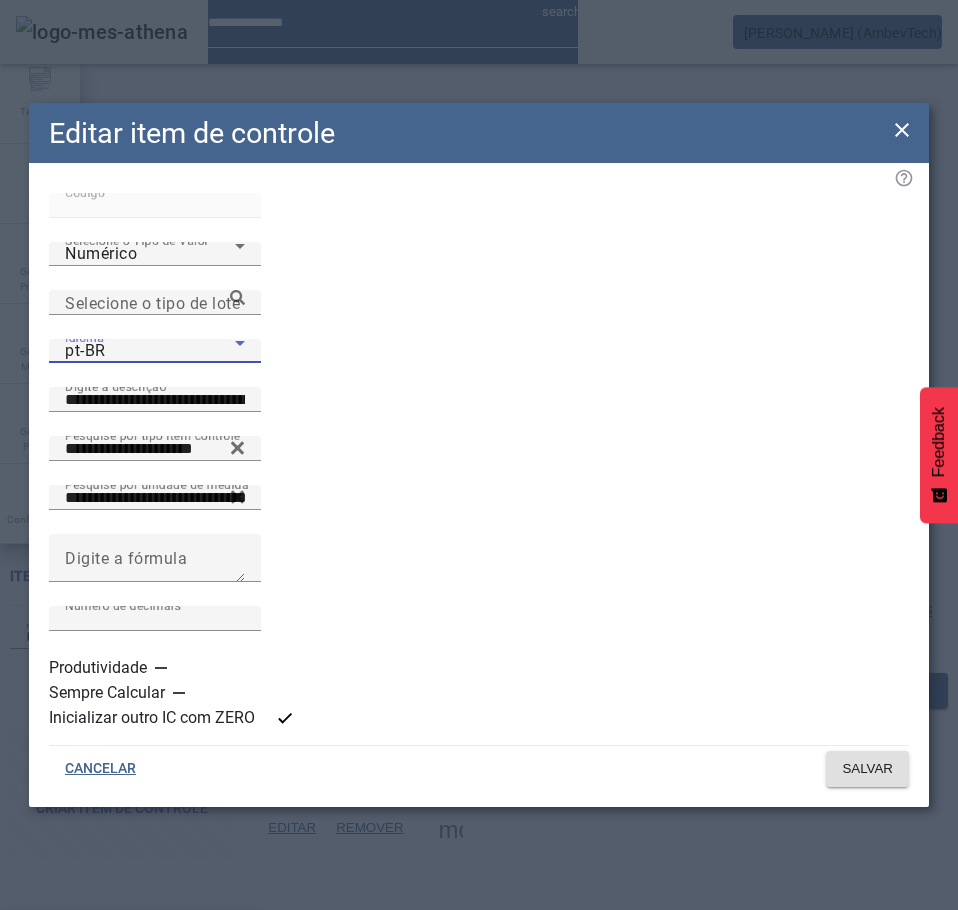 click on "es-ES" at bounding box center [131, 1038] 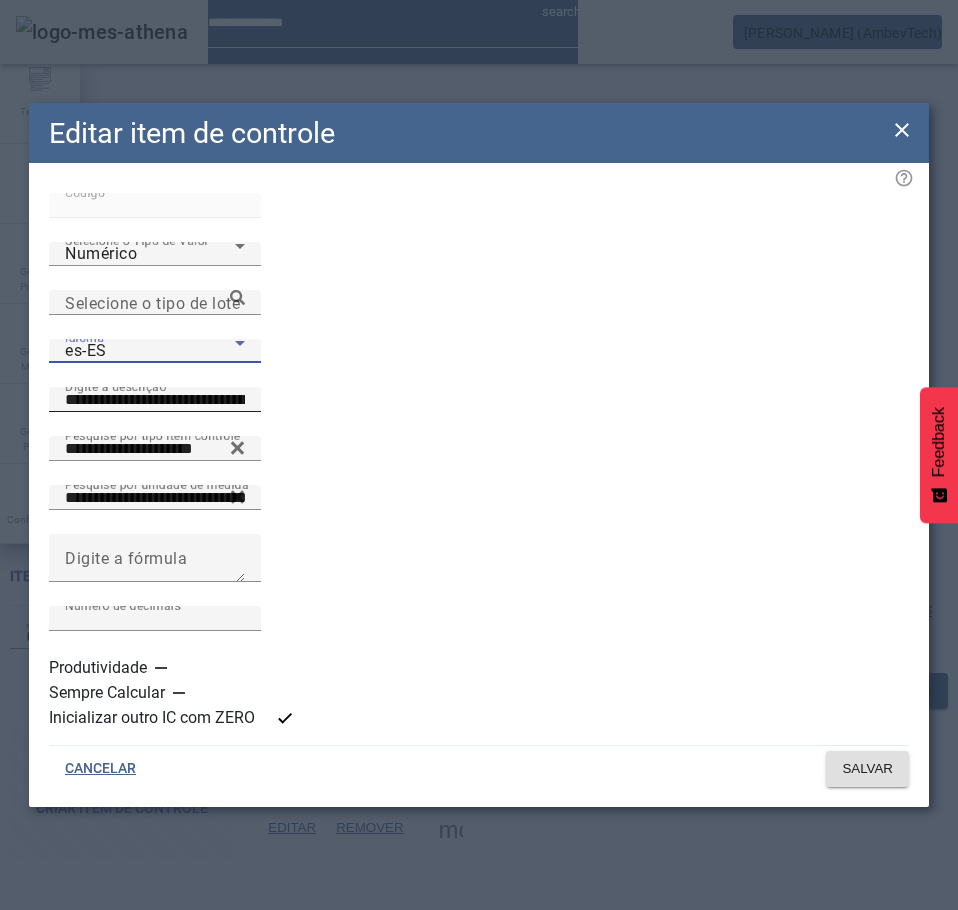 click on "**********" at bounding box center [155, 400] 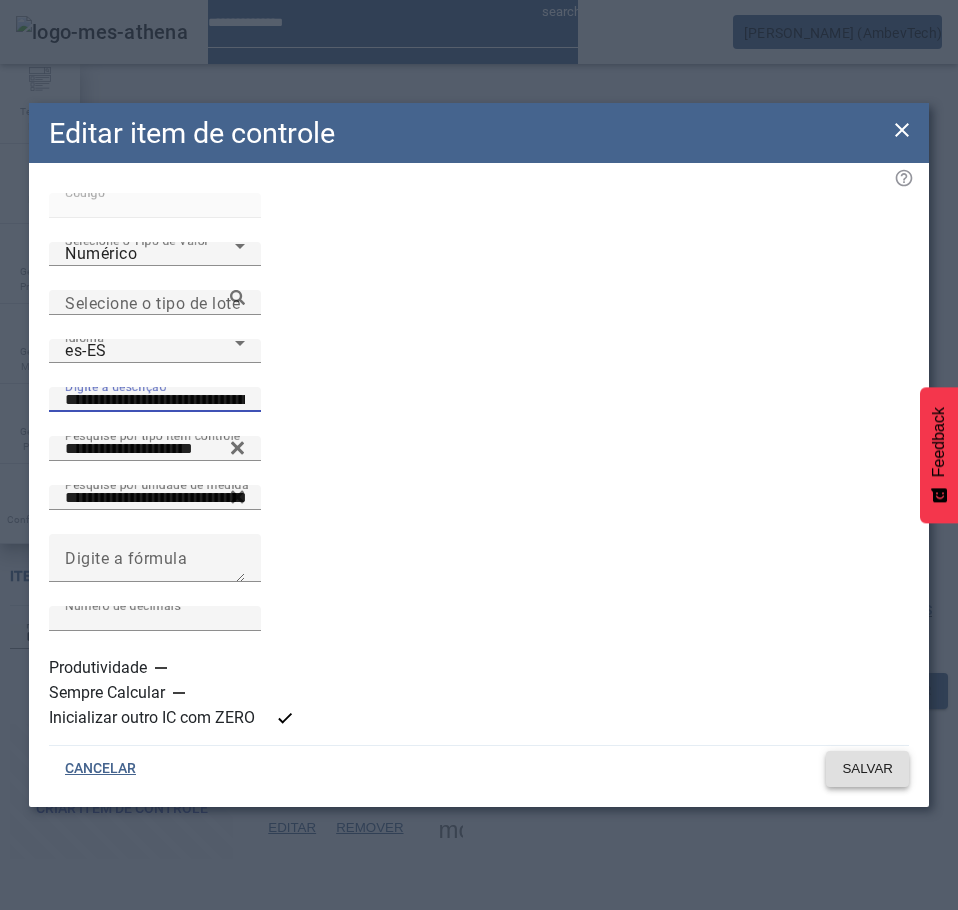 type on "**********" 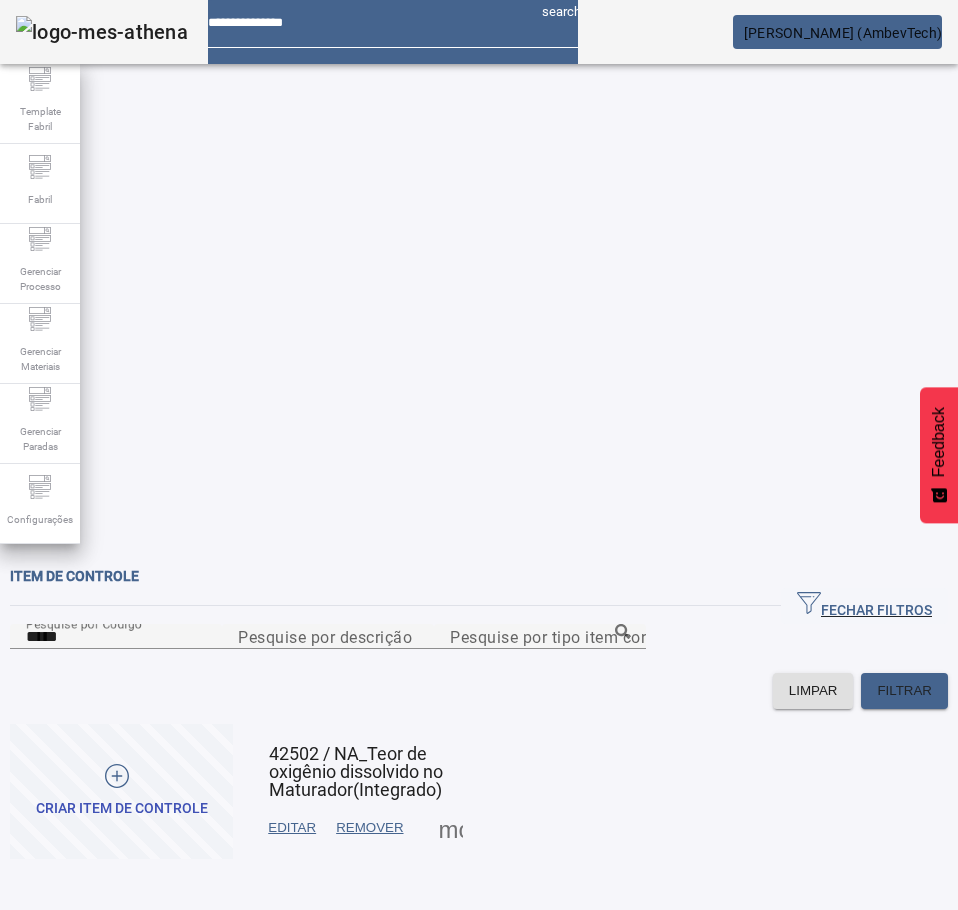 click on "EDITAR" at bounding box center (292, 828) 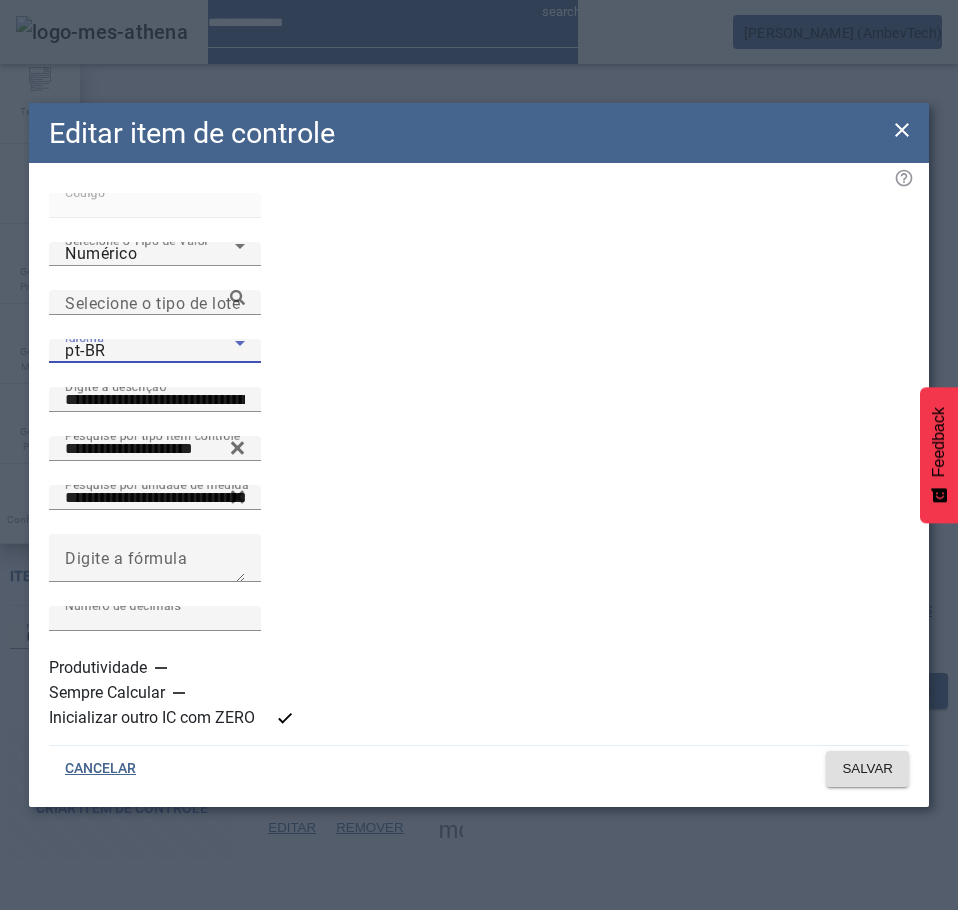 click on "pt-BR" at bounding box center (150, 351) 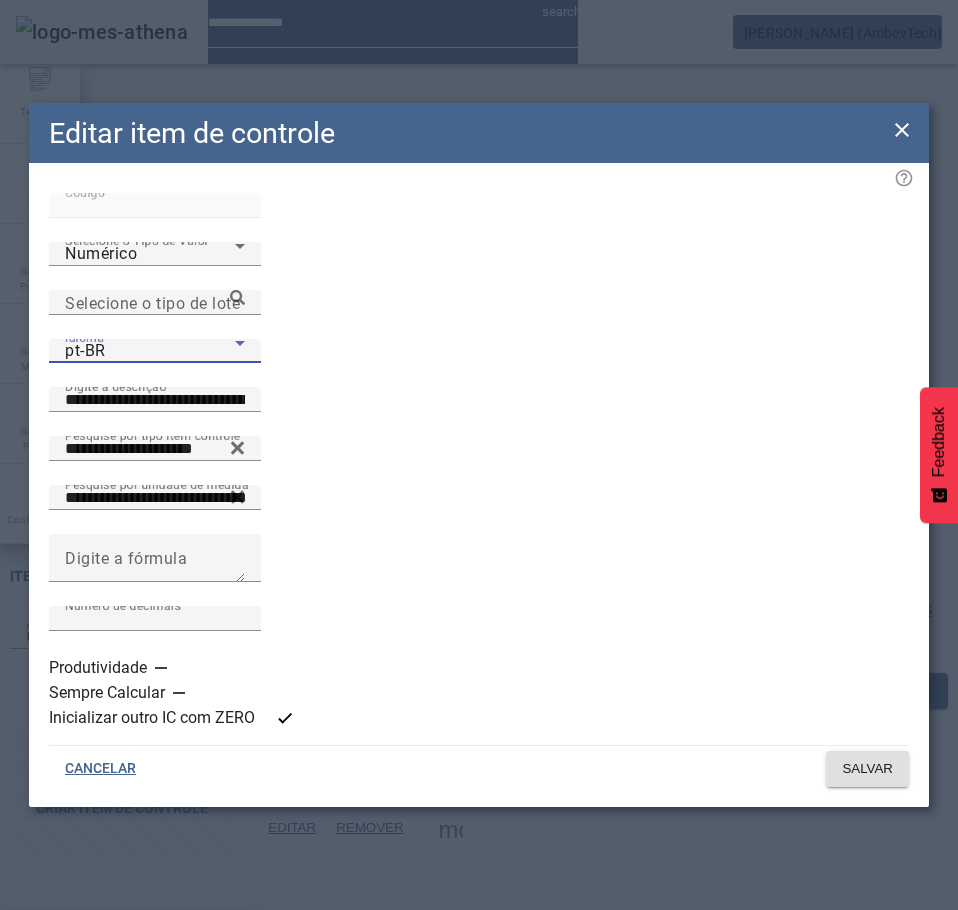 click on "es-ES" at bounding box center (131, 1038) 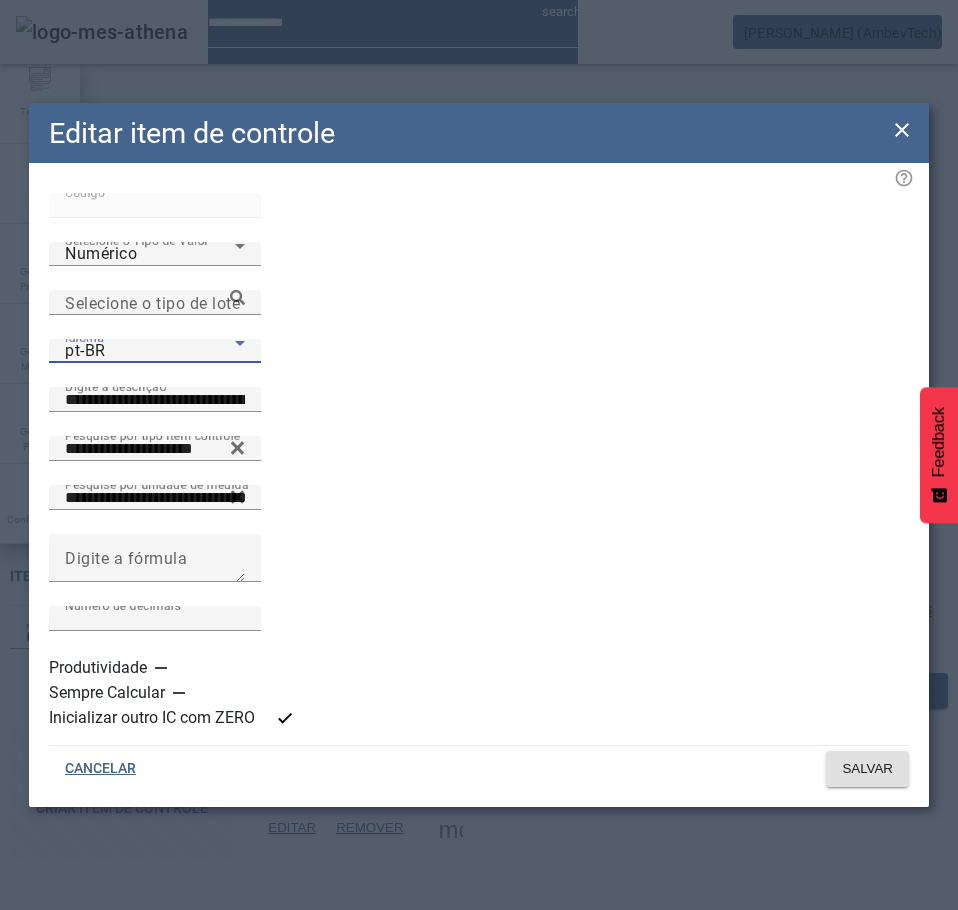 type on "**********" 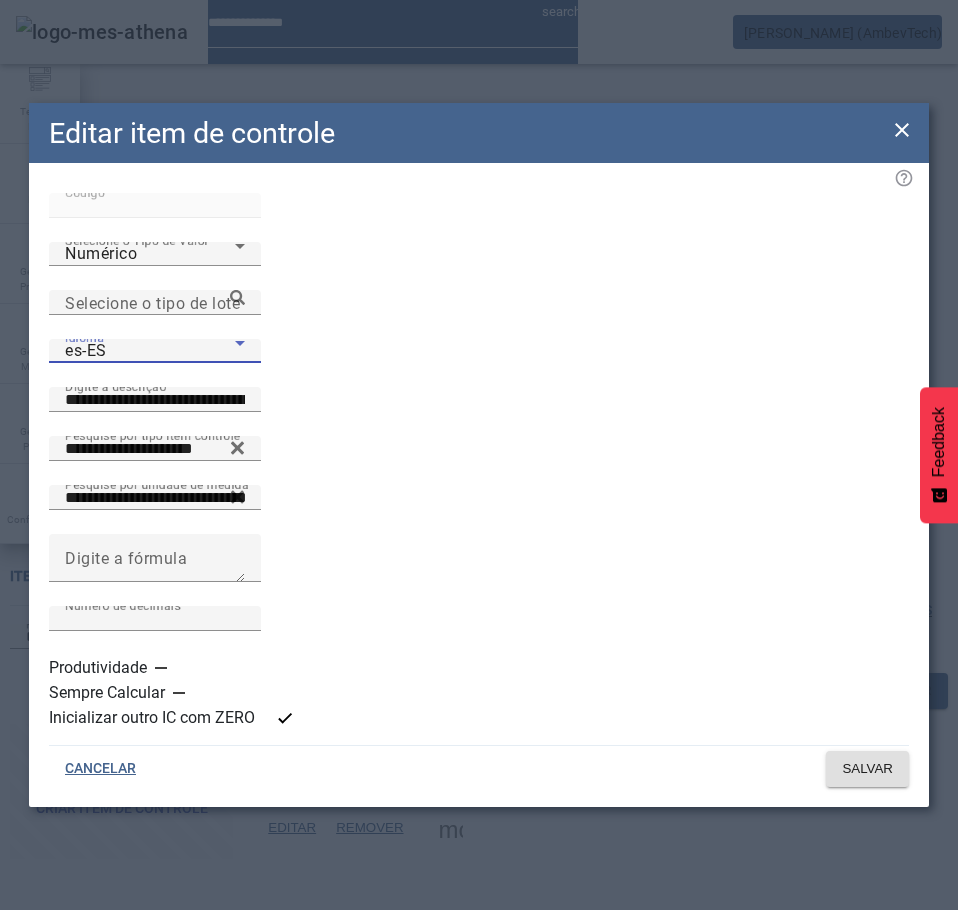 click 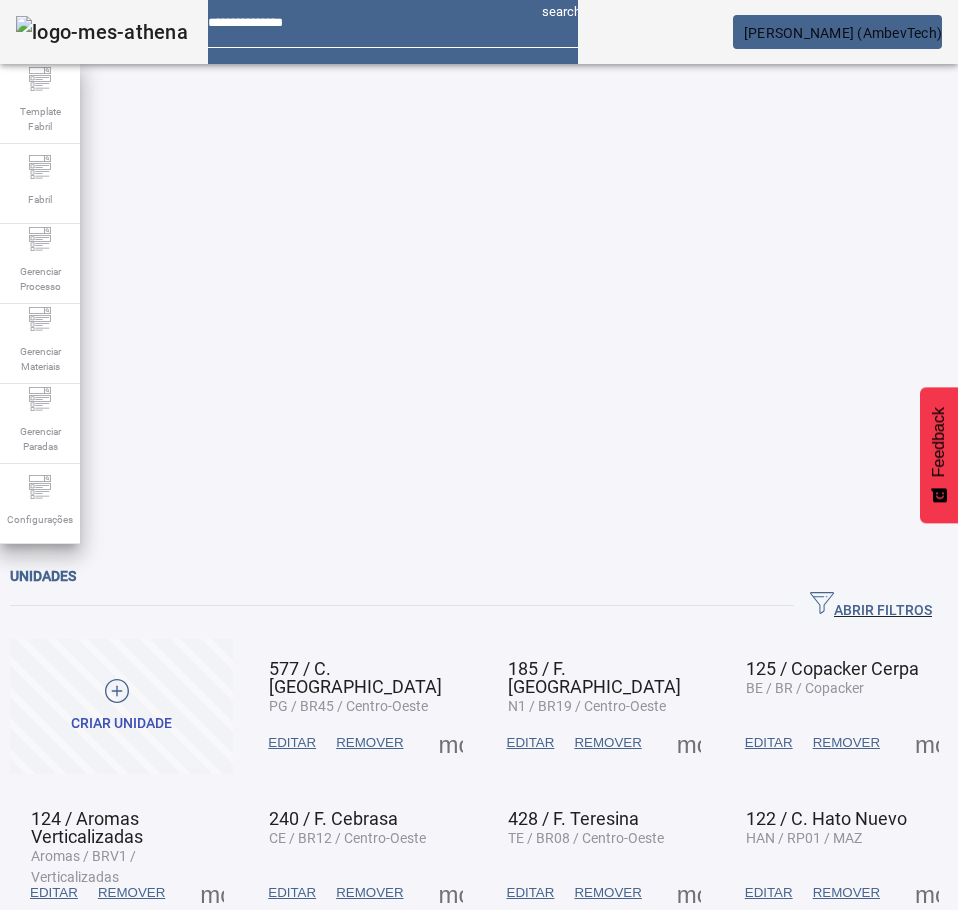 scroll, scrollTop: 0, scrollLeft: 0, axis: both 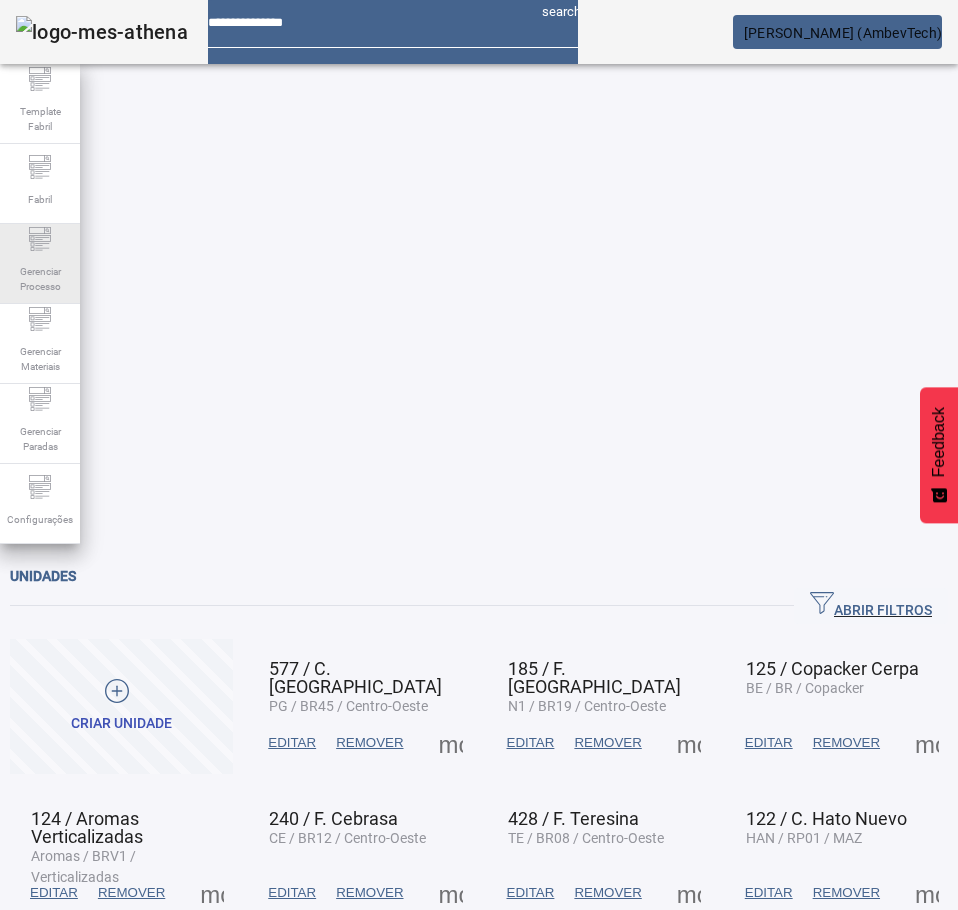 click on "Gerenciar Processo" 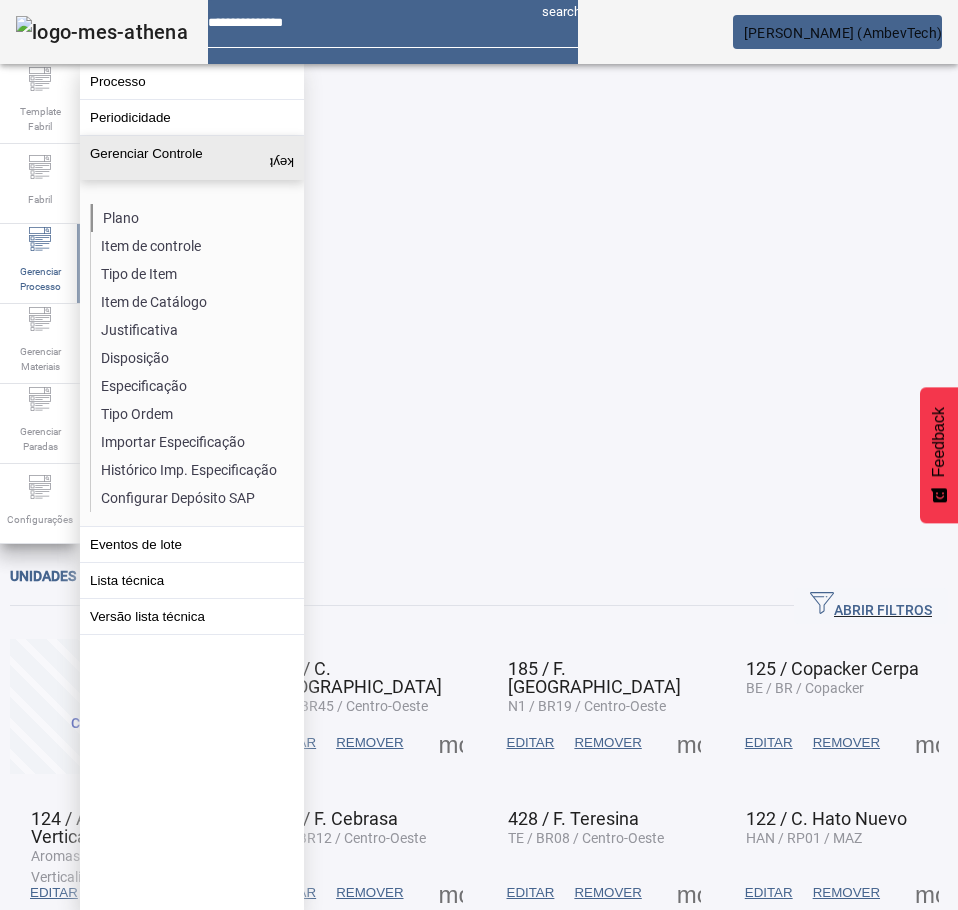 click on "Plano" 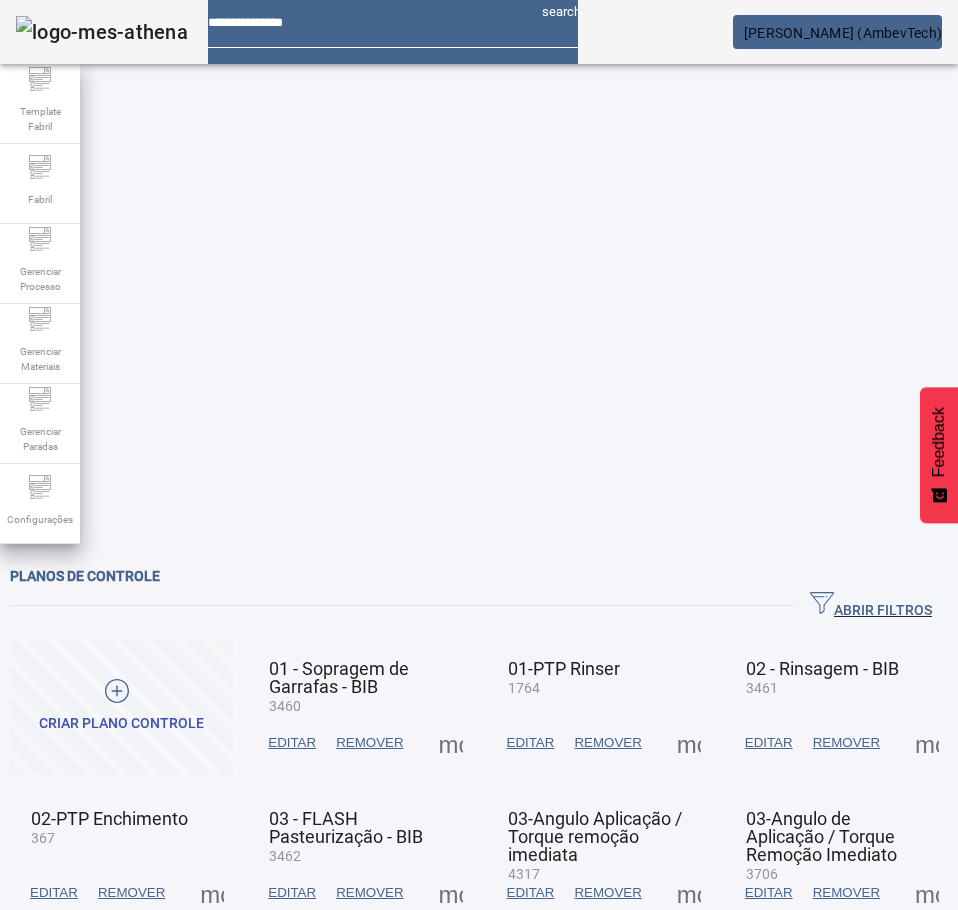 click on "ABRIR FILTROS" 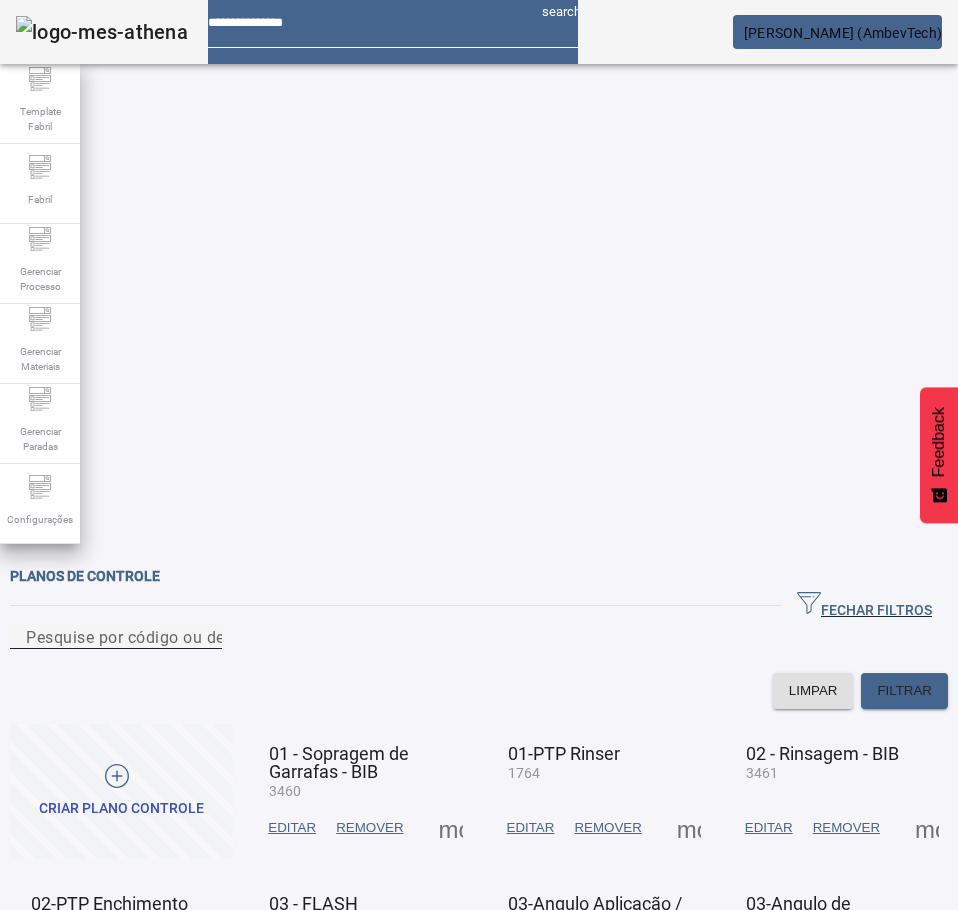 click on "Pesquise por código ou descrição" 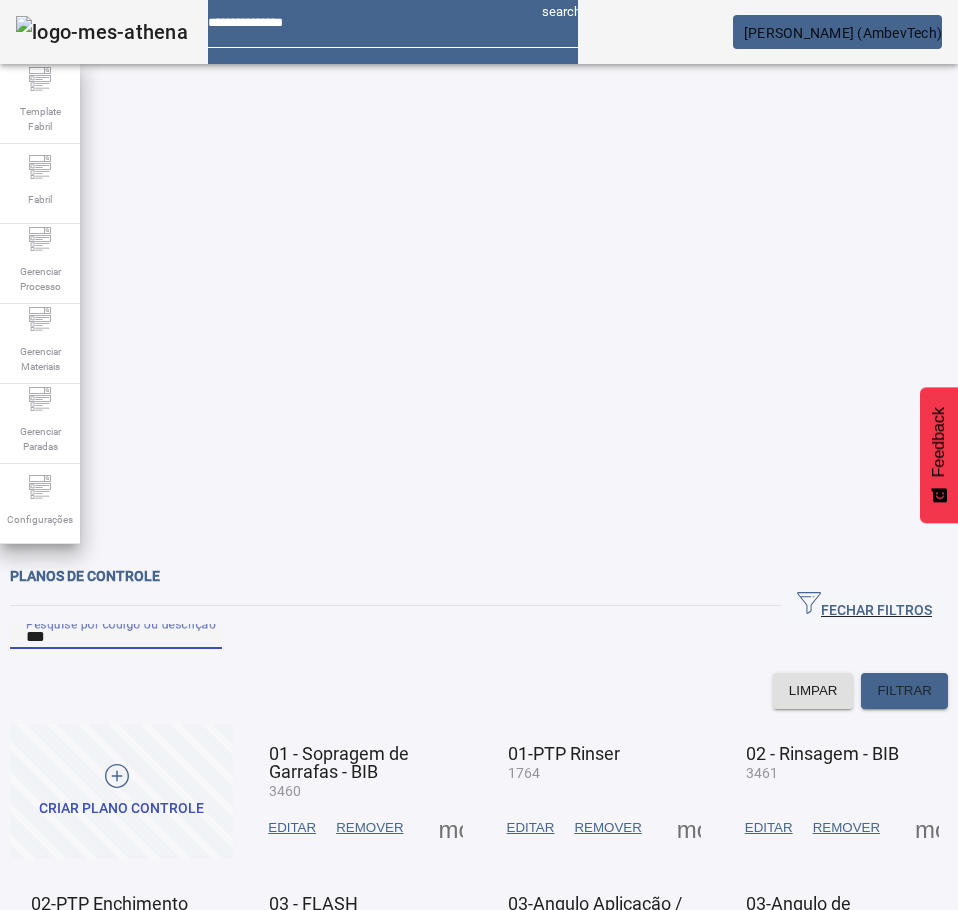 type on "***" 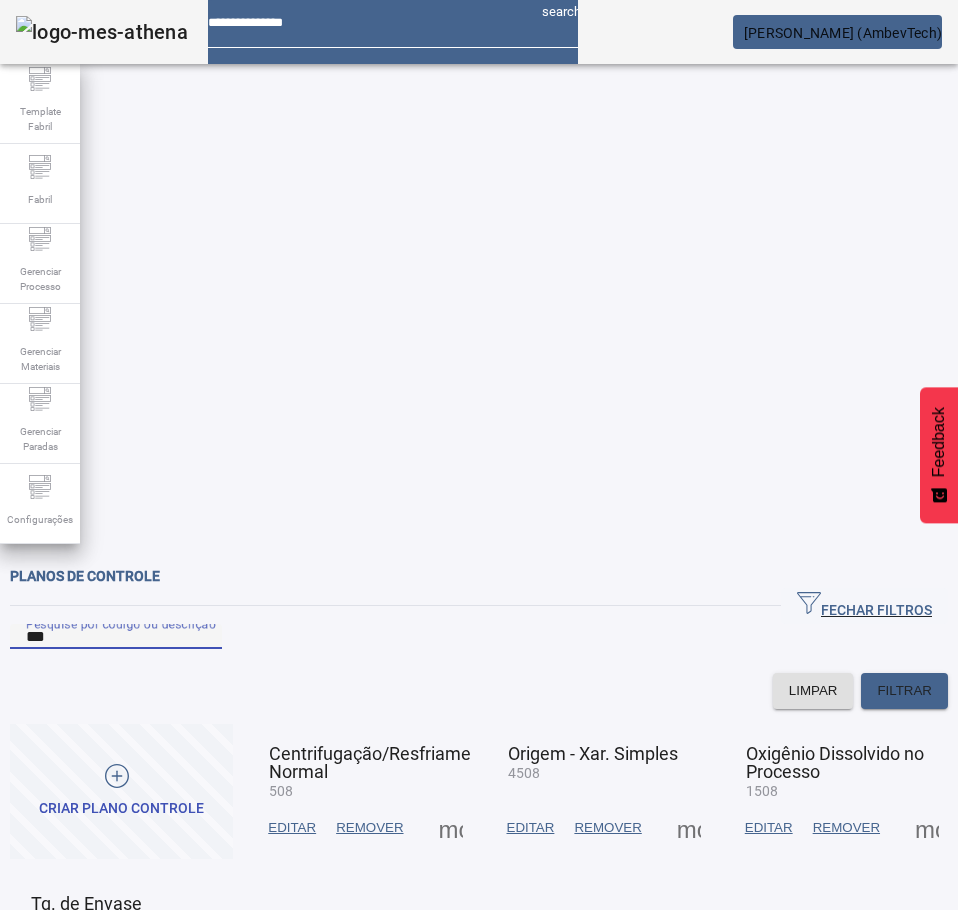 click at bounding box center [451, 828] 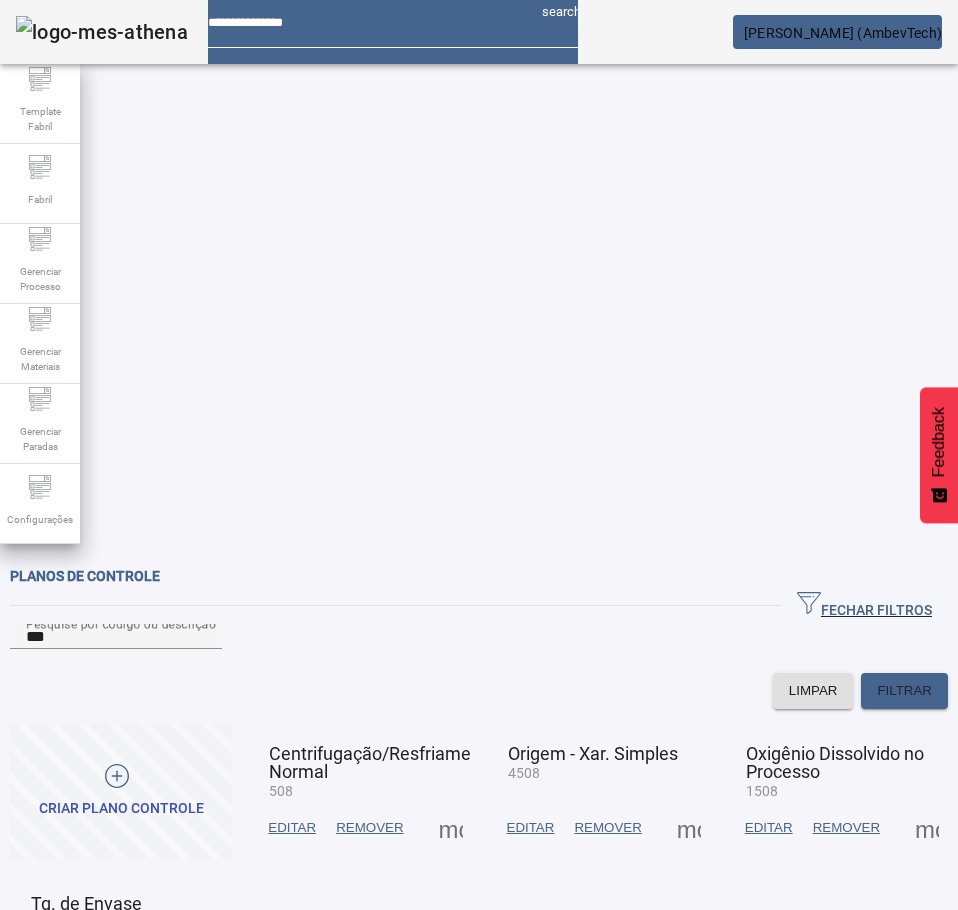 click on "ITENS DE PROCESSO" at bounding box center [100, 942] 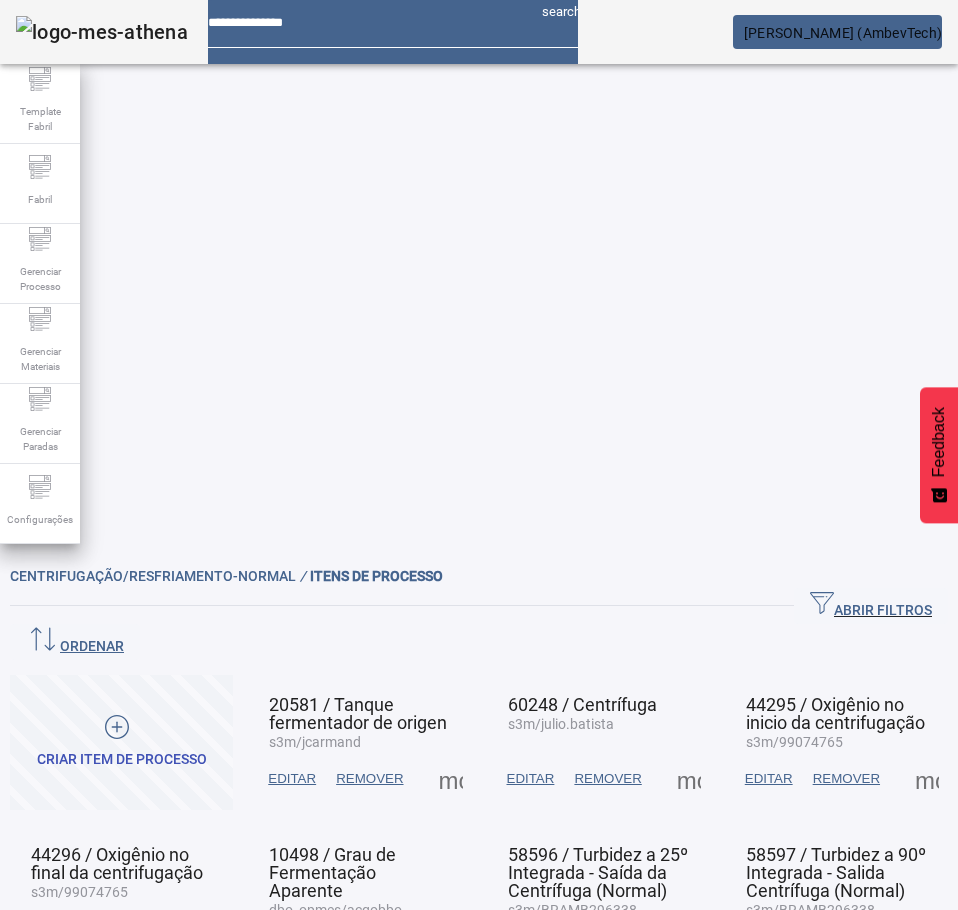 click on "ABRIR FILTROS" 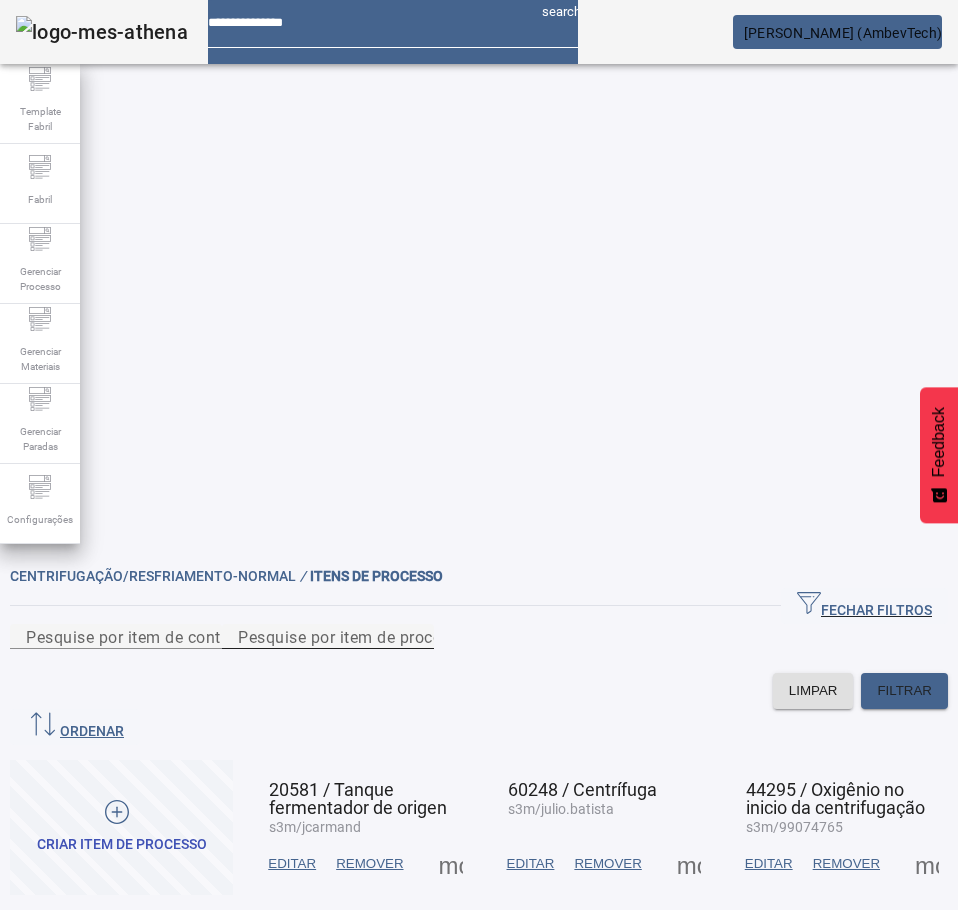 click on "Pesquise por item de processo" at bounding box center (353, 636) 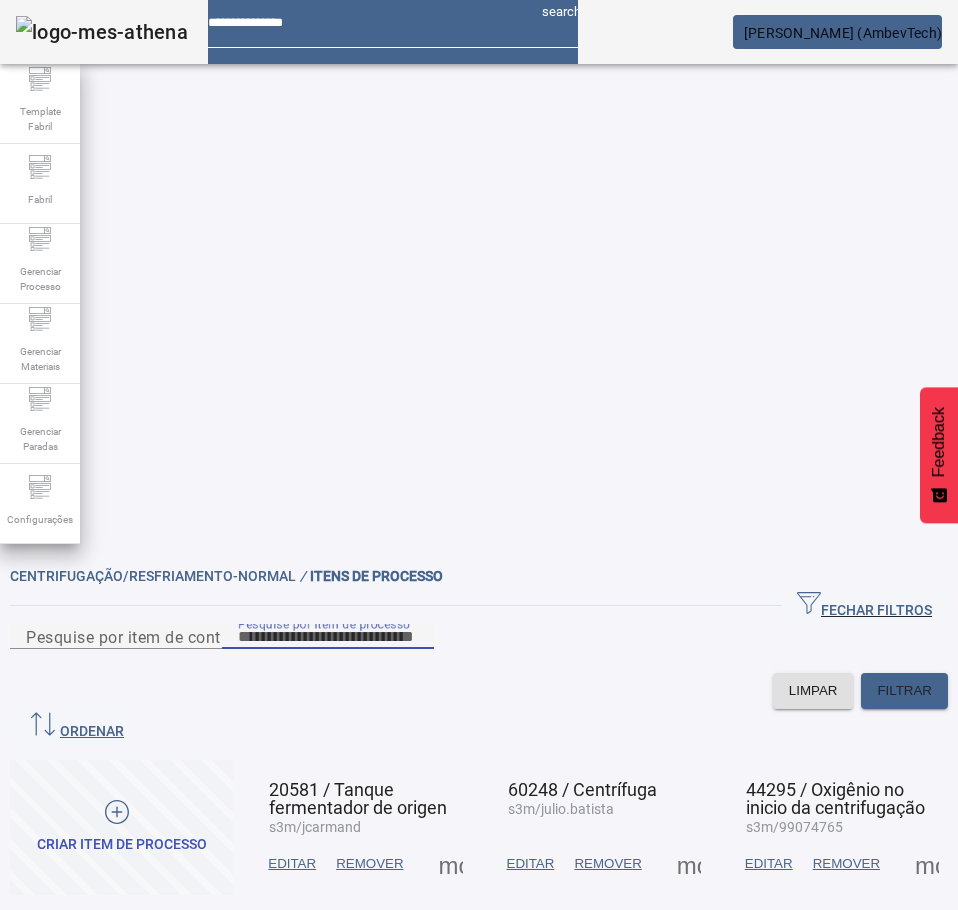 paste on "*****" 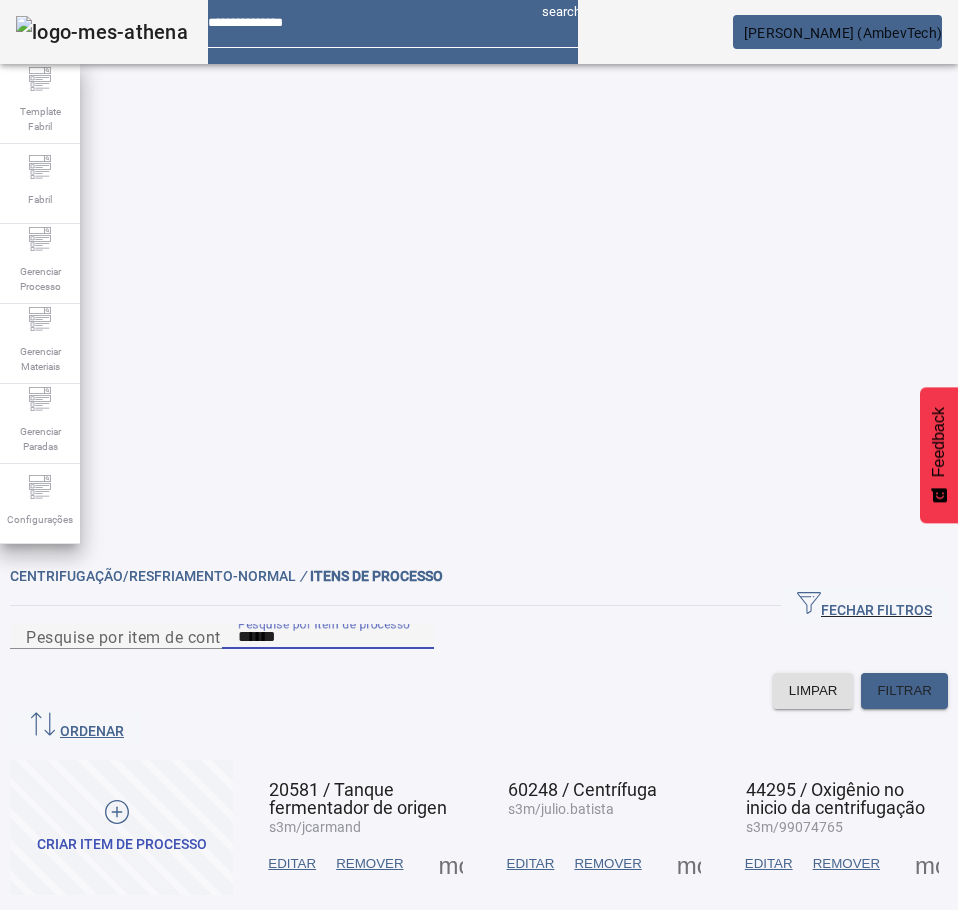 type on "*****" 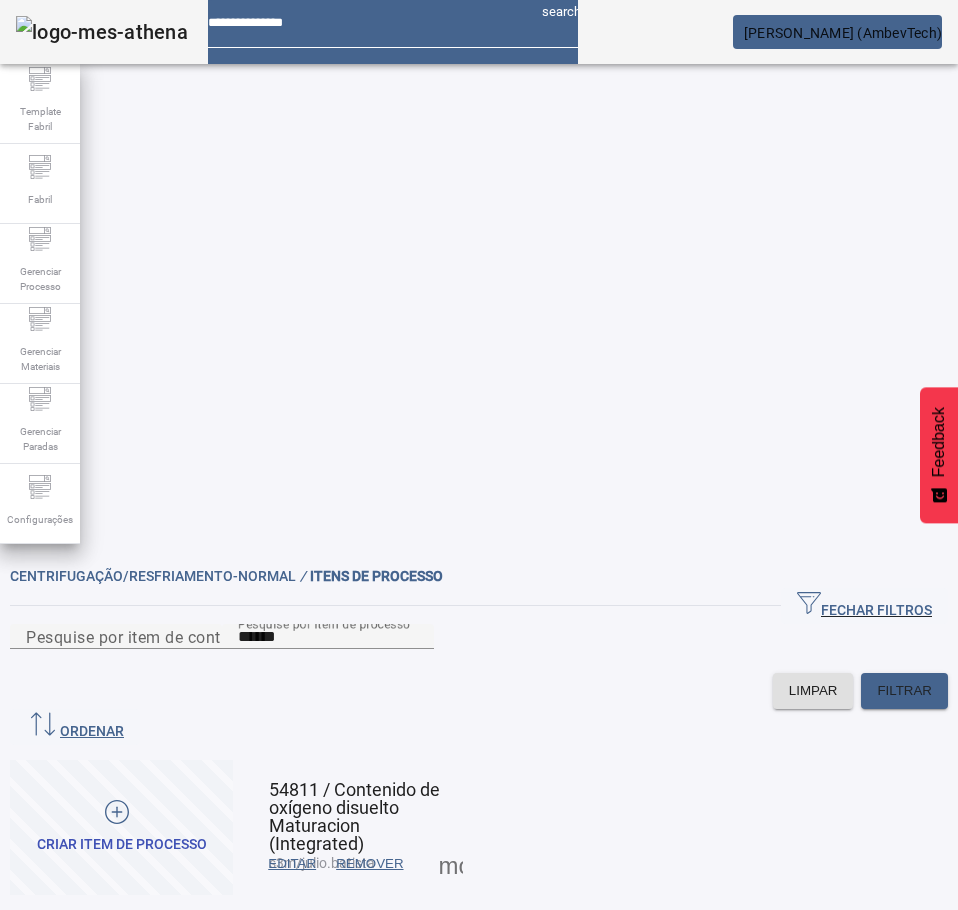 click at bounding box center [292, 864] 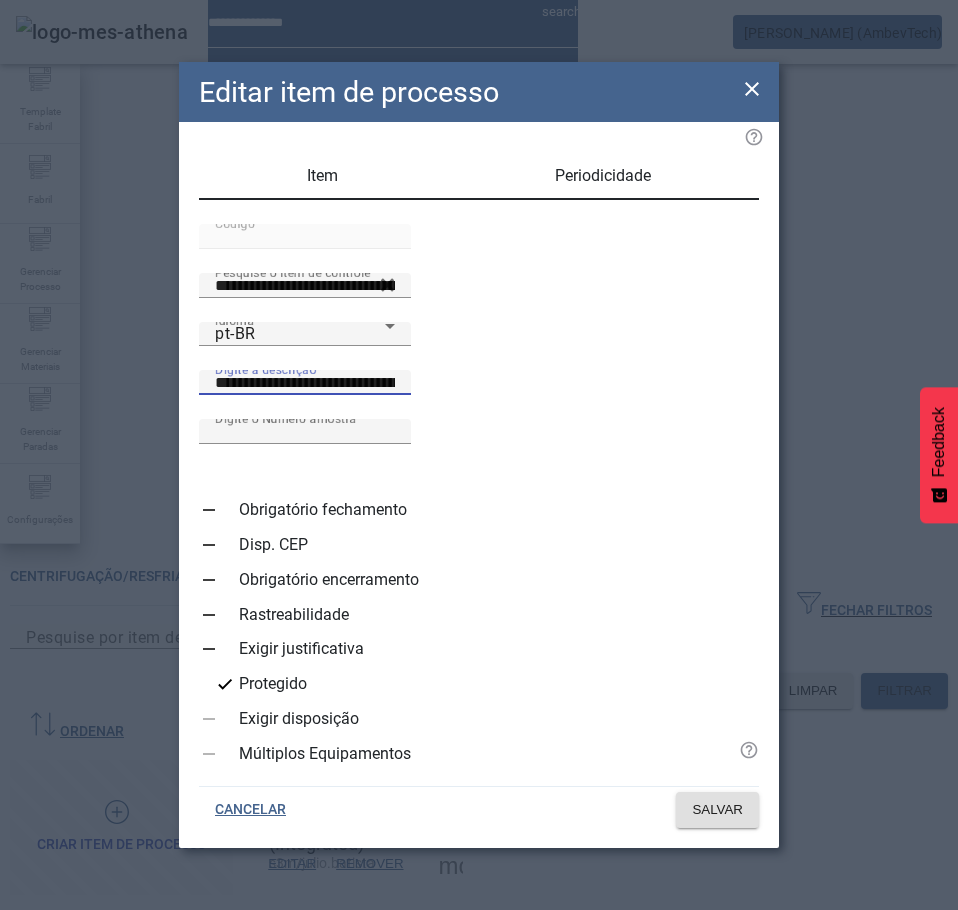 click on "**********" at bounding box center [305, 383] 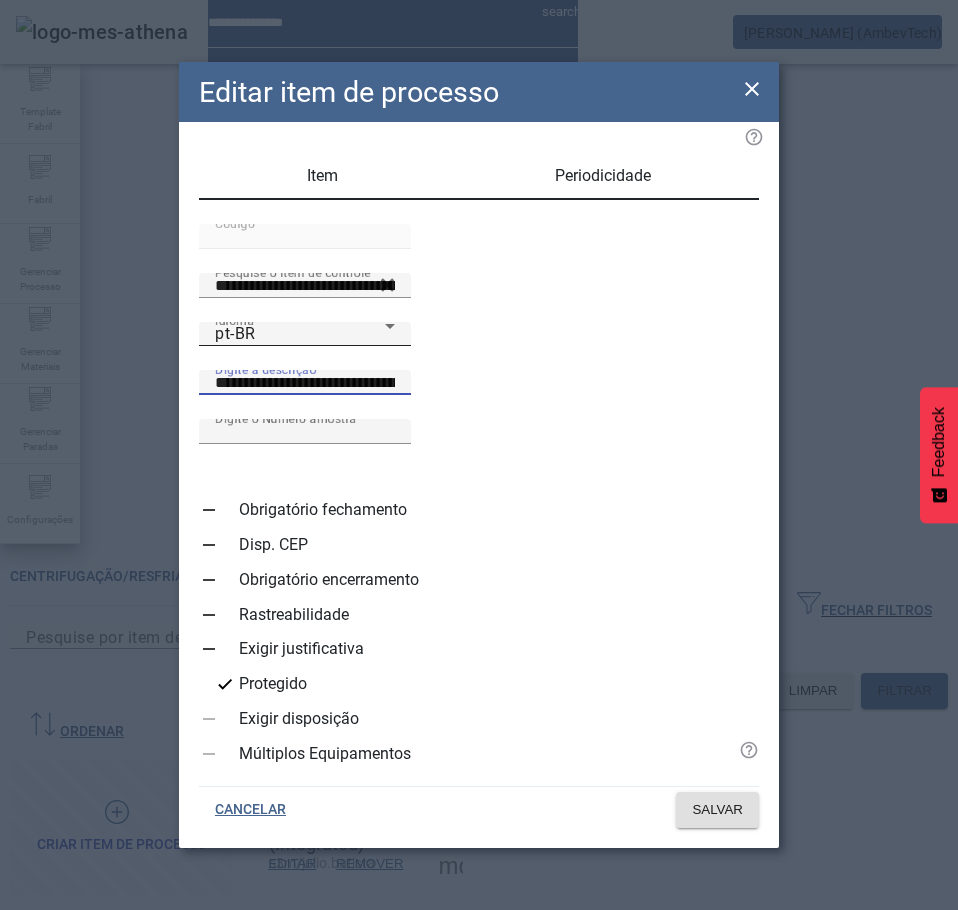 click on "pt-BR" at bounding box center (300, 334) 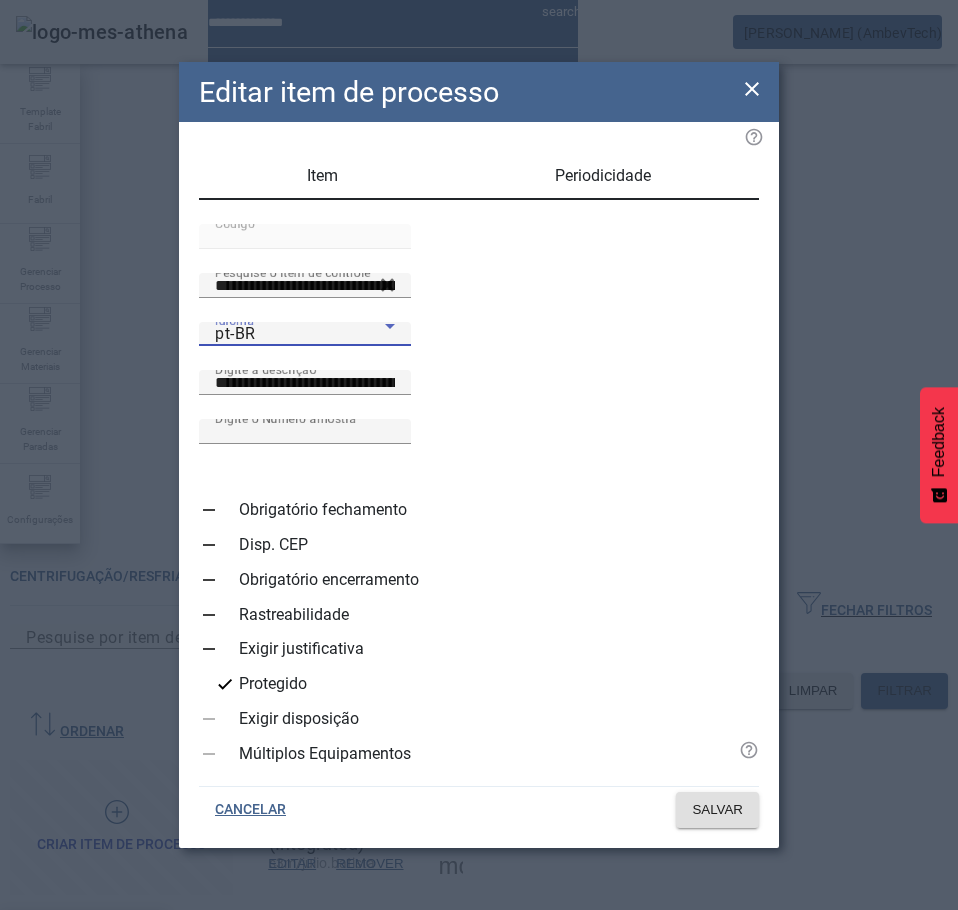 click on "es-ES" at bounding box center [83, 1038] 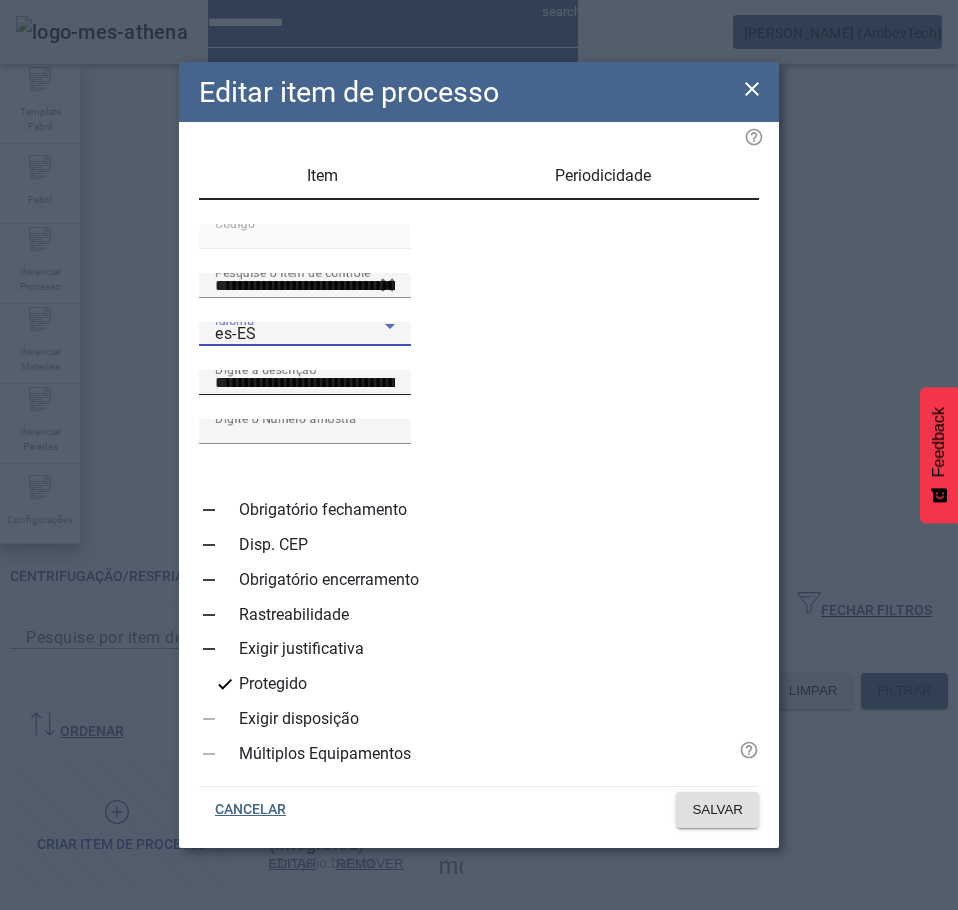 click on "**********" at bounding box center (305, 383) 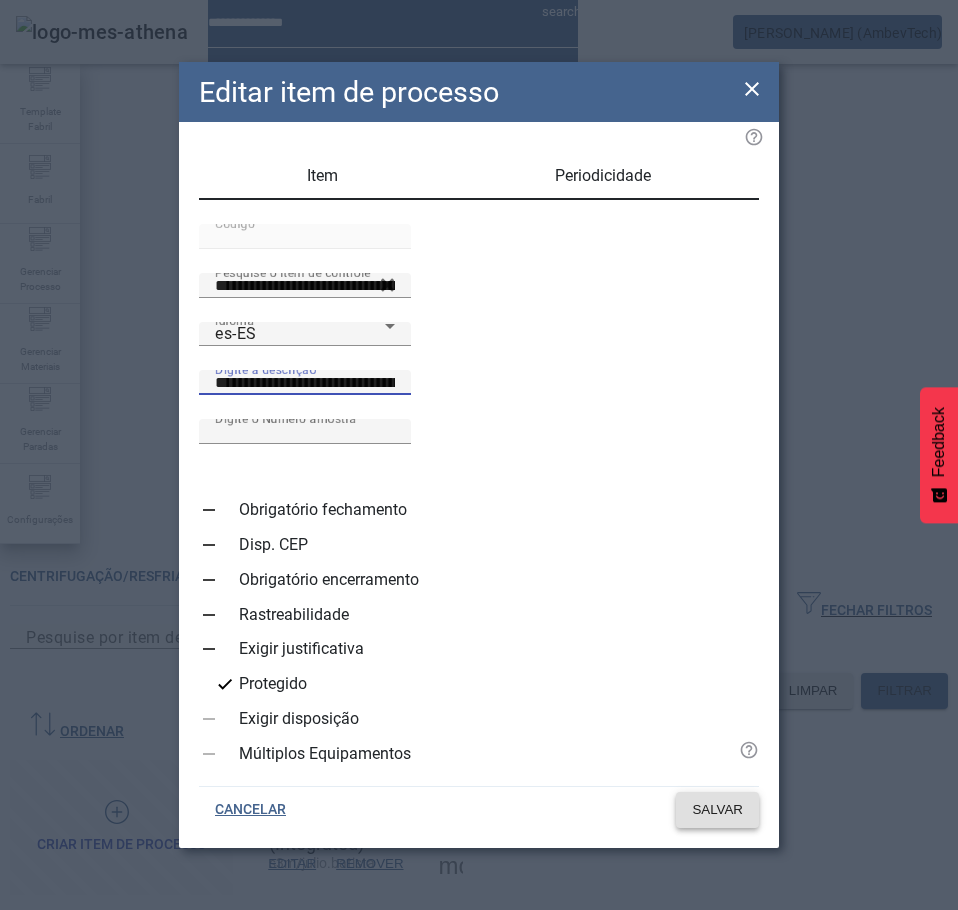 type on "**********" 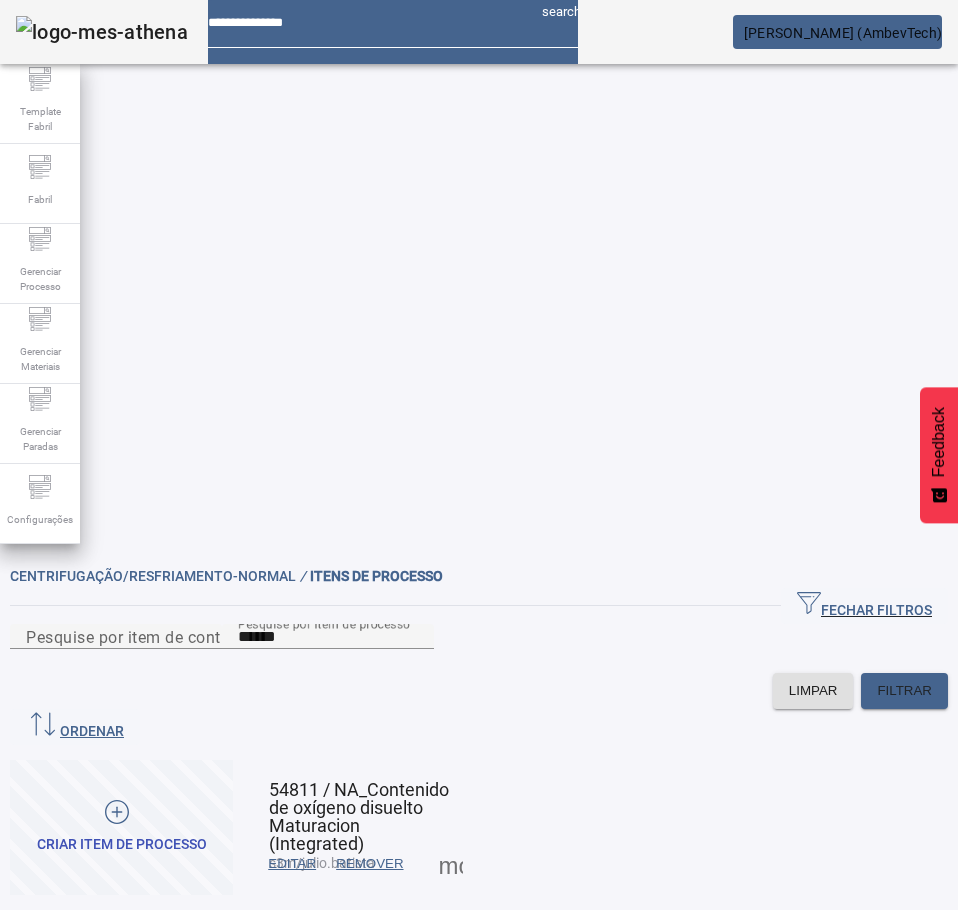 click on "EDITAR" at bounding box center (292, 864) 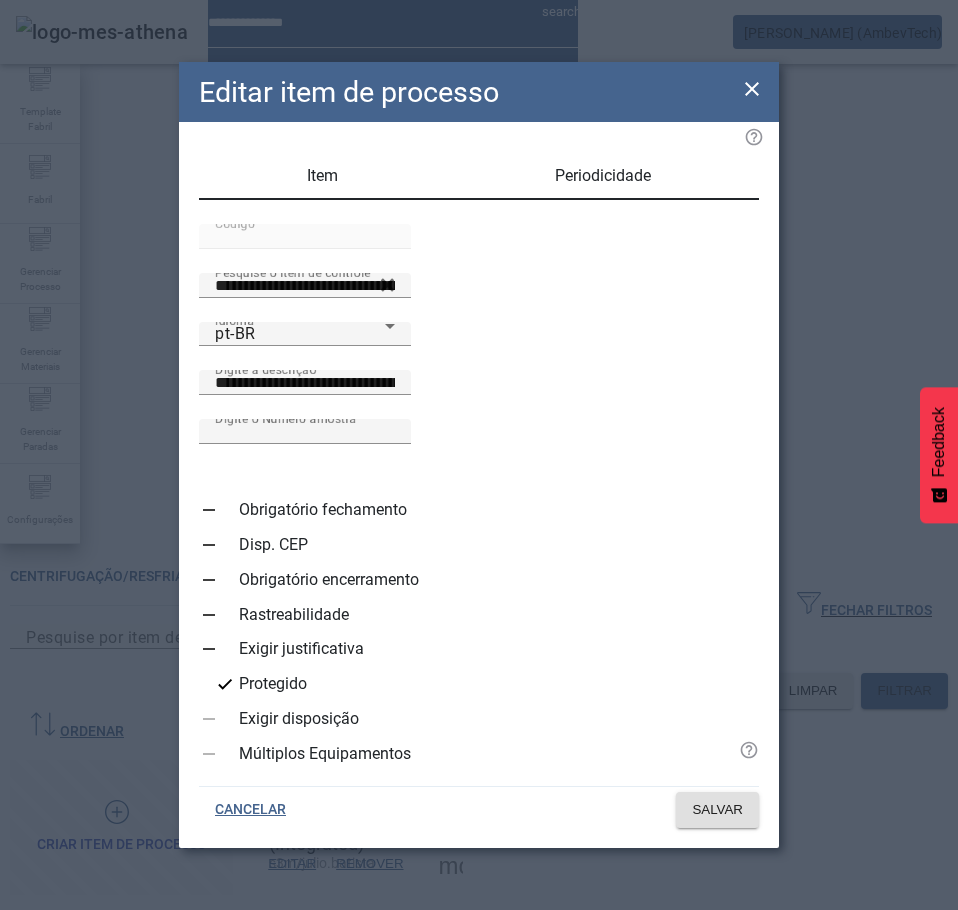 click at bounding box center (305, 358) 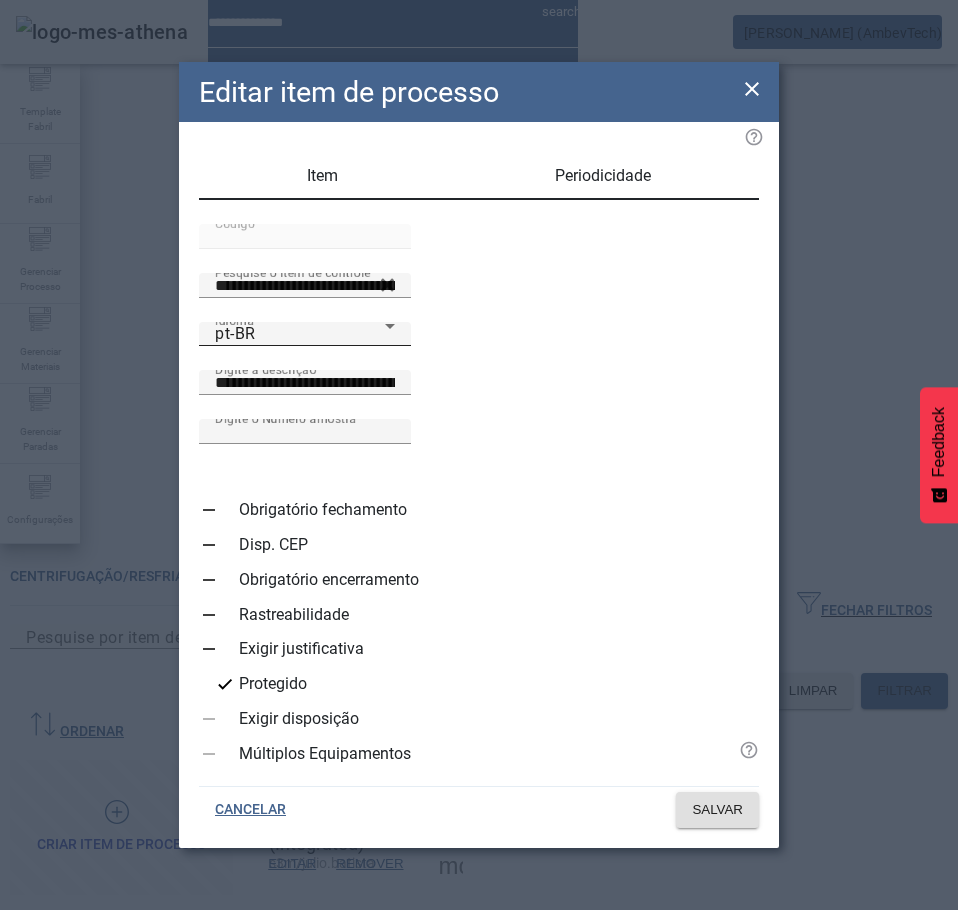 click on "pt-BR" at bounding box center [300, 334] 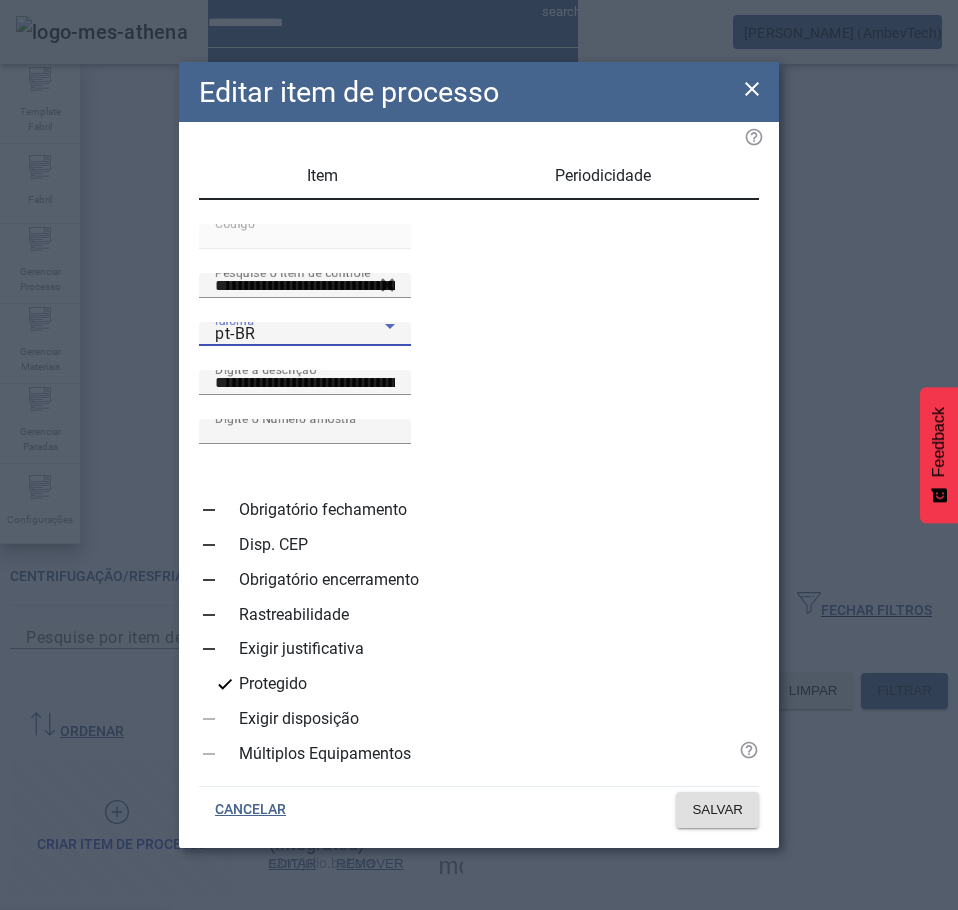 click on "es-ES" at bounding box center (83, 1038) 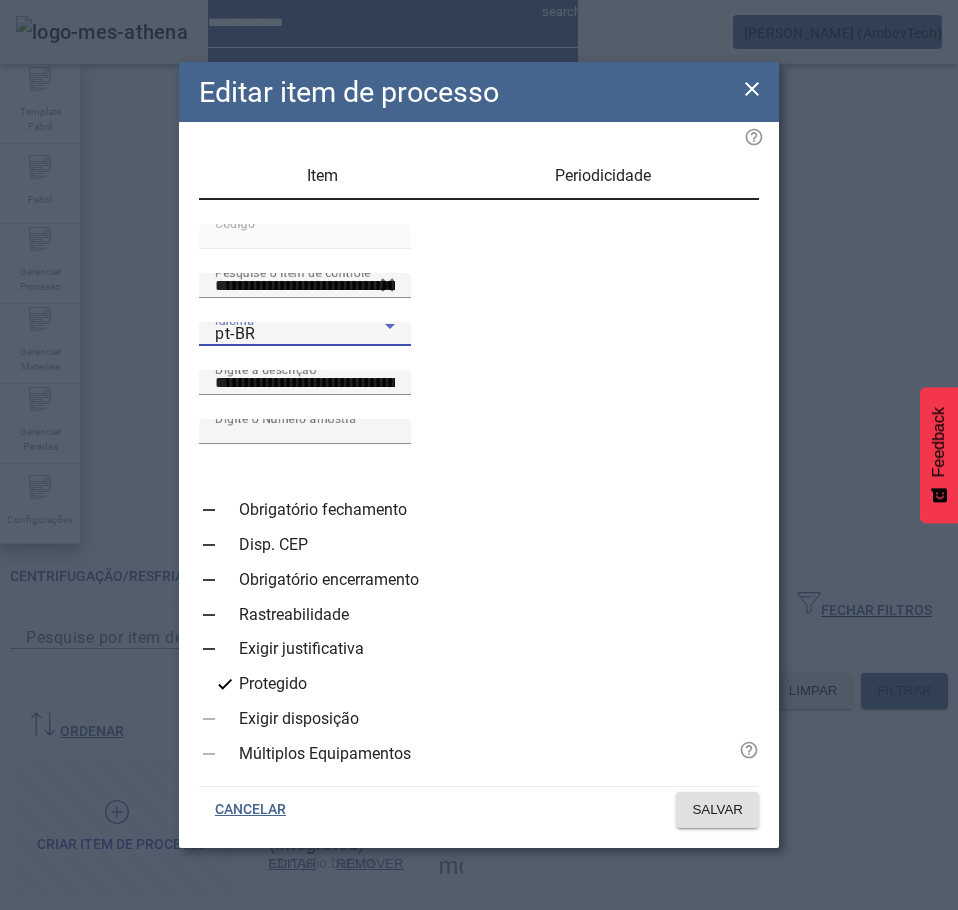 type on "**********" 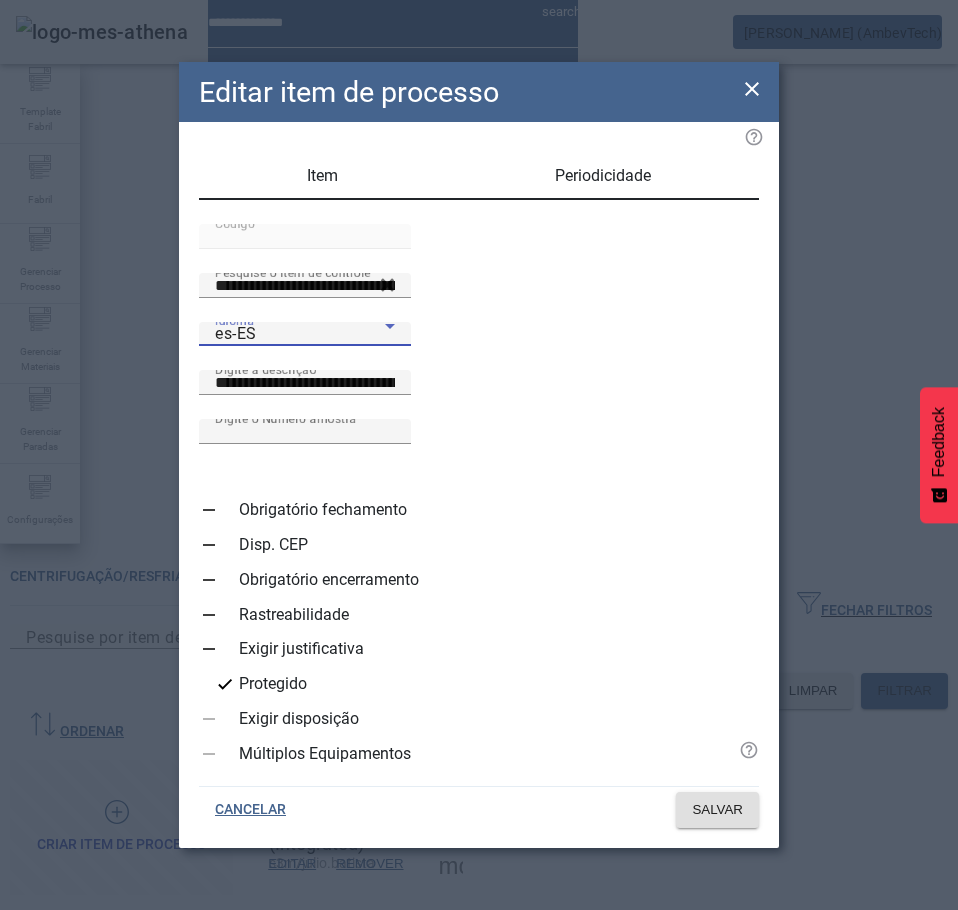 click on "Editar item de processo" 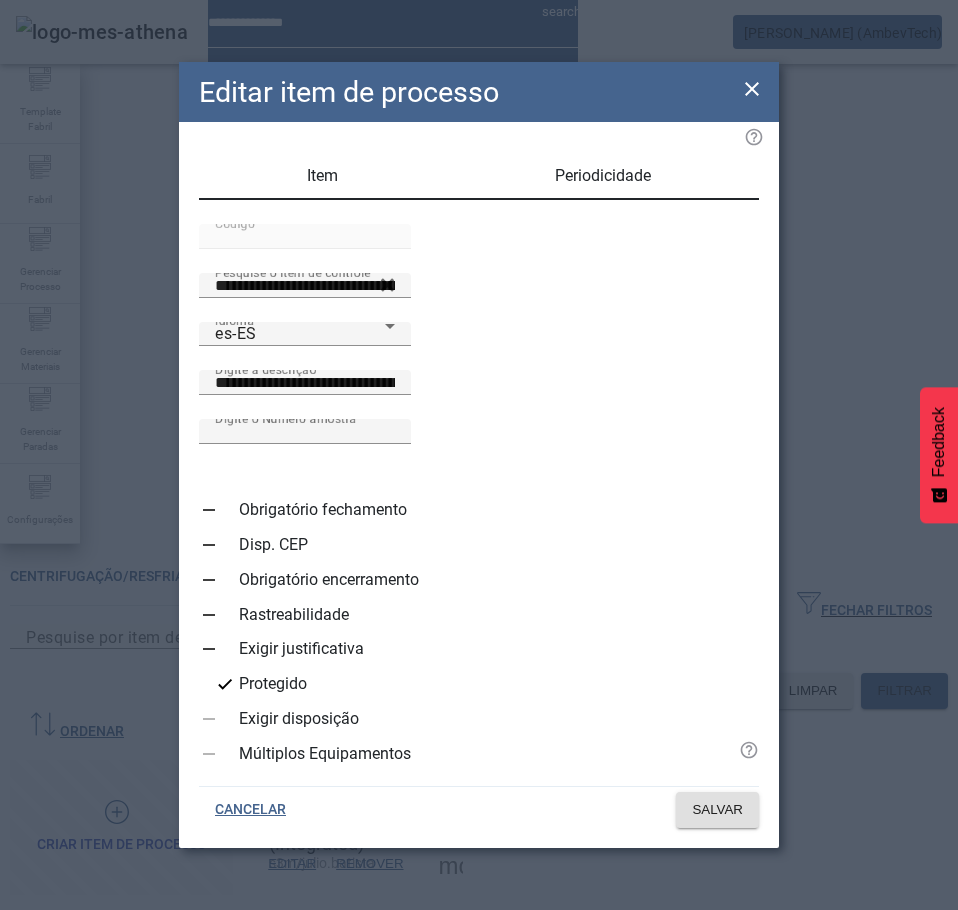 click 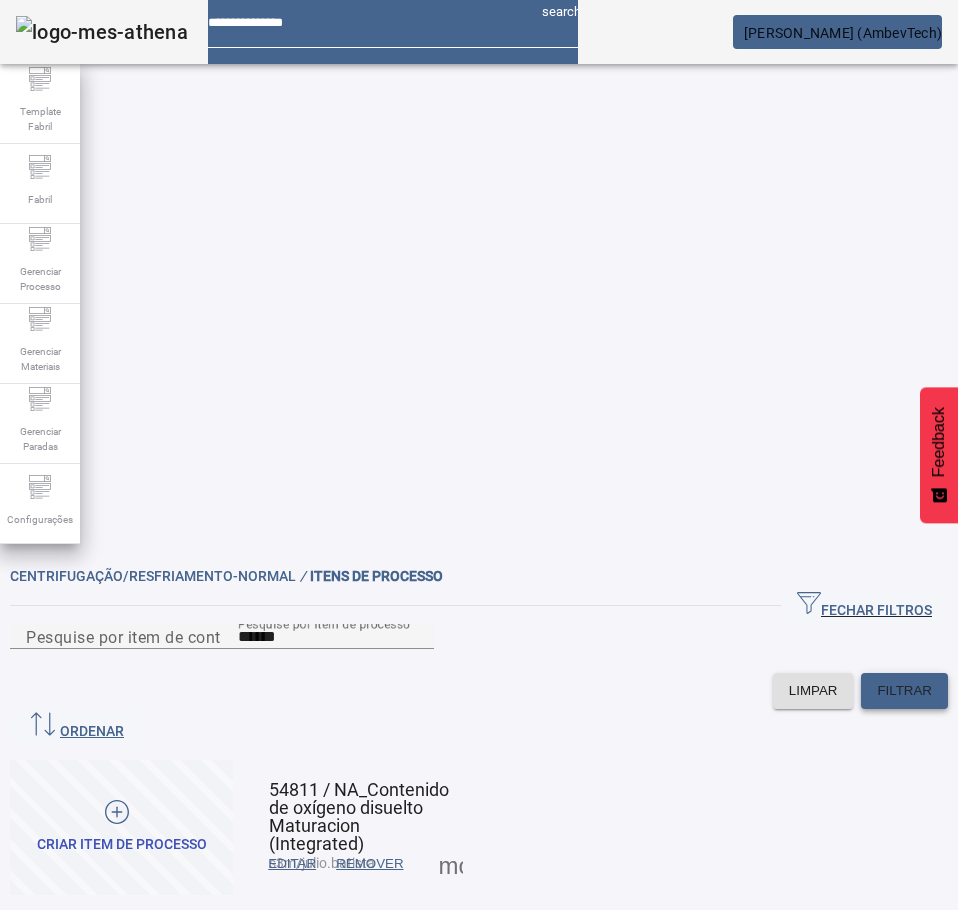 click on "FILTRAR" 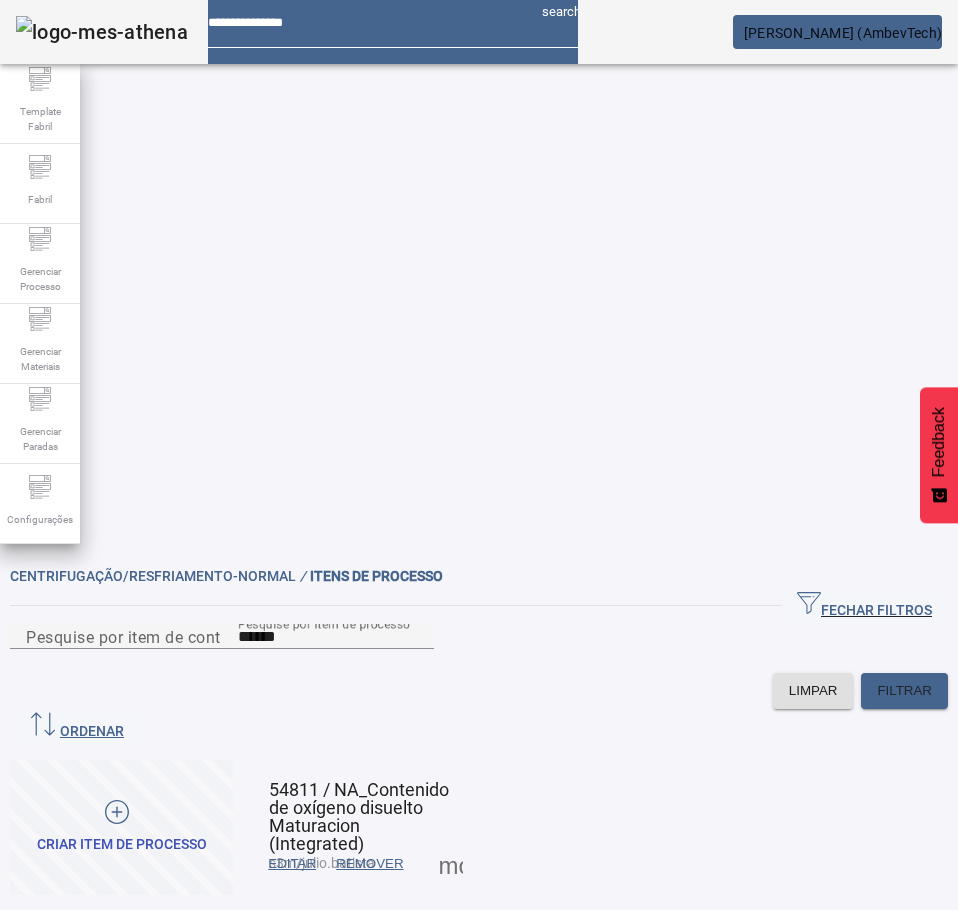 click at bounding box center [292, 864] 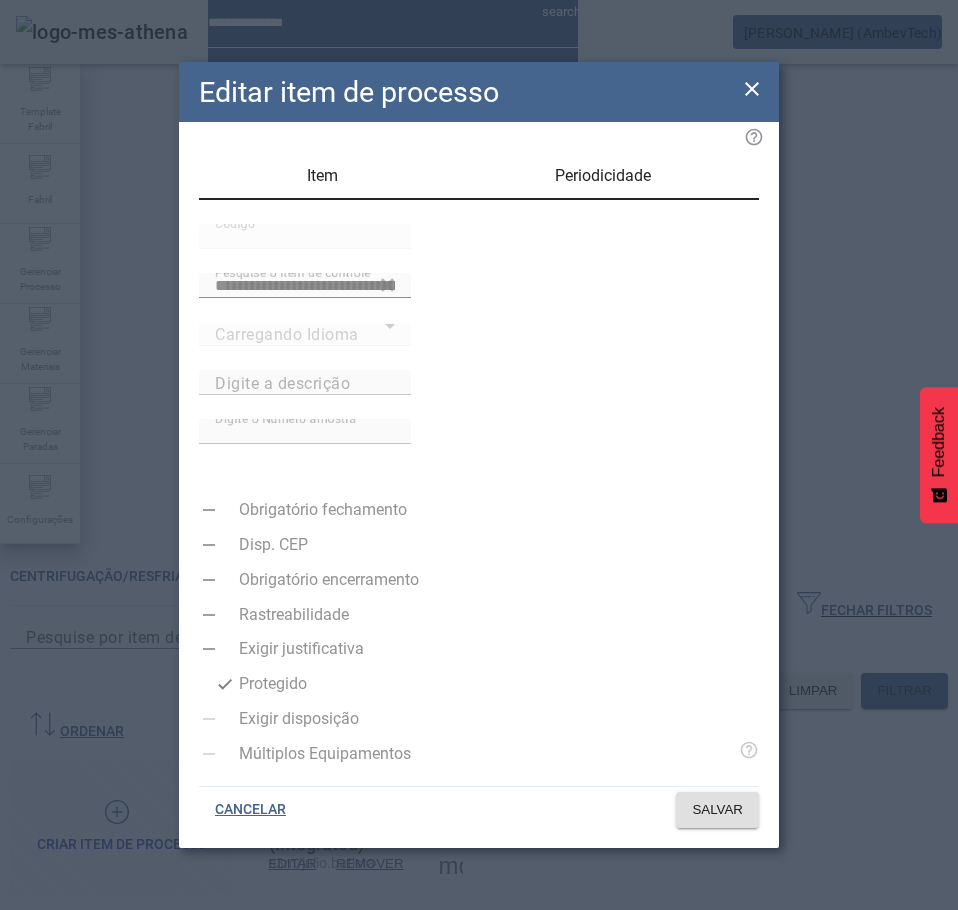 type on "**********" 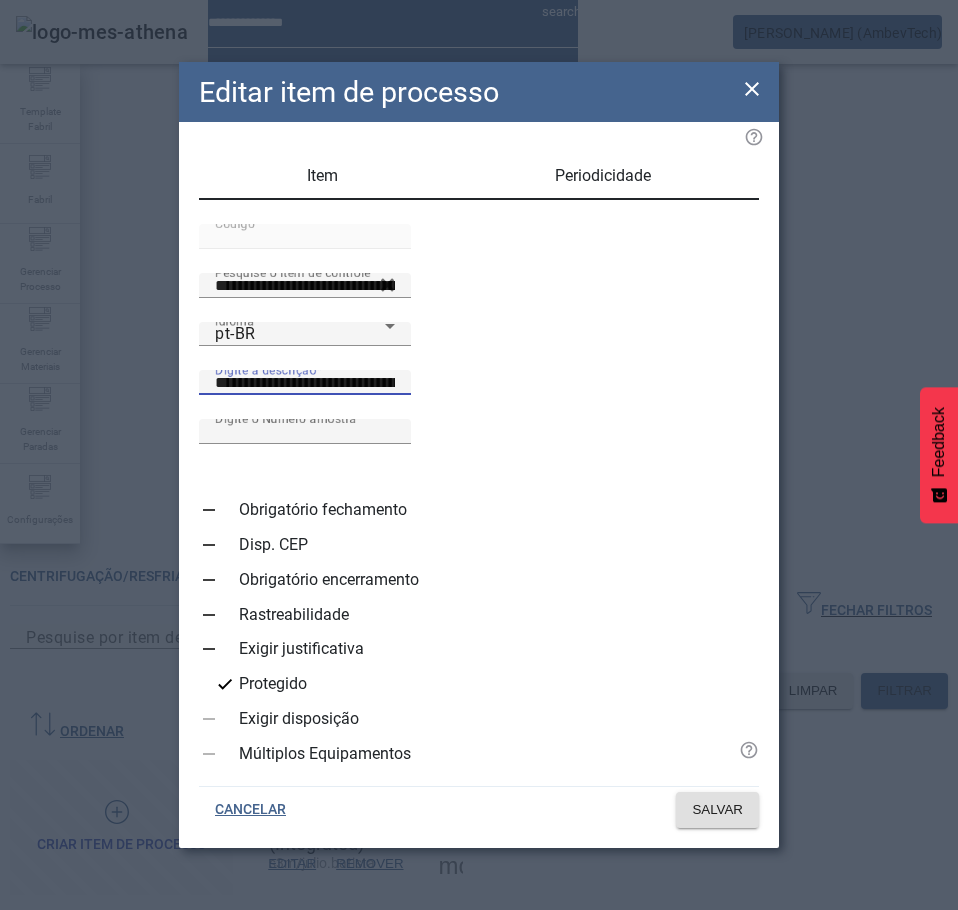 scroll, scrollTop: 0, scrollLeft: 163, axis: horizontal 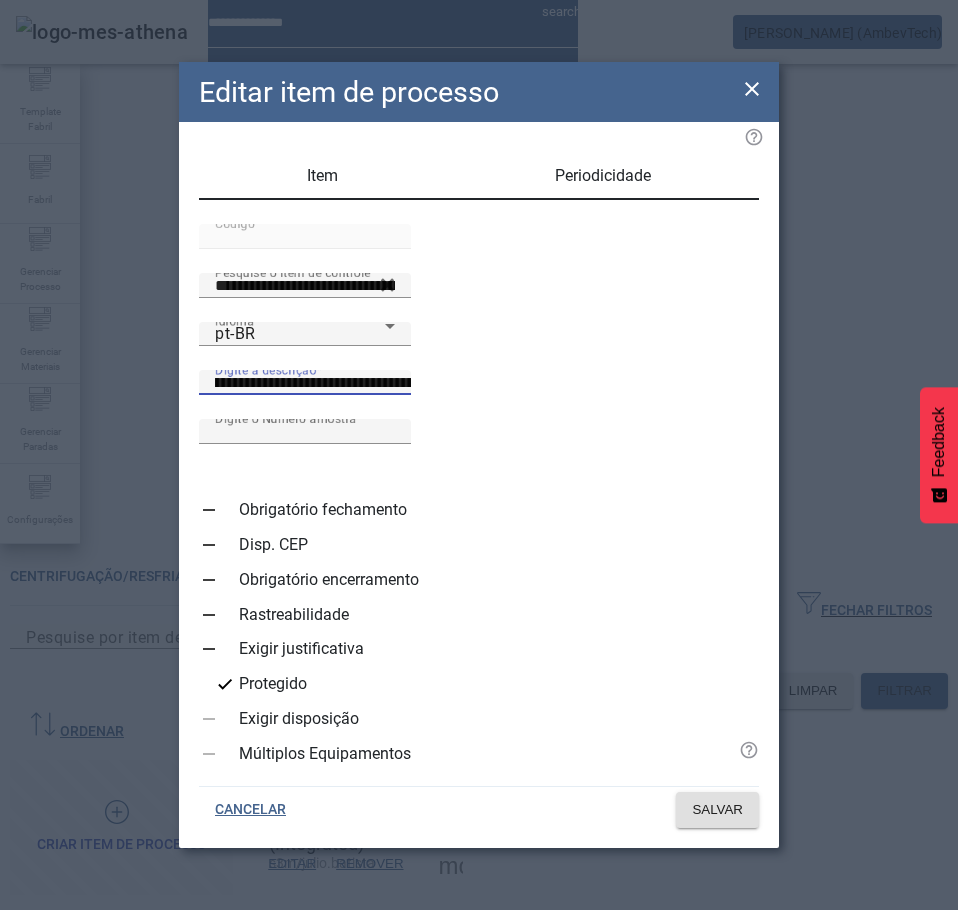 drag, startPoint x: 656, startPoint y: 438, endPoint x: 826, endPoint y: 440, distance: 170.01176 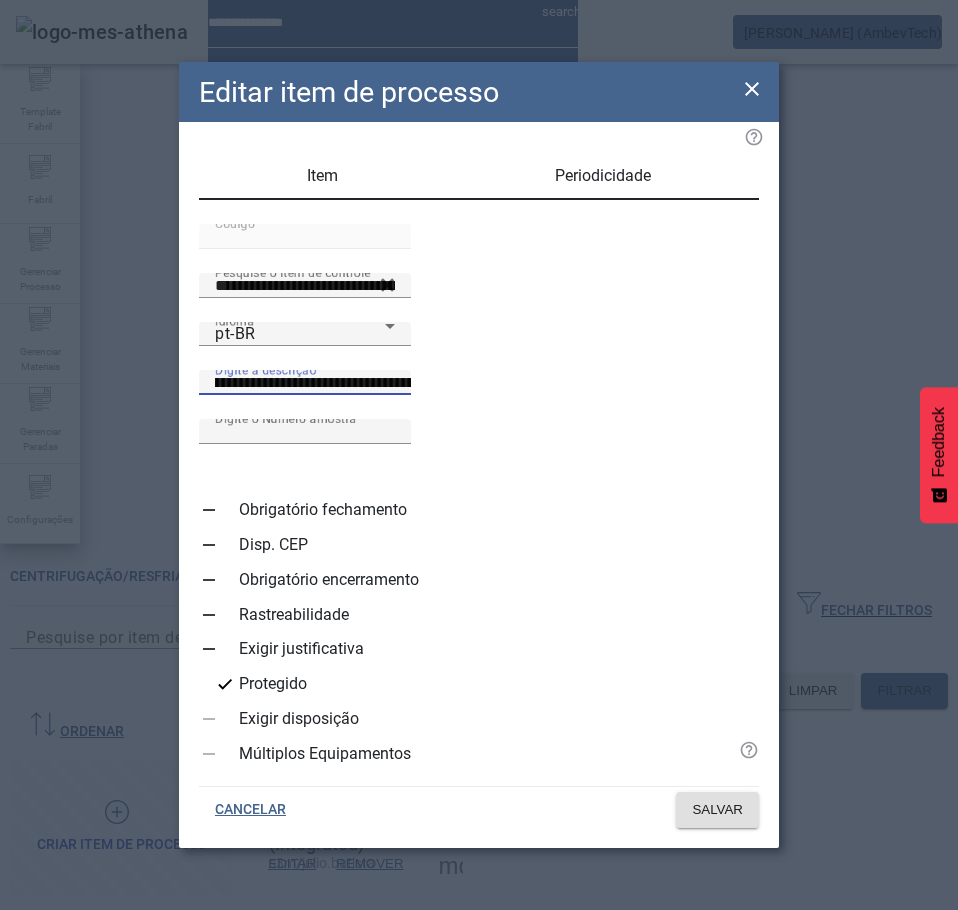 click 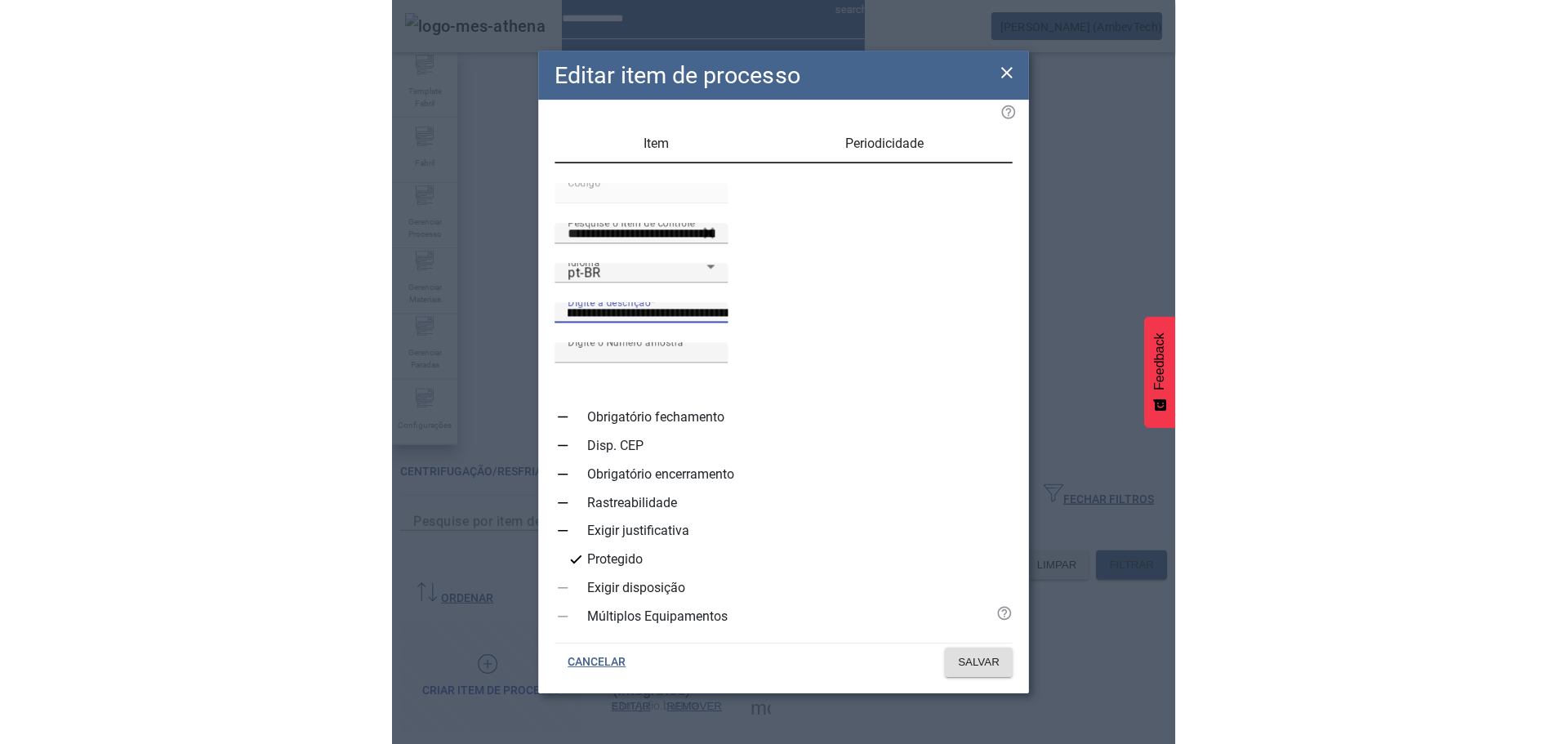 scroll, scrollTop: 0, scrollLeft: 0, axis: both 